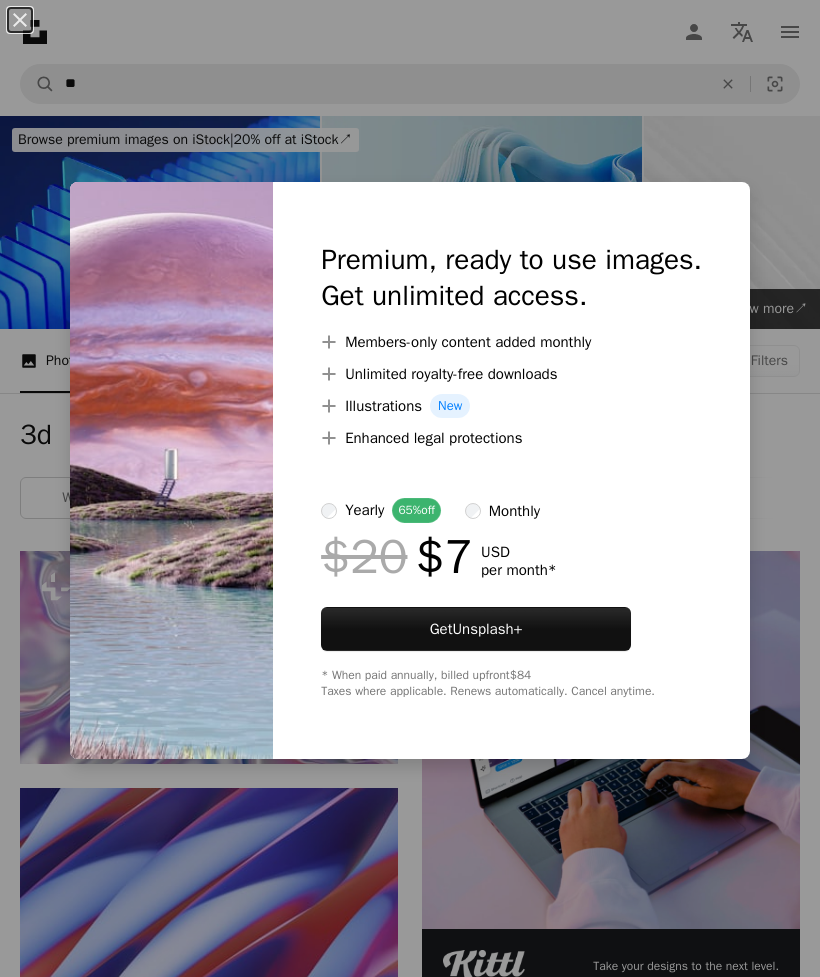 scroll, scrollTop: 3527, scrollLeft: 0, axis: vertical 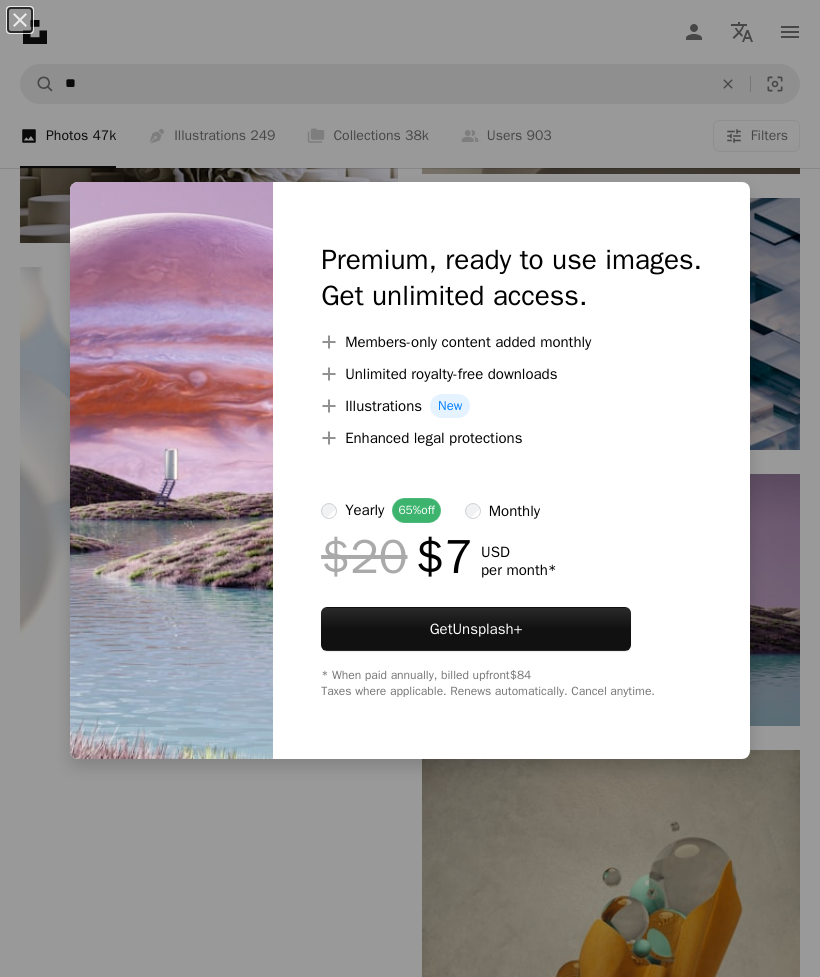 click on "An X shape Premium, ready to use images. Get unlimited access. A plus sign Members-only content added monthly A plus sign Unlimited royalty-free downloads A plus sign Illustrations  New A plus sign Enhanced legal protections yearly 65%  off monthly $20   $7 USD per month * Get  Unsplash+ * When paid annually, billed upfront  $84 Taxes where applicable. Renews automatically. Cancel anytime." at bounding box center (410, 488) 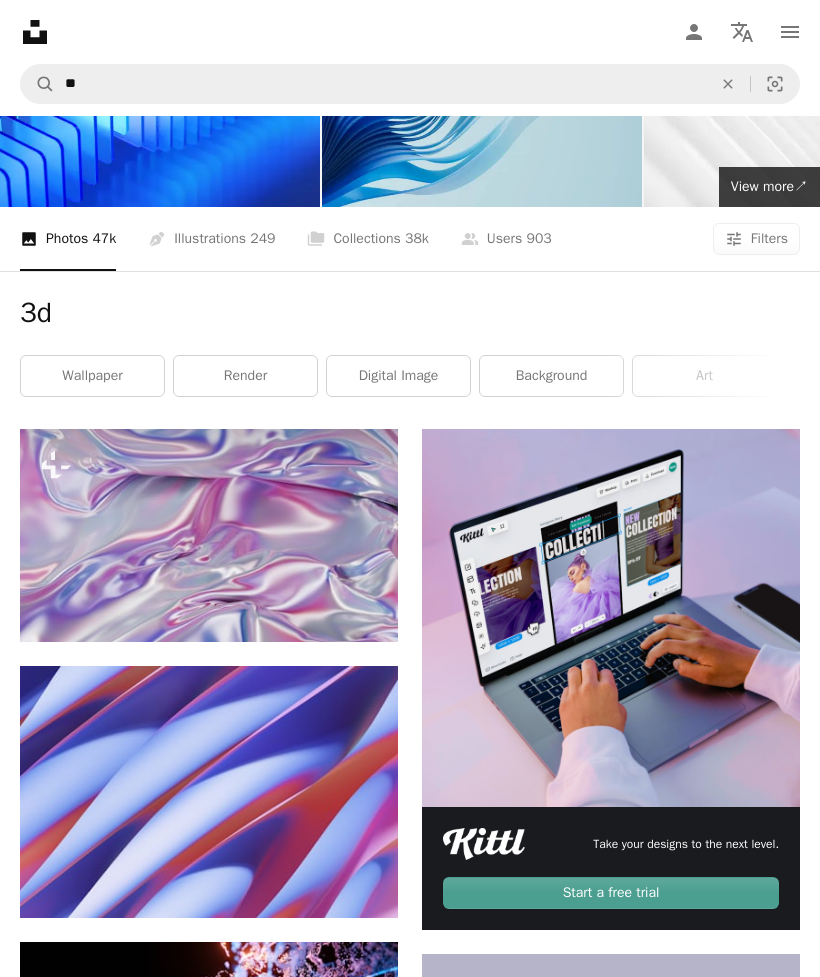 scroll, scrollTop: 216, scrollLeft: 0, axis: vertical 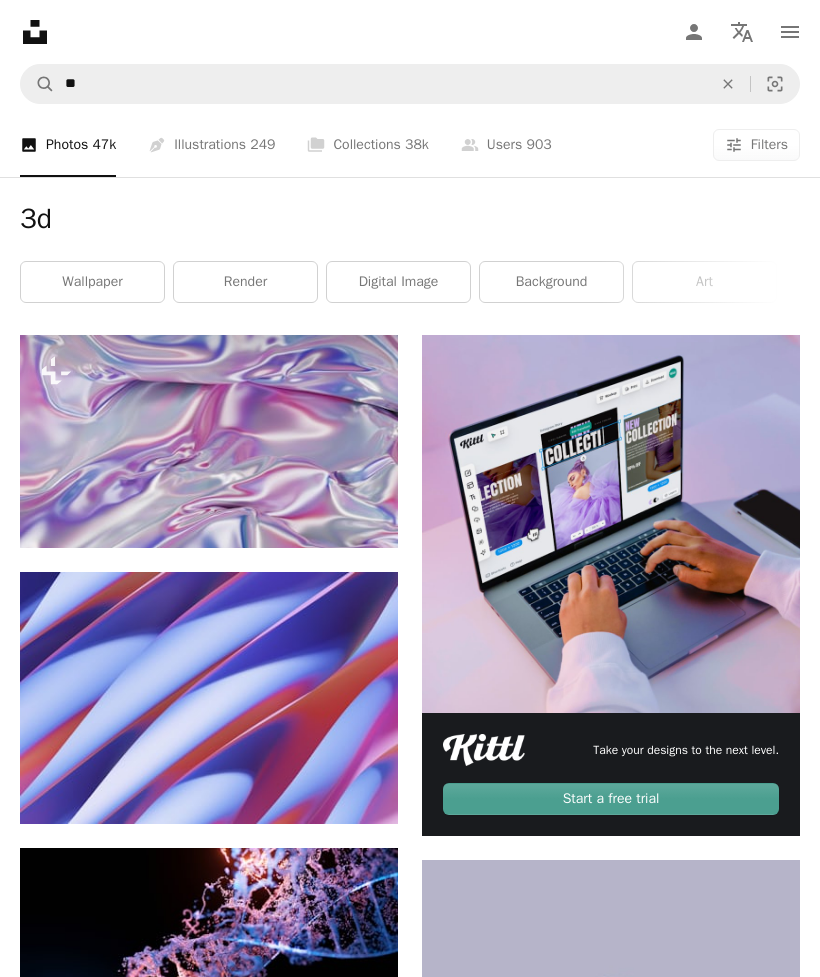 click on "Arrow pointing down" at bounding box center [358, 788] 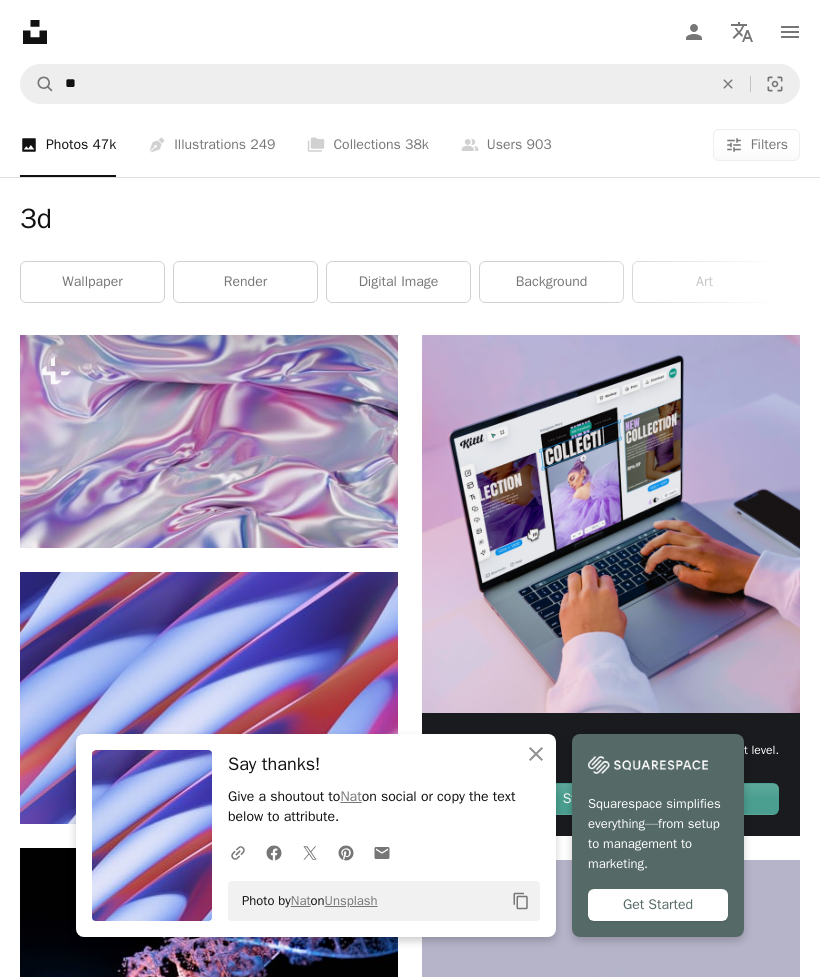 click on "An X shape Close" at bounding box center [536, 754] 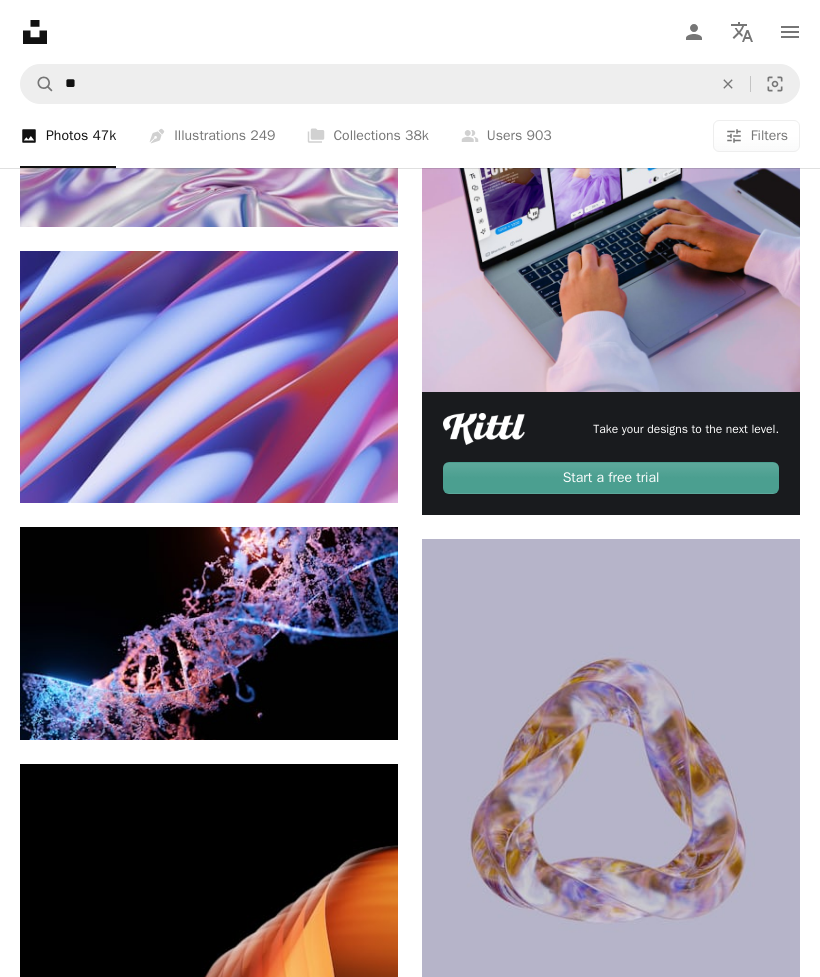 scroll, scrollTop: 548, scrollLeft: 0, axis: vertical 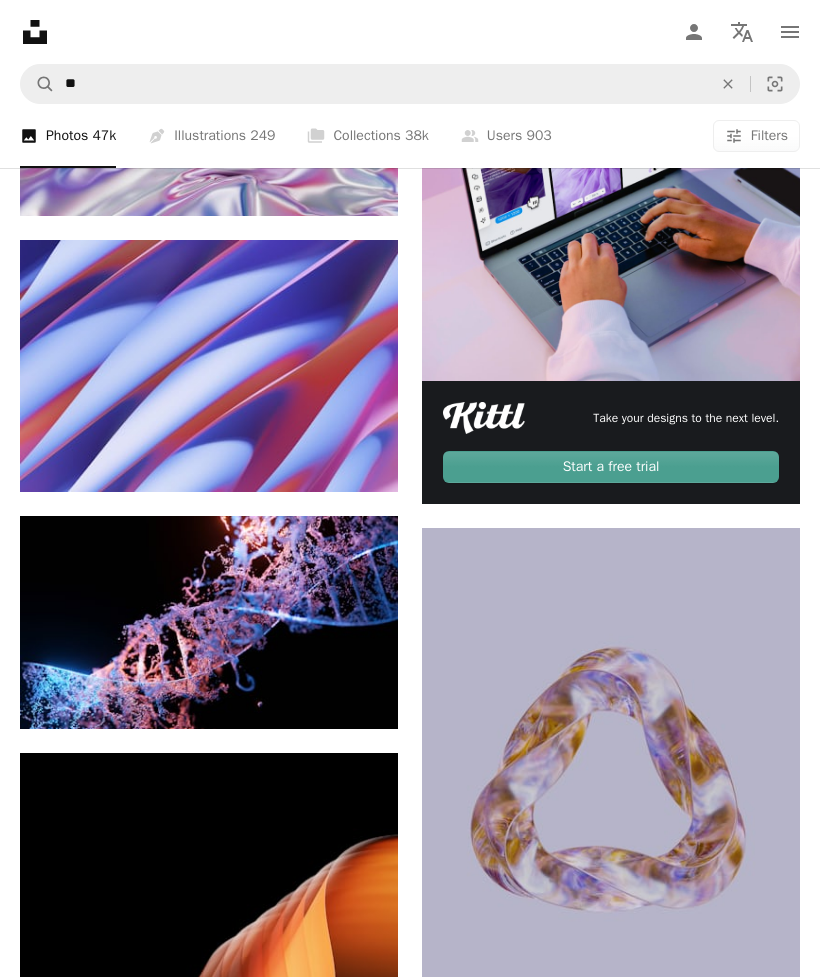 click on "Arrow pointing down" 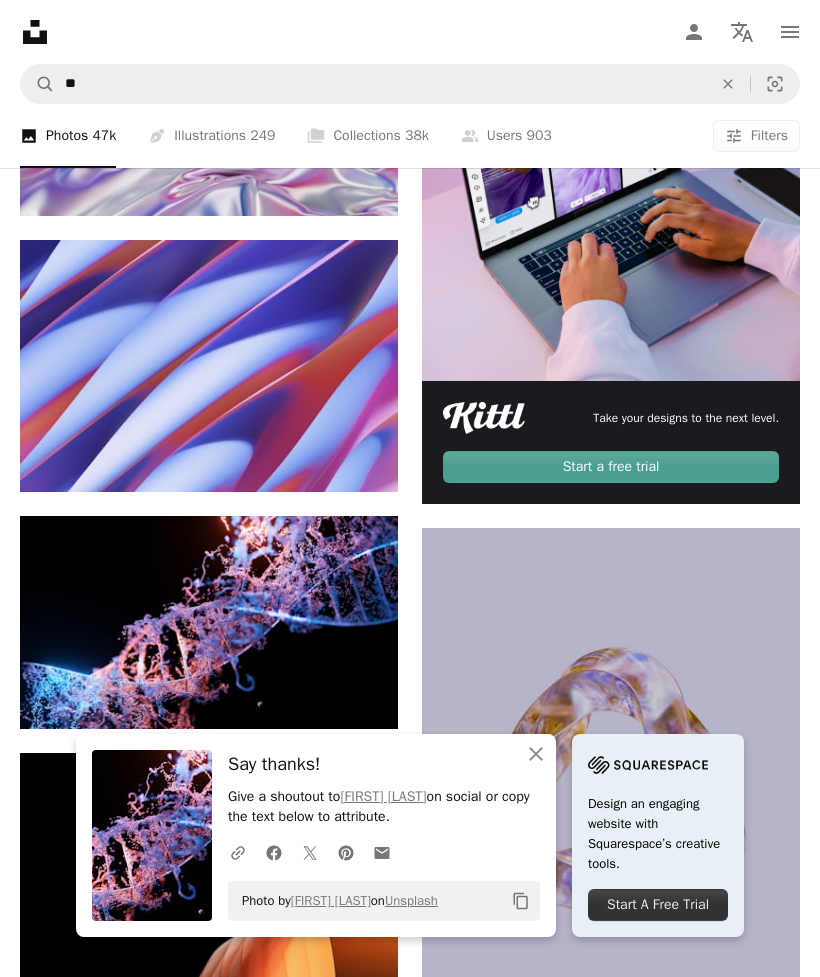 click on "An X shape" 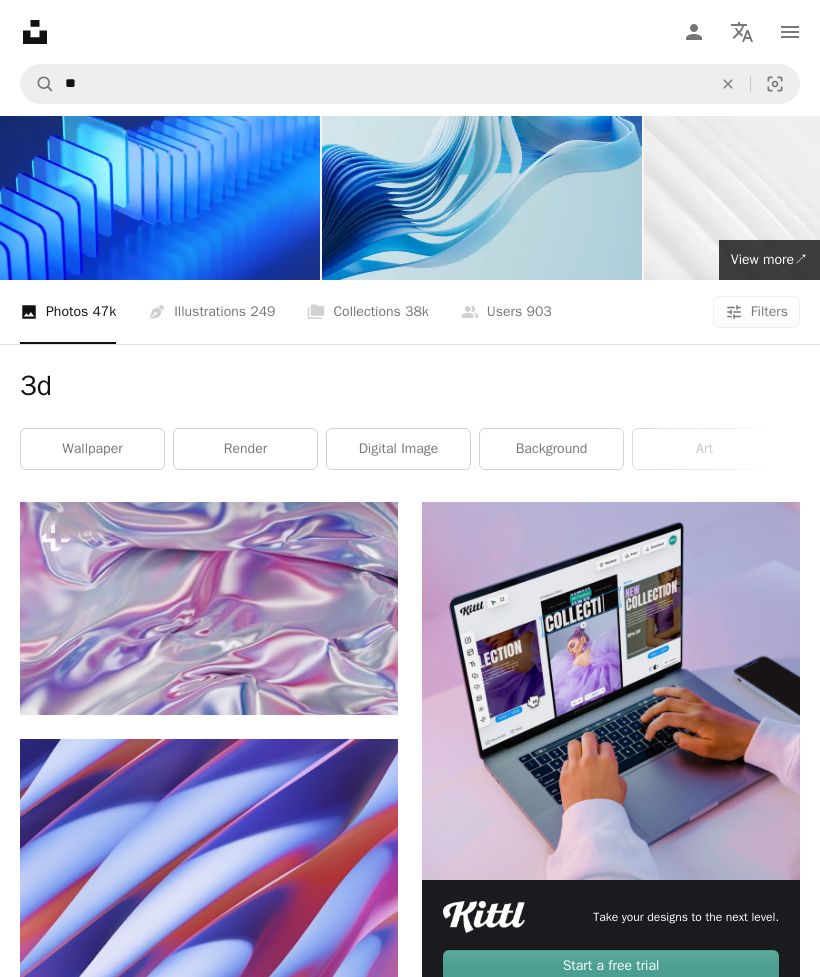 scroll, scrollTop: 0, scrollLeft: 0, axis: both 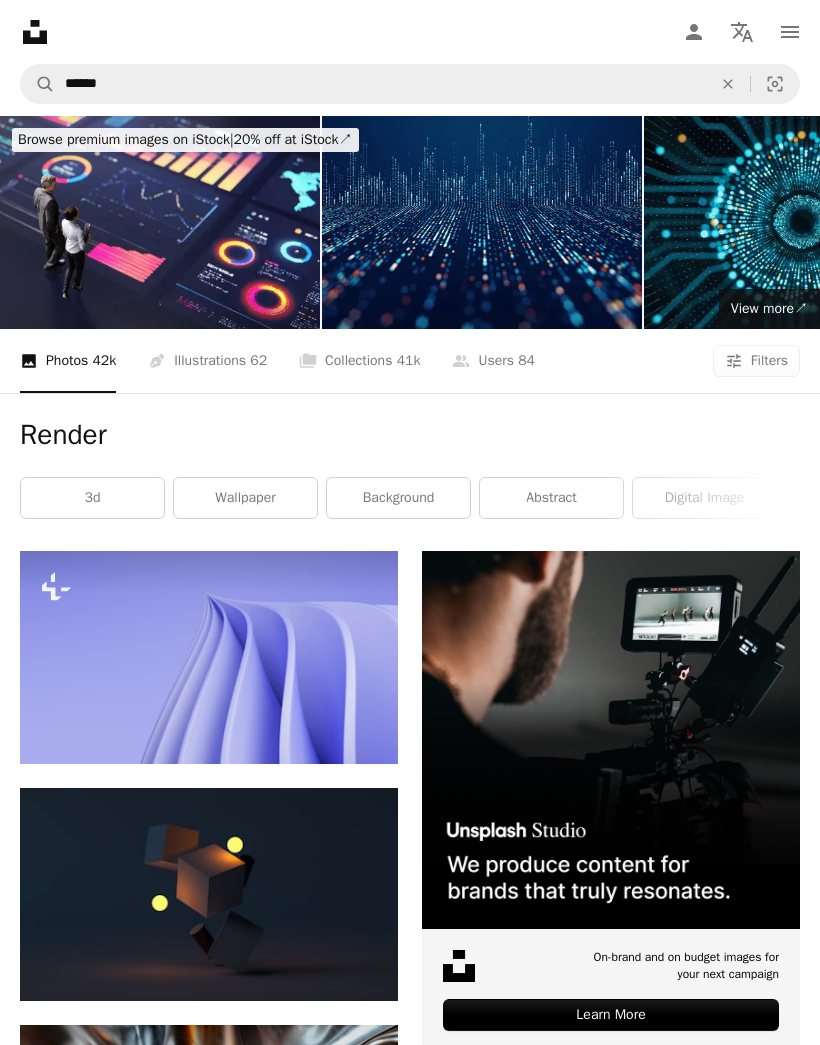 click on "3d" at bounding box center (92, 498) 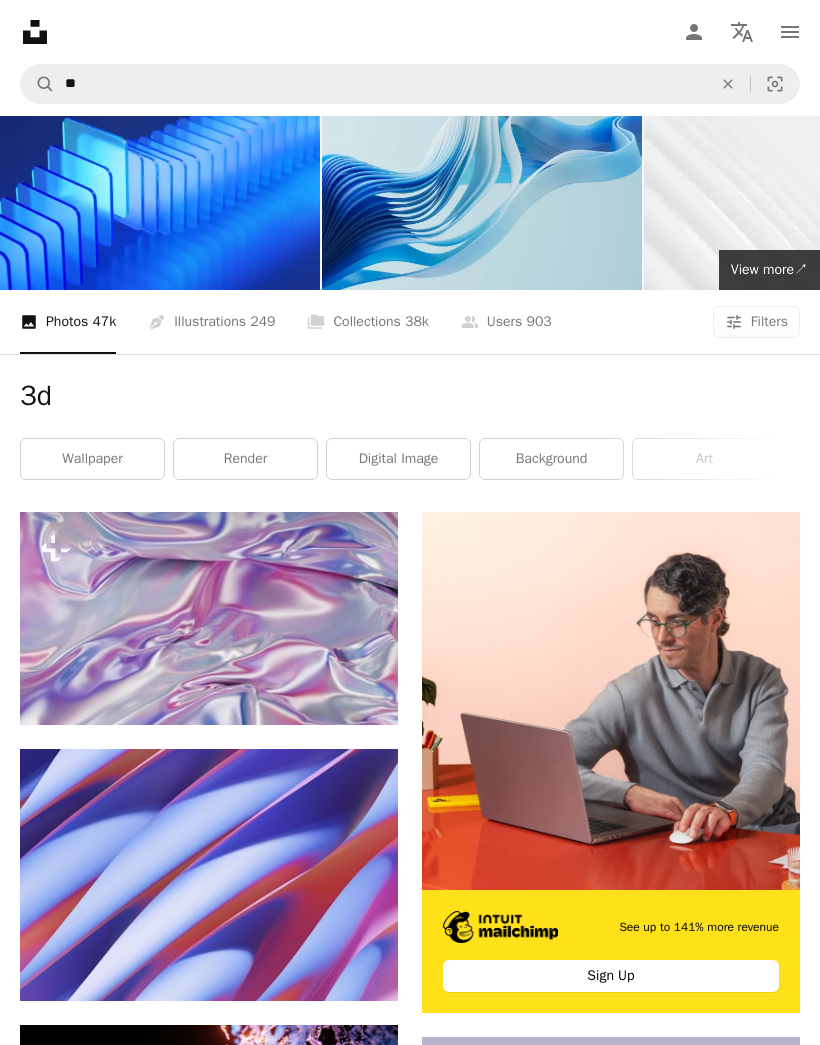 scroll, scrollTop: 0, scrollLeft: 0, axis: both 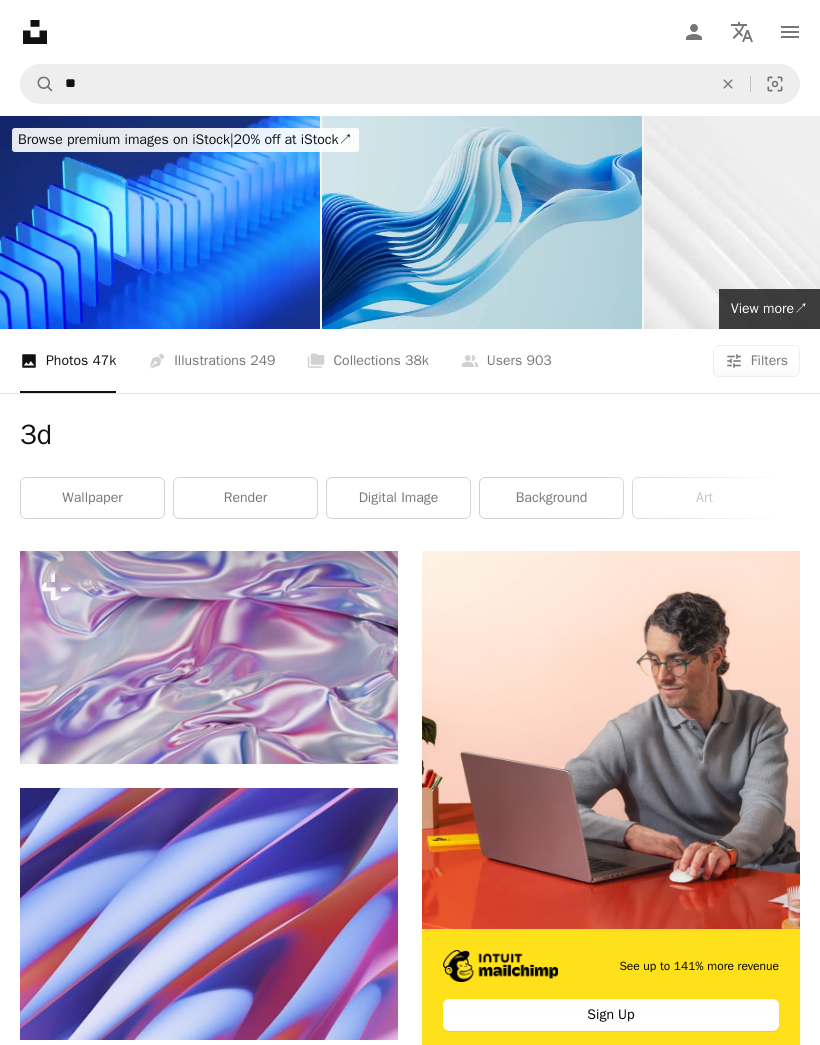 click on "wallpaper" at bounding box center (92, 498) 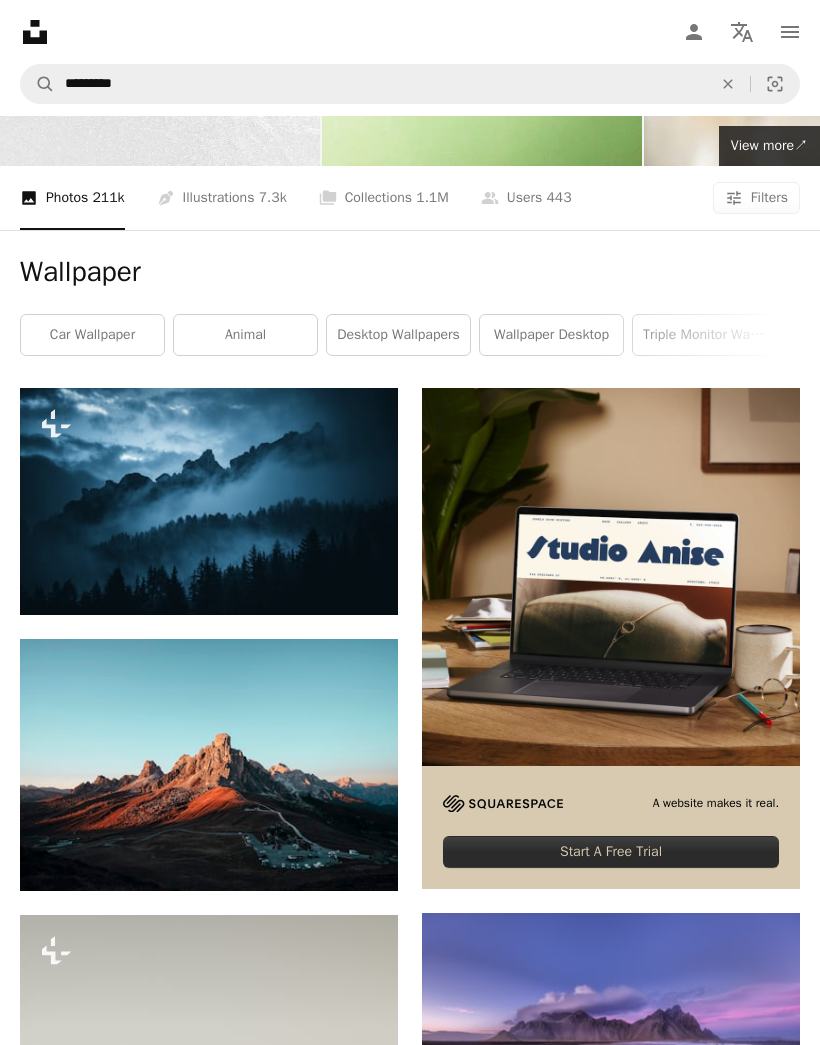 scroll, scrollTop: 170, scrollLeft: 0, axis: vertical 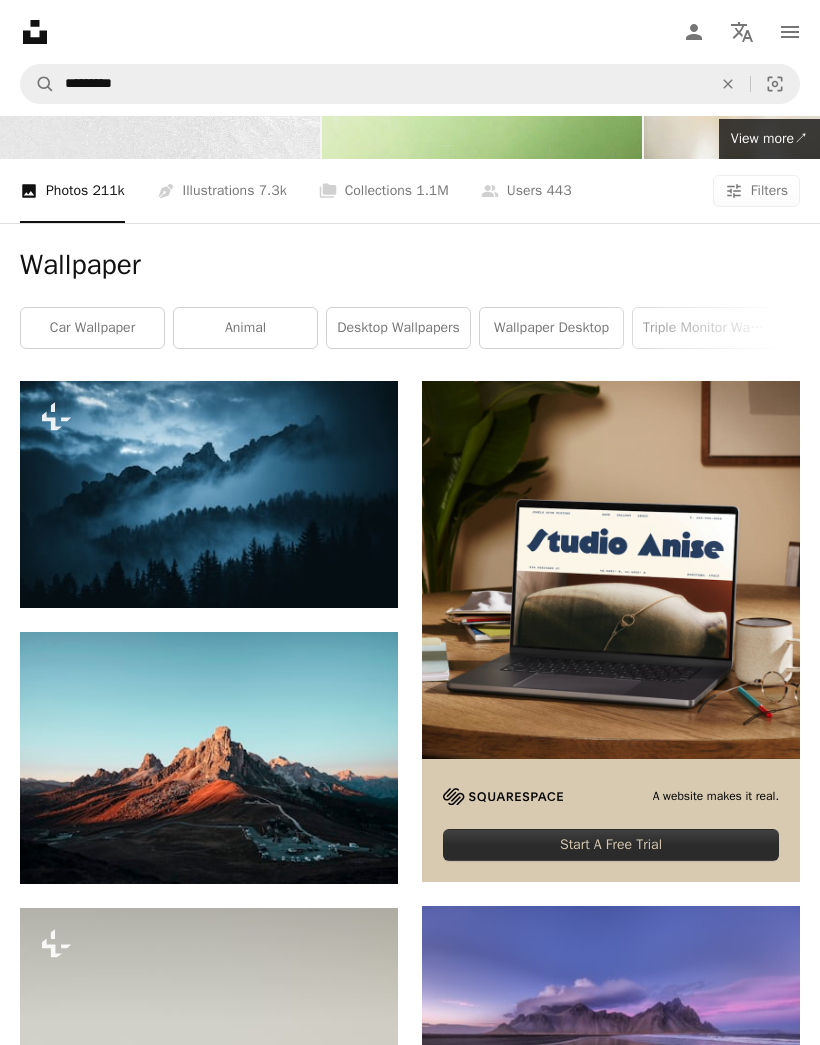 click on "Arrow pointing down" 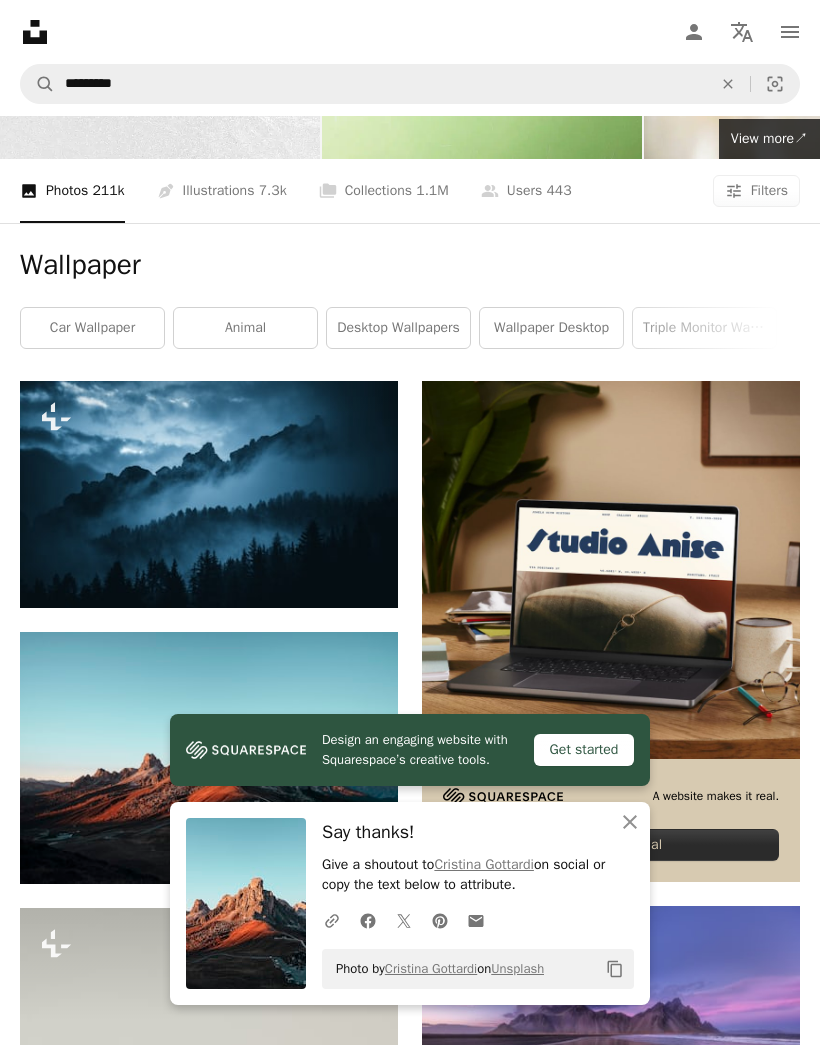 click 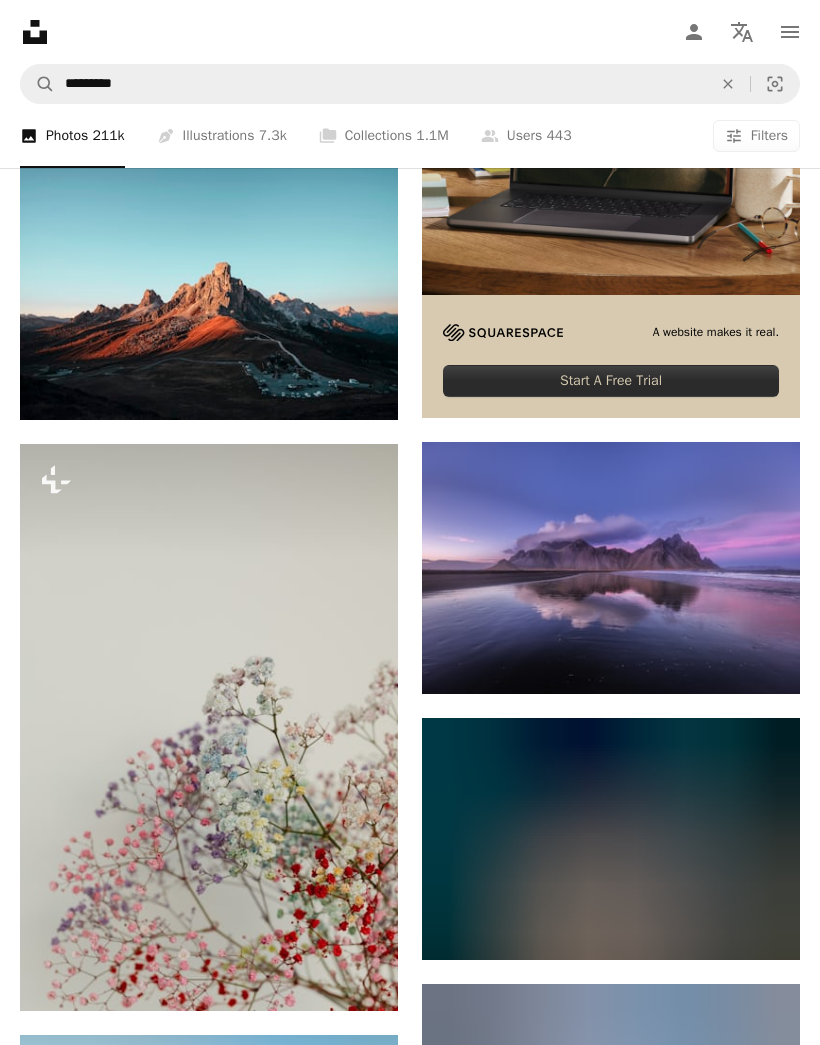 scroll, scrollTop: 641, scrollLeft: 0, axis: vertical 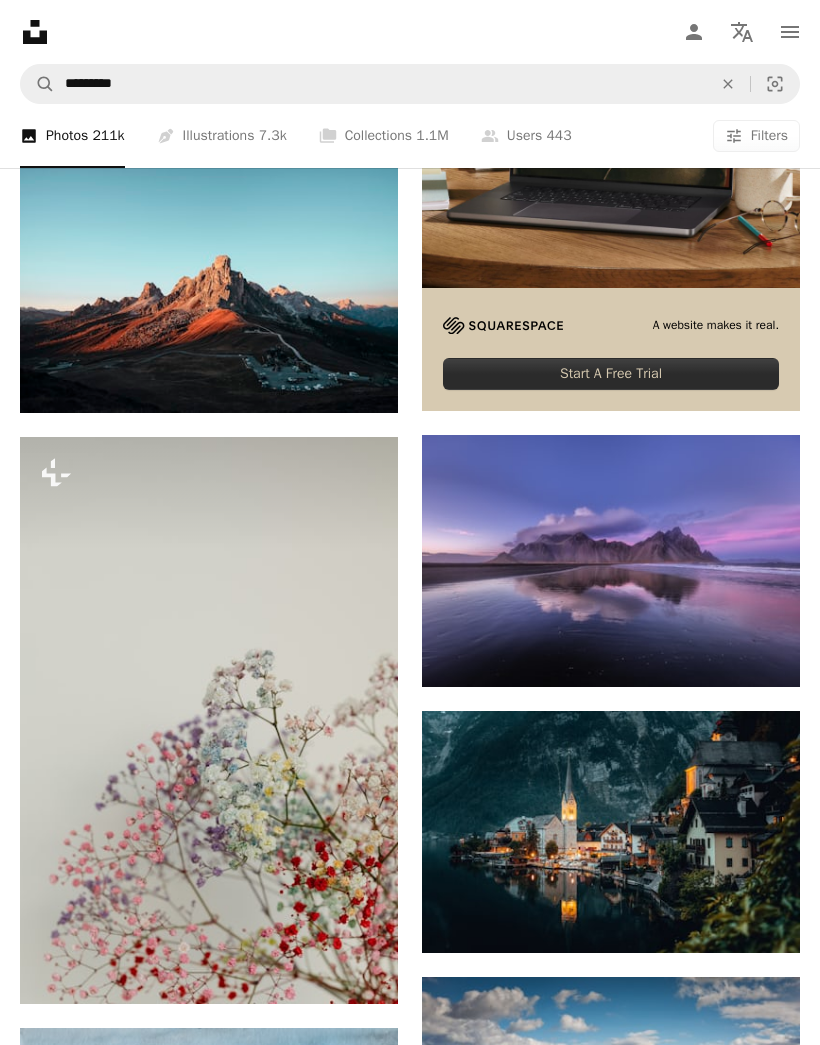 click on "Arrow pointing down" at bounding box center (760, 651) 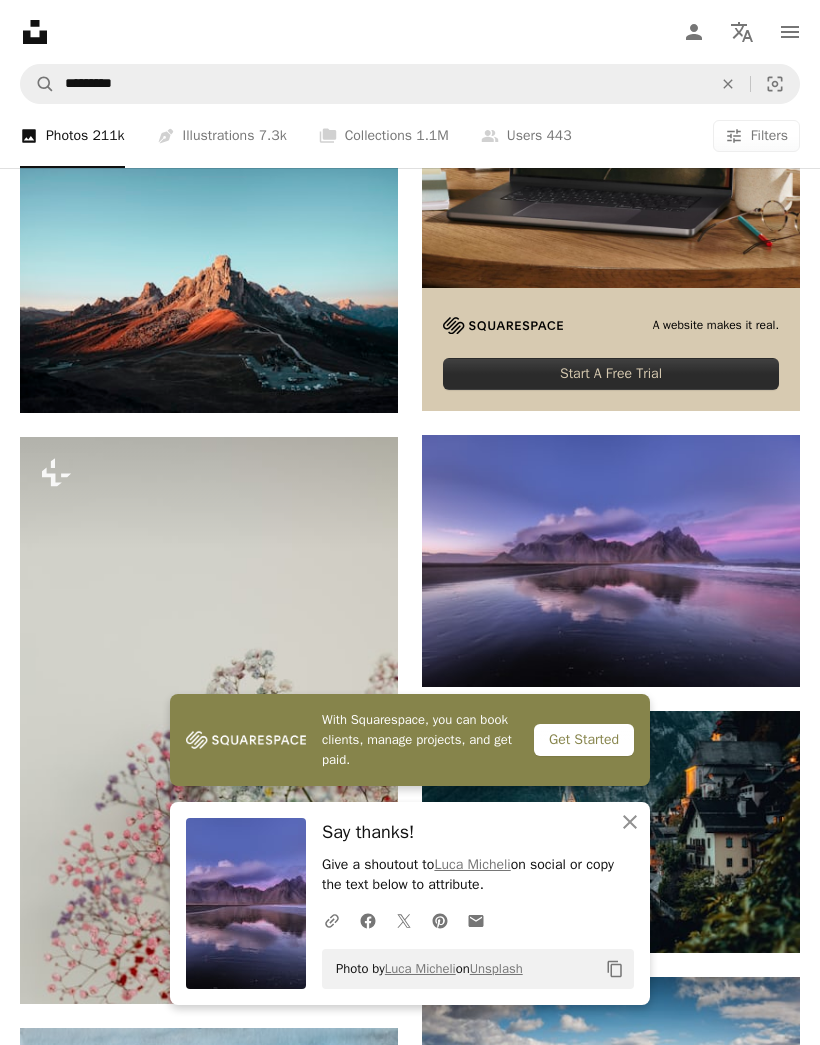 click on "An X shape" 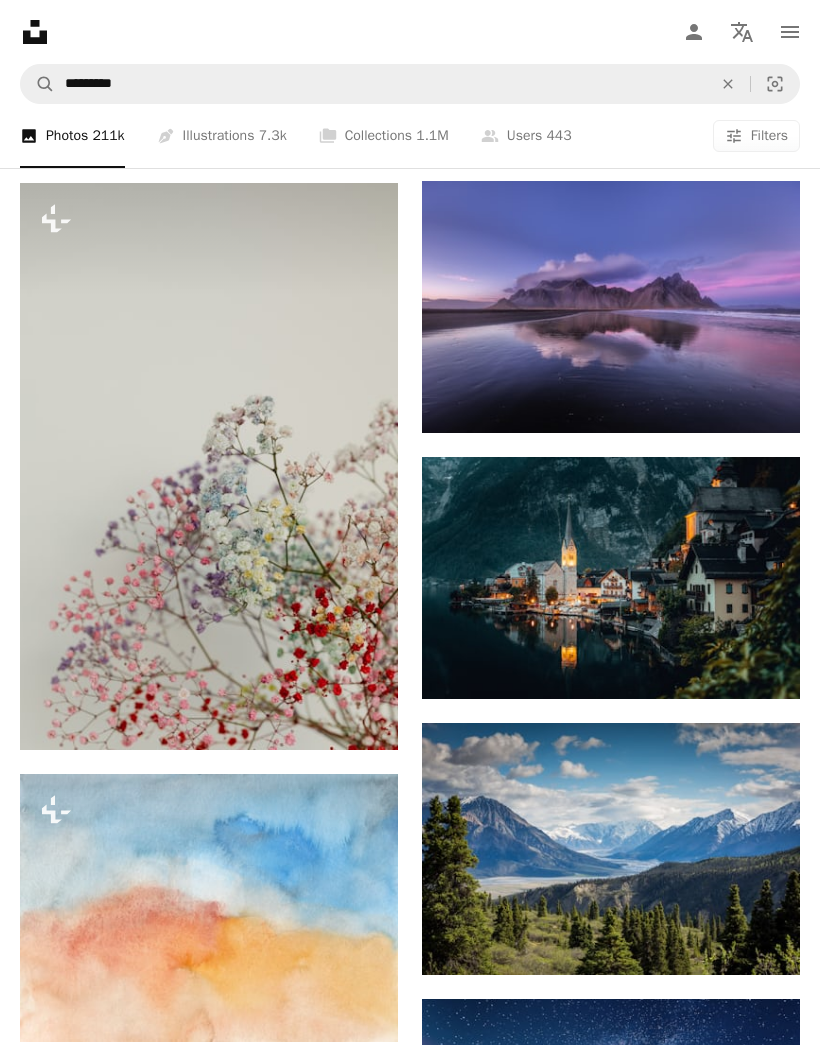 scroll, scrollTop: 928, scrollLeft: 0, axis: vertical 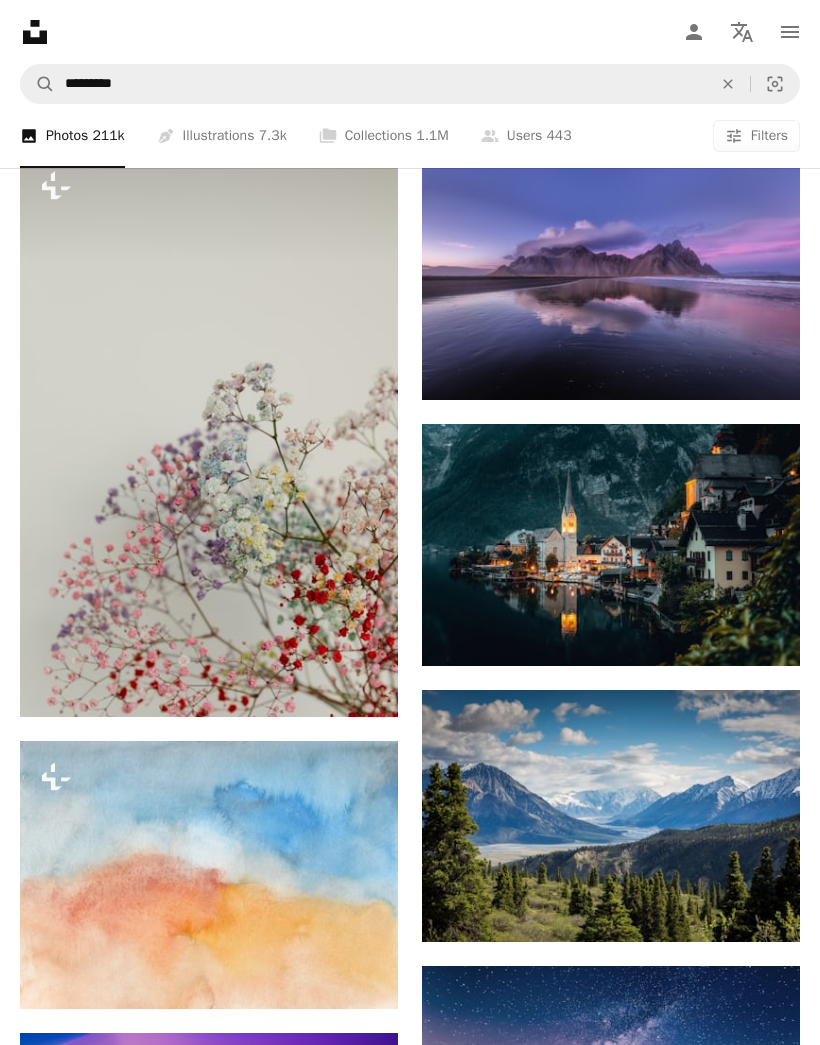 click on "Arrow pointing down" at bounding box center (760, 630) 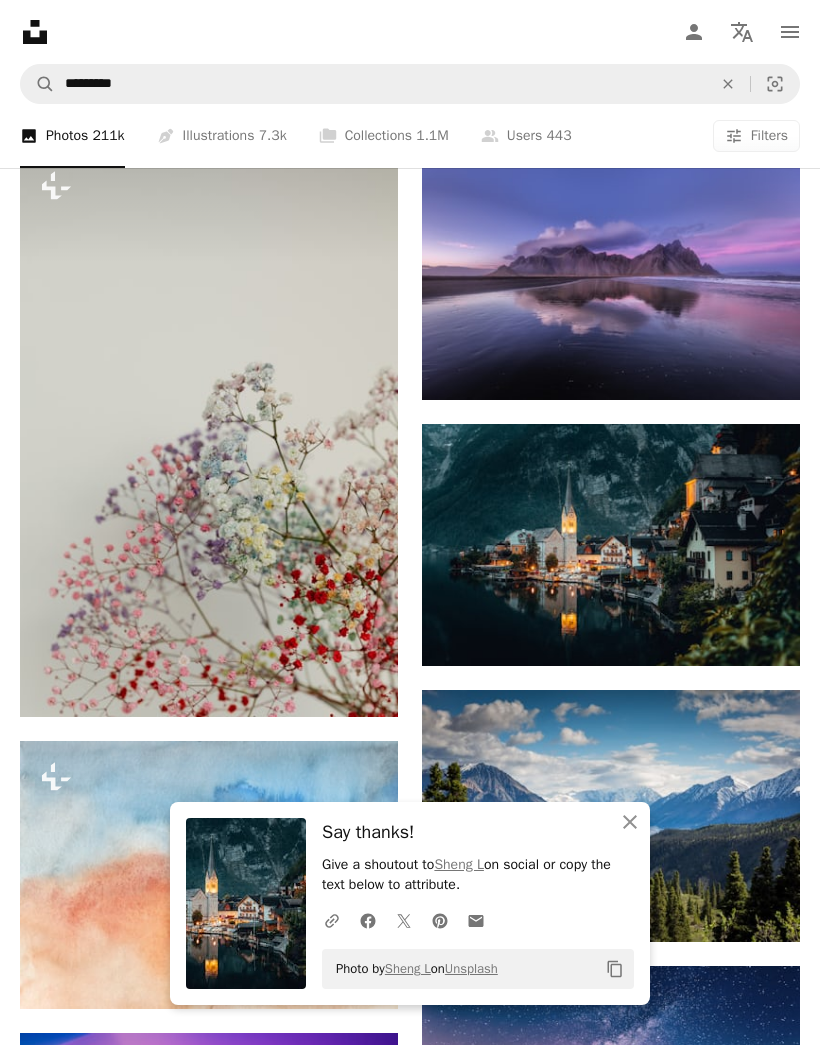 click on "An X shape" 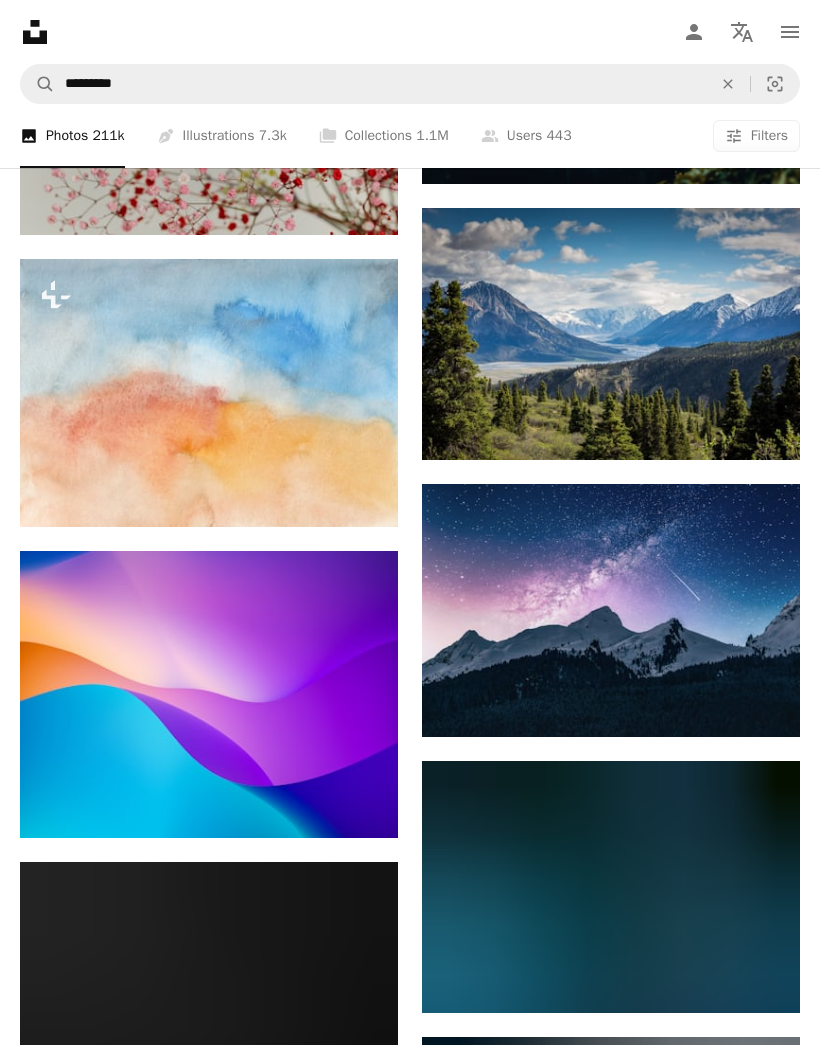scroll, scrollTop: 1411, scrollLeft: 0, axis: vertical 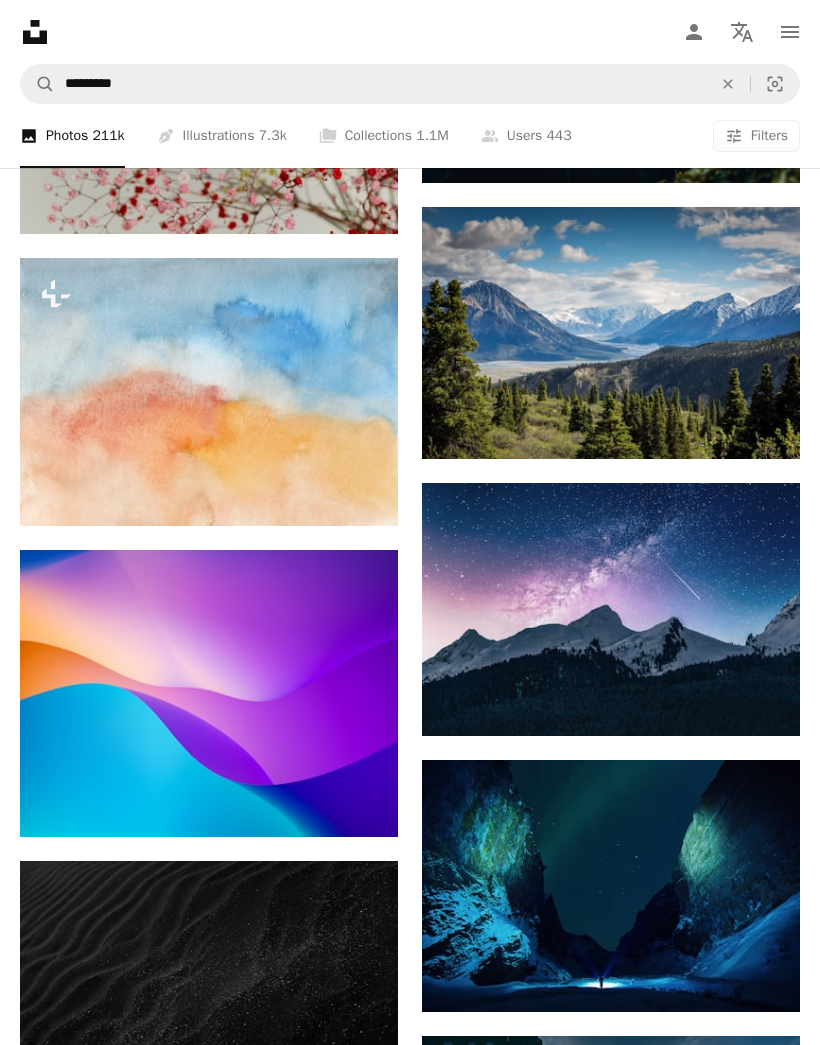 click on "Arrow pointing down" 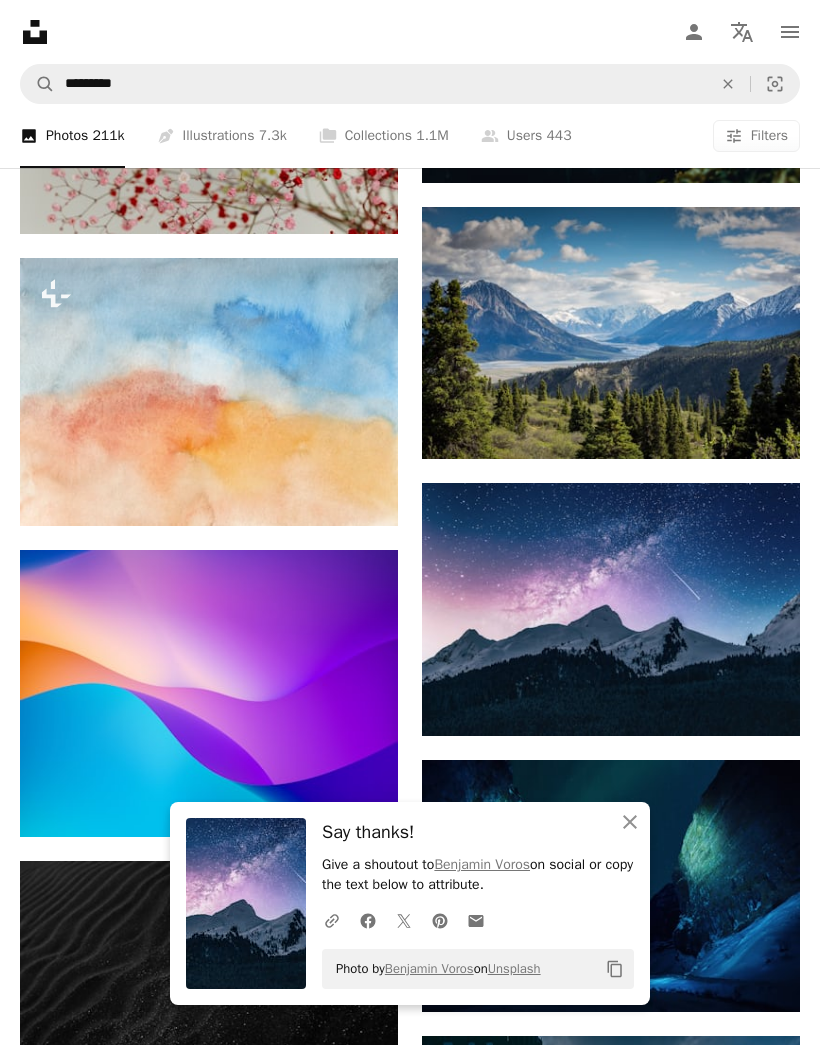 click on "An X shape" 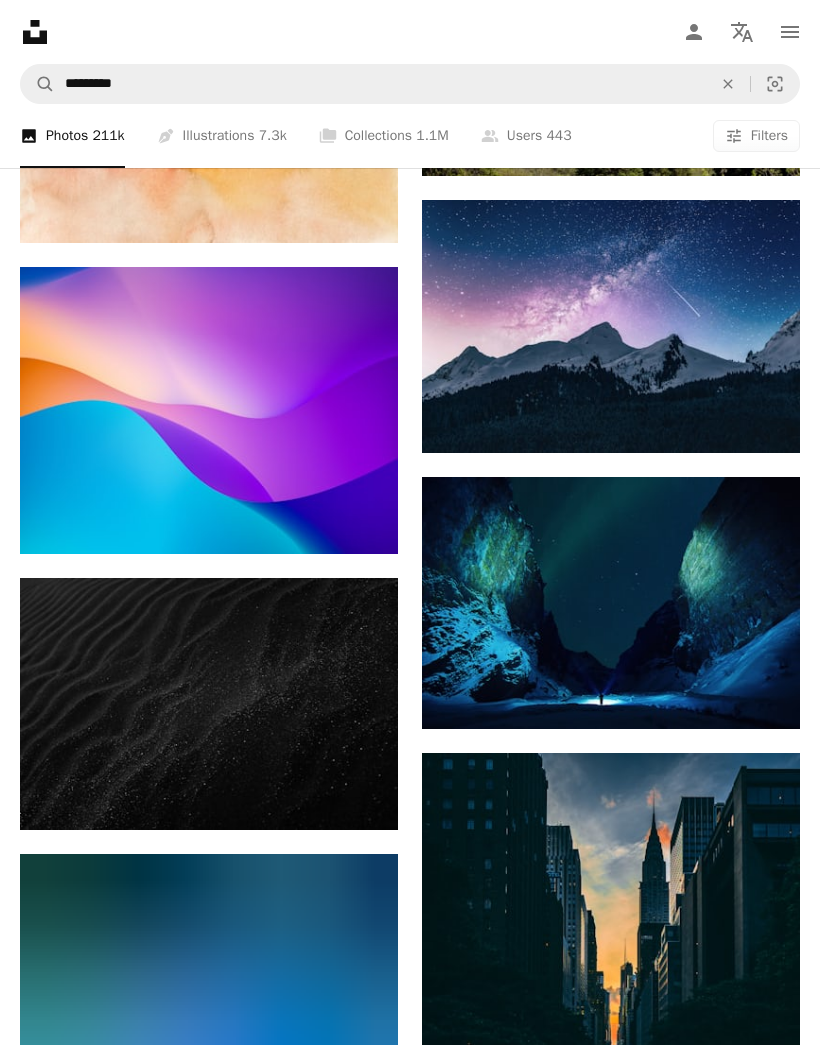 scroll, scrollTop: 1708, scrollLeft: 0, axis: vertical 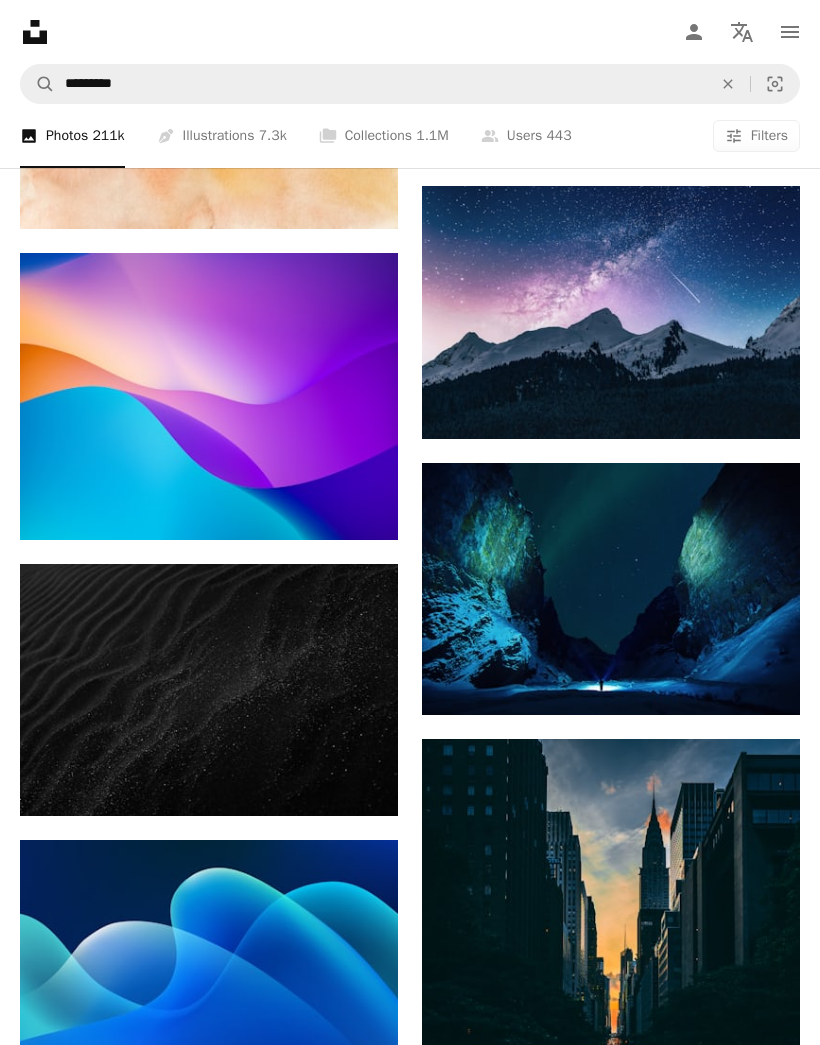 click on "Arrow pointing down" at bounding box center (760, 679) 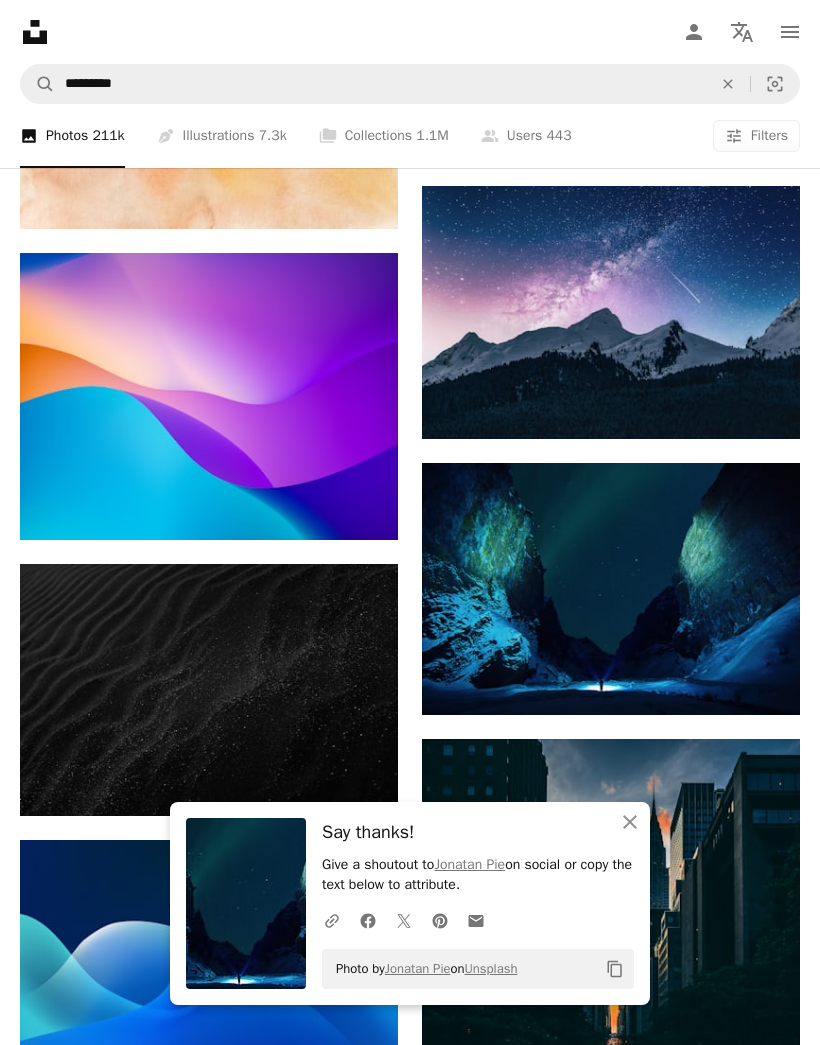 click on "An X shape" 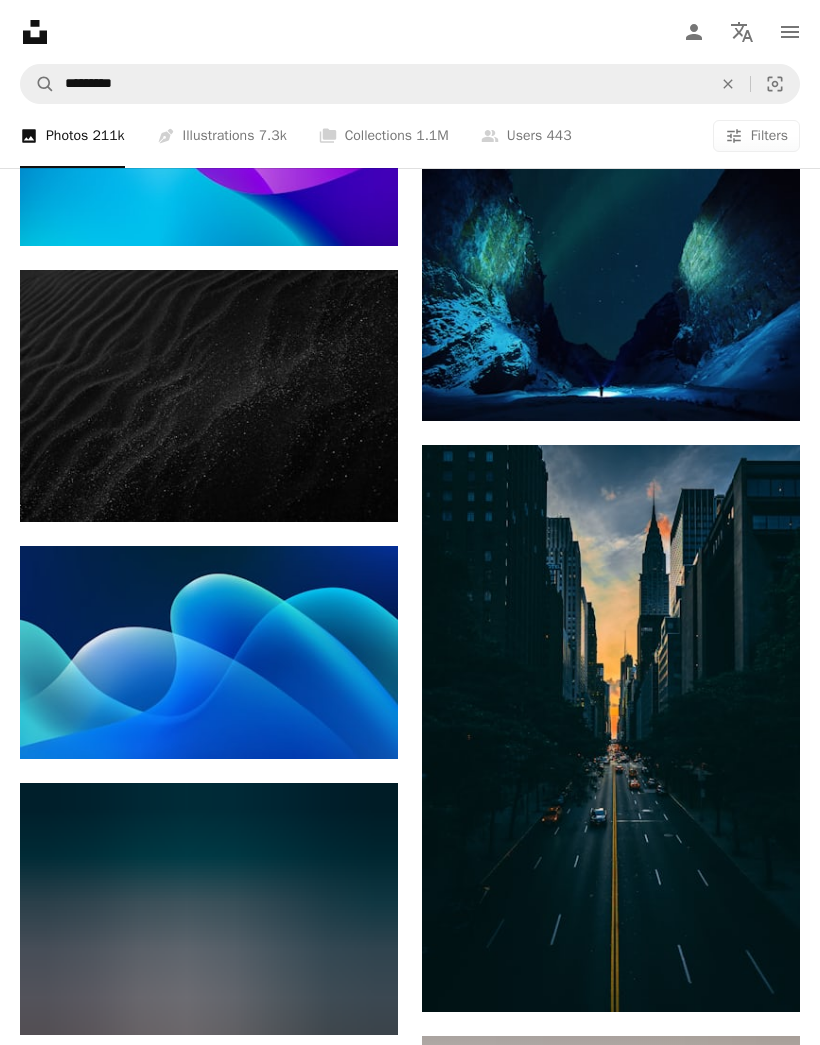 scroll, scrollTop: 2029, scrollLeft: 0, axis: vertical 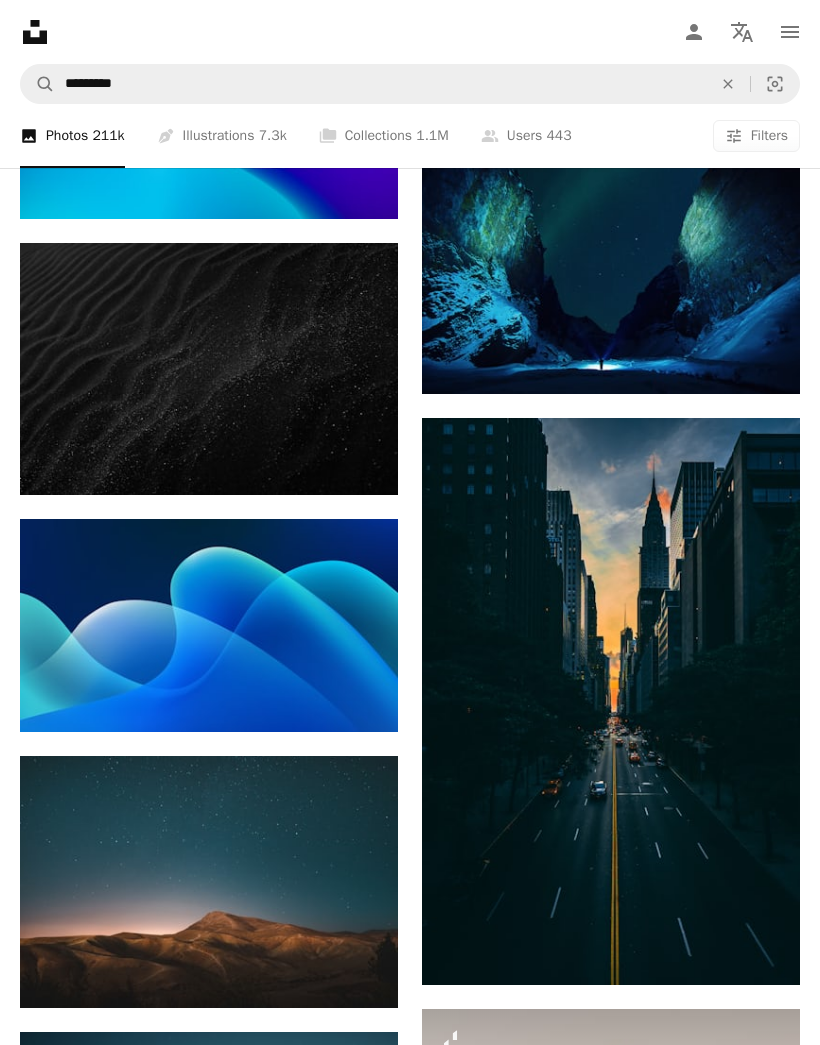 click at bounding box center [611, 701] 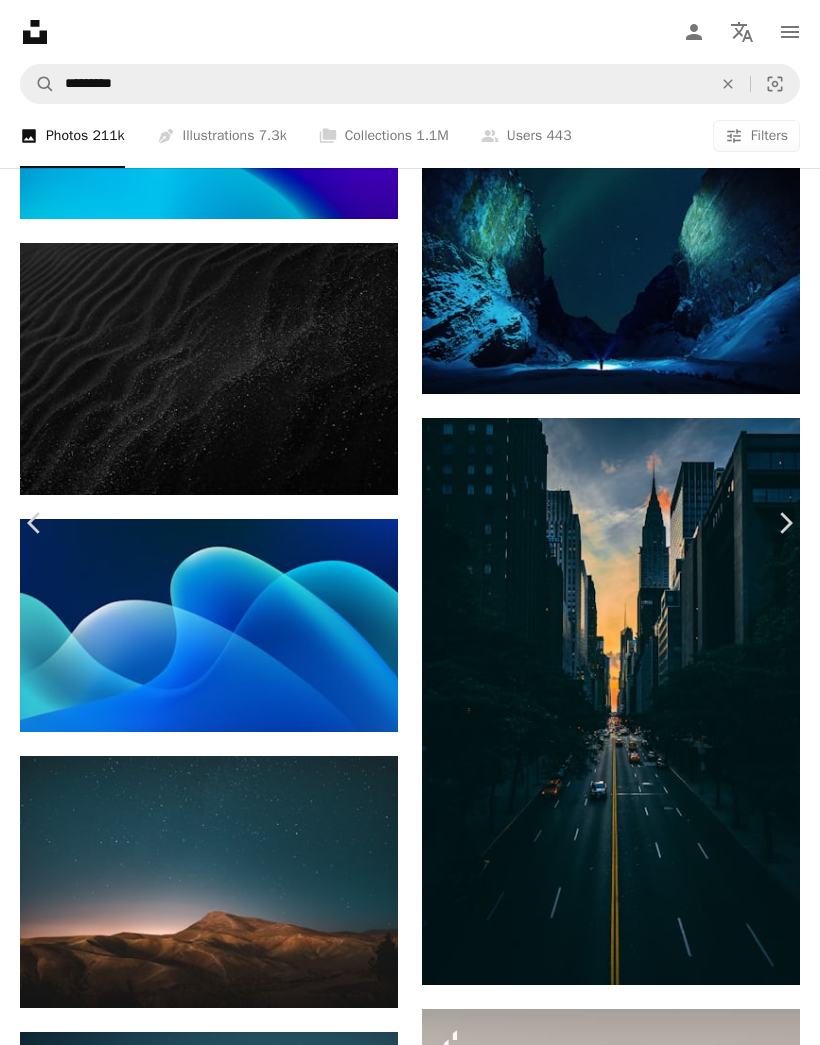 click on "Download free" at bounding box center (625, 2727) 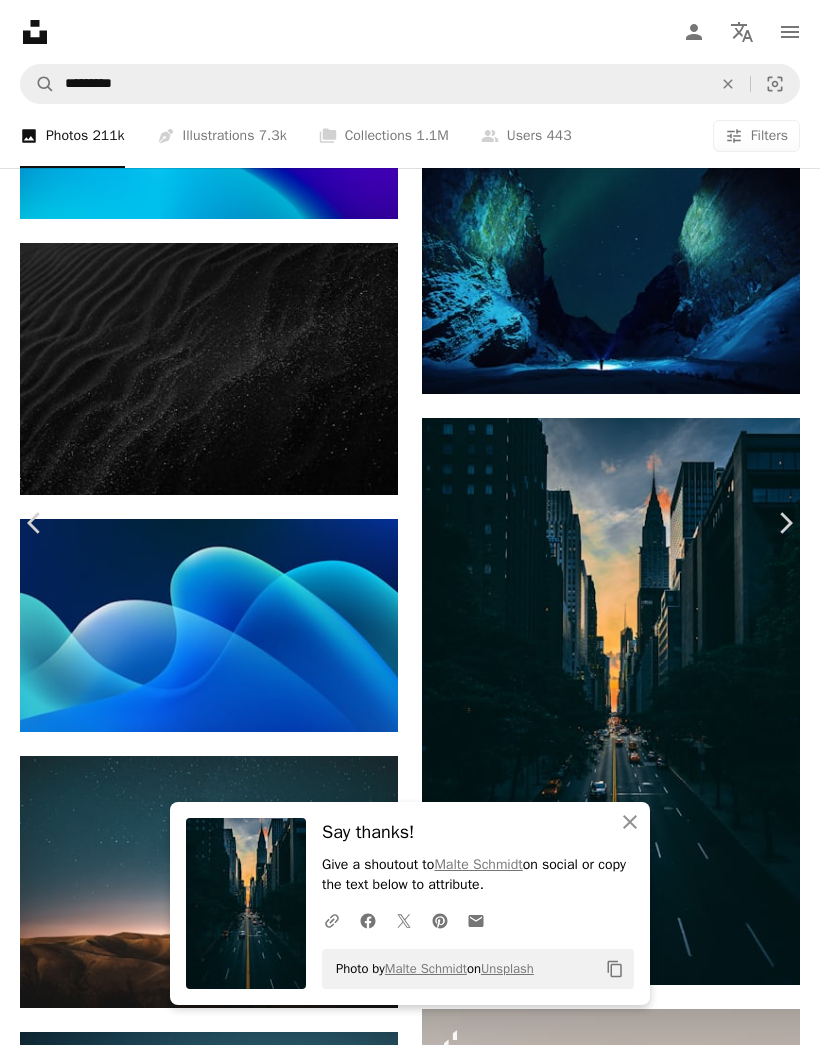 click on "An X shape" 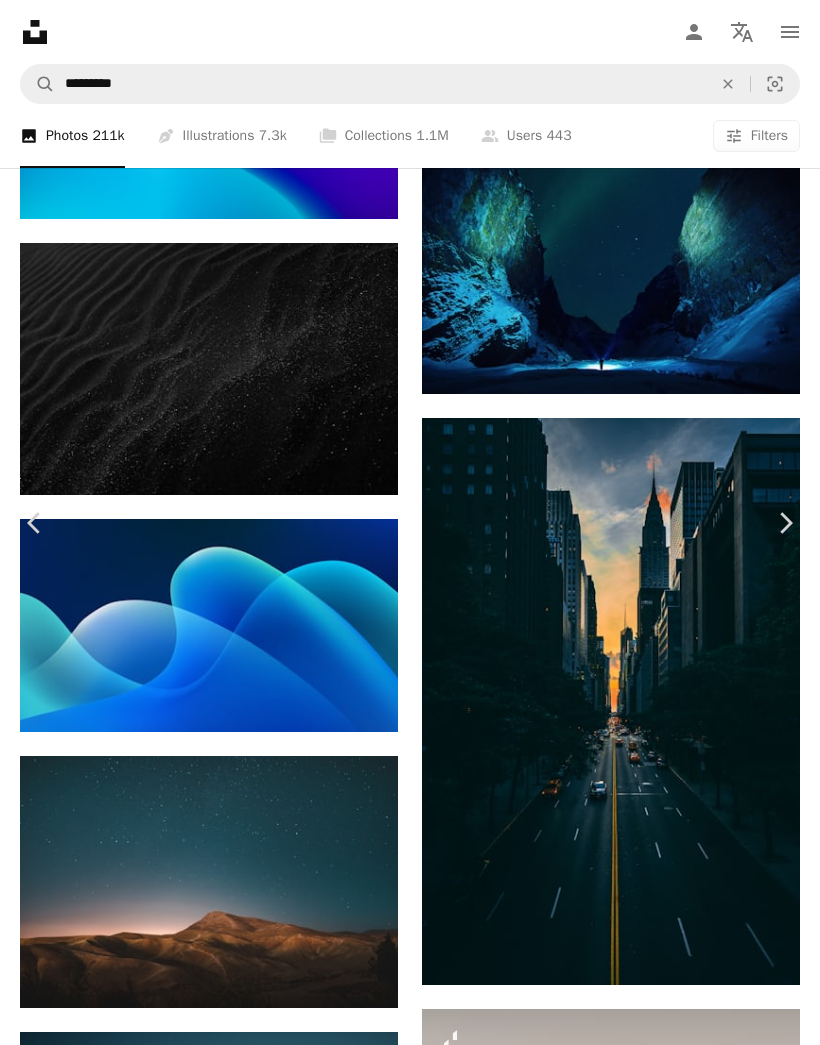 scroll, scrollTop: 0, scrollLeft: 0, axis: both 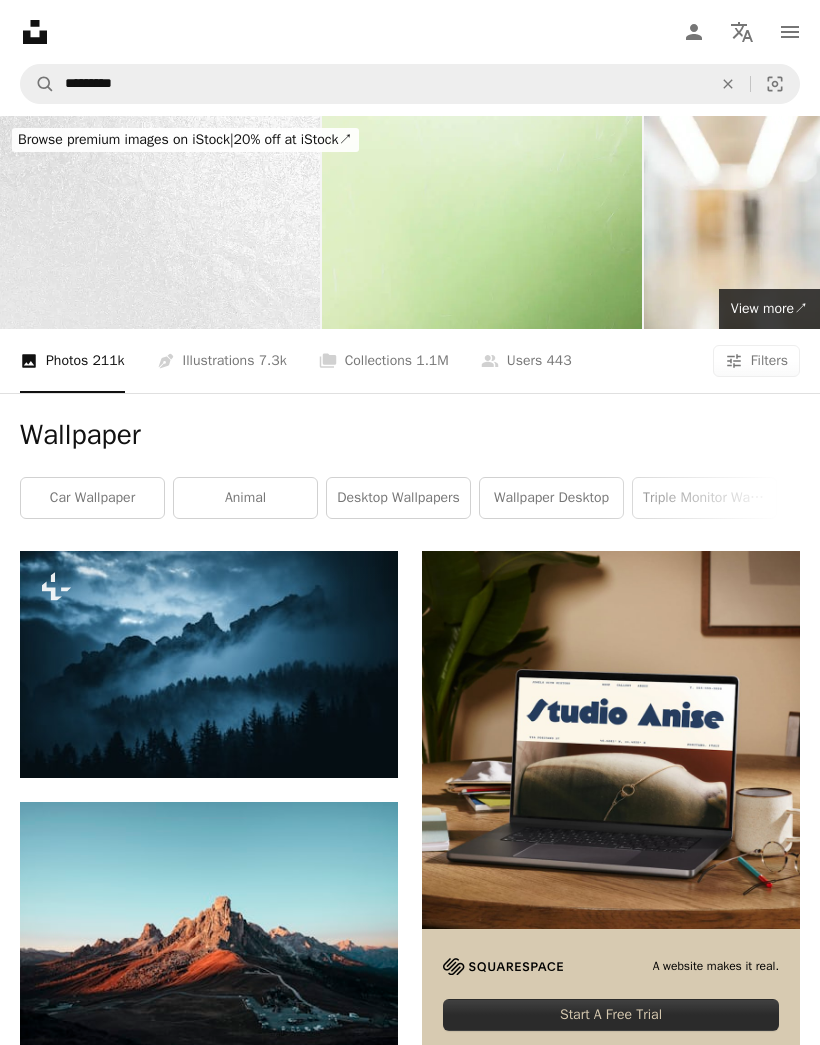 click on "desktop wallpapers" at bounding box center (398, 498) 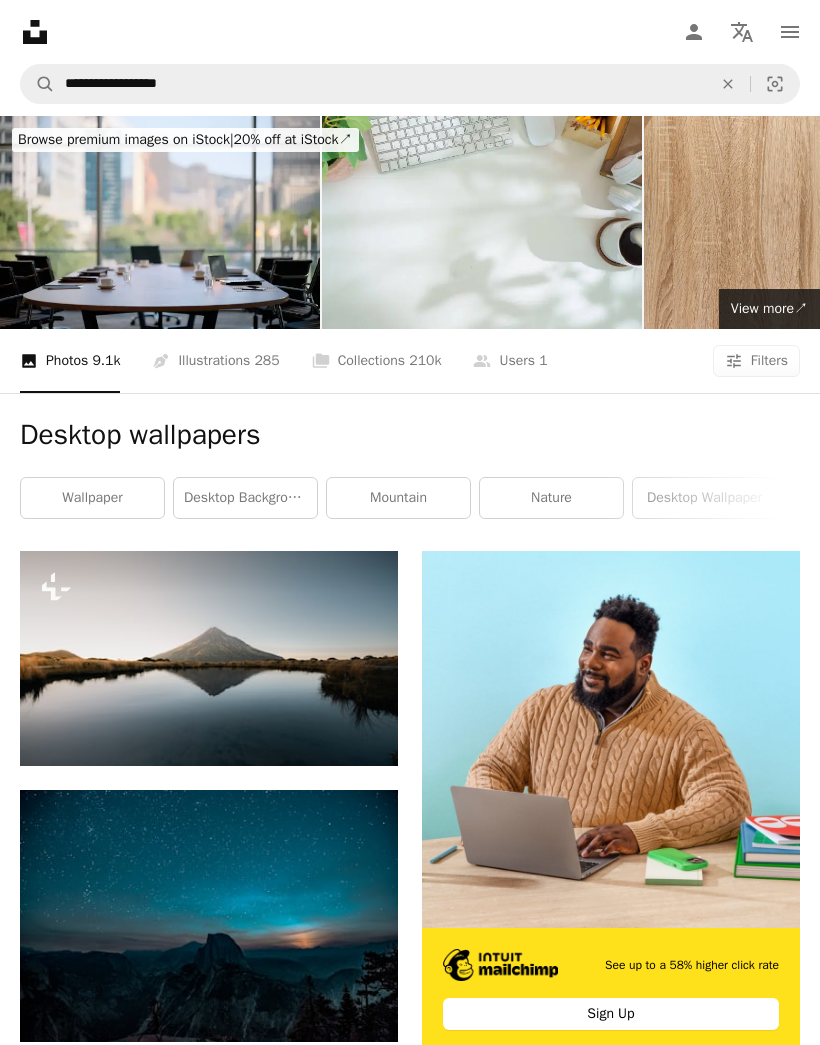 click at bounding box center [209, 658] 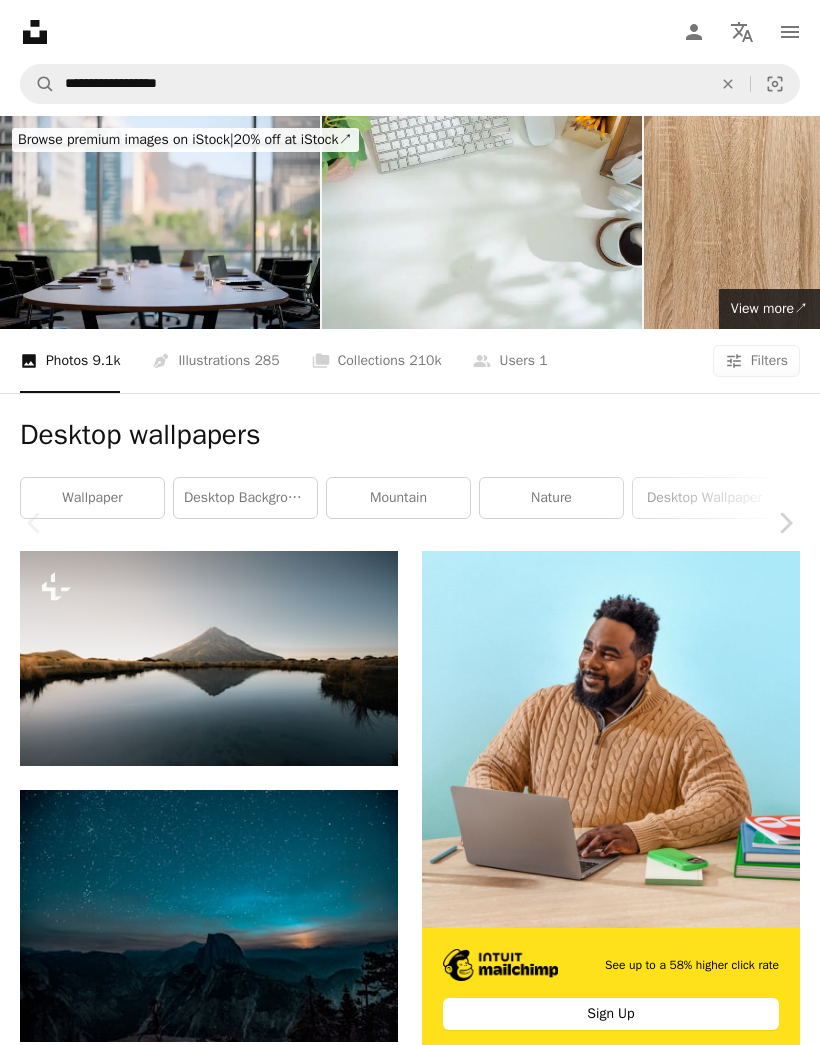 click on "A lock Download" at bounding box center (663, 4544) 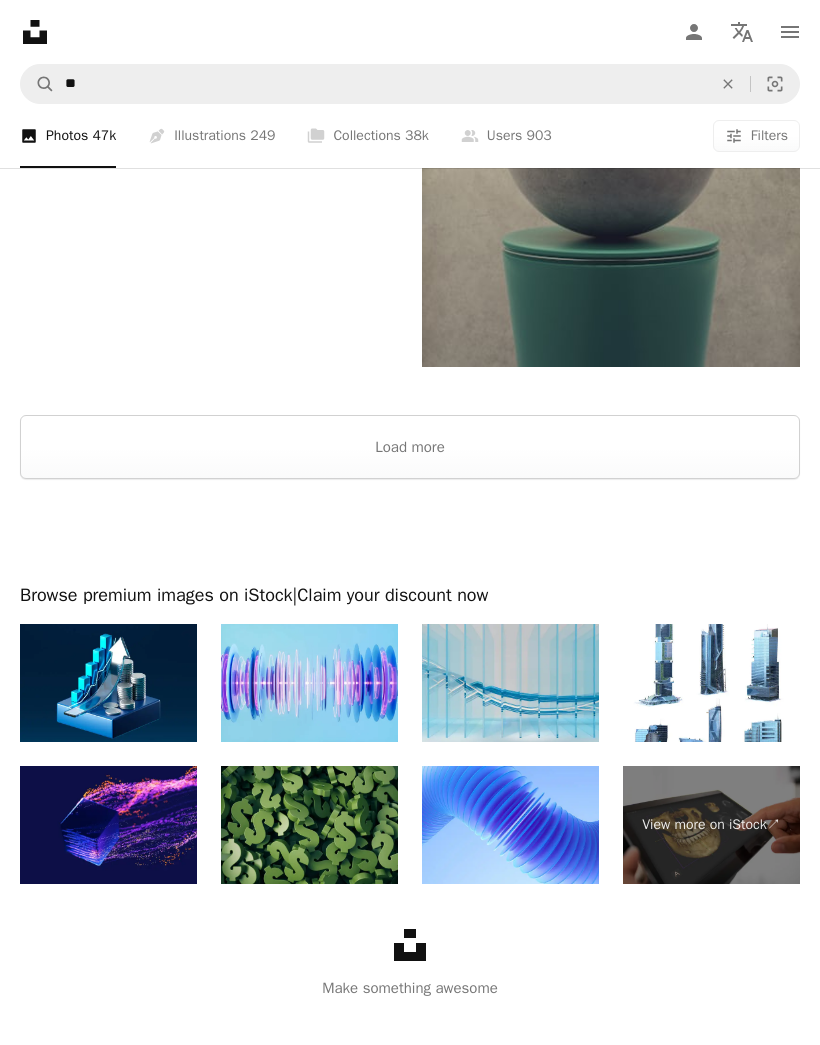 scroll, scrollTop: 4592, scrollLeft: 0, axis: vertical 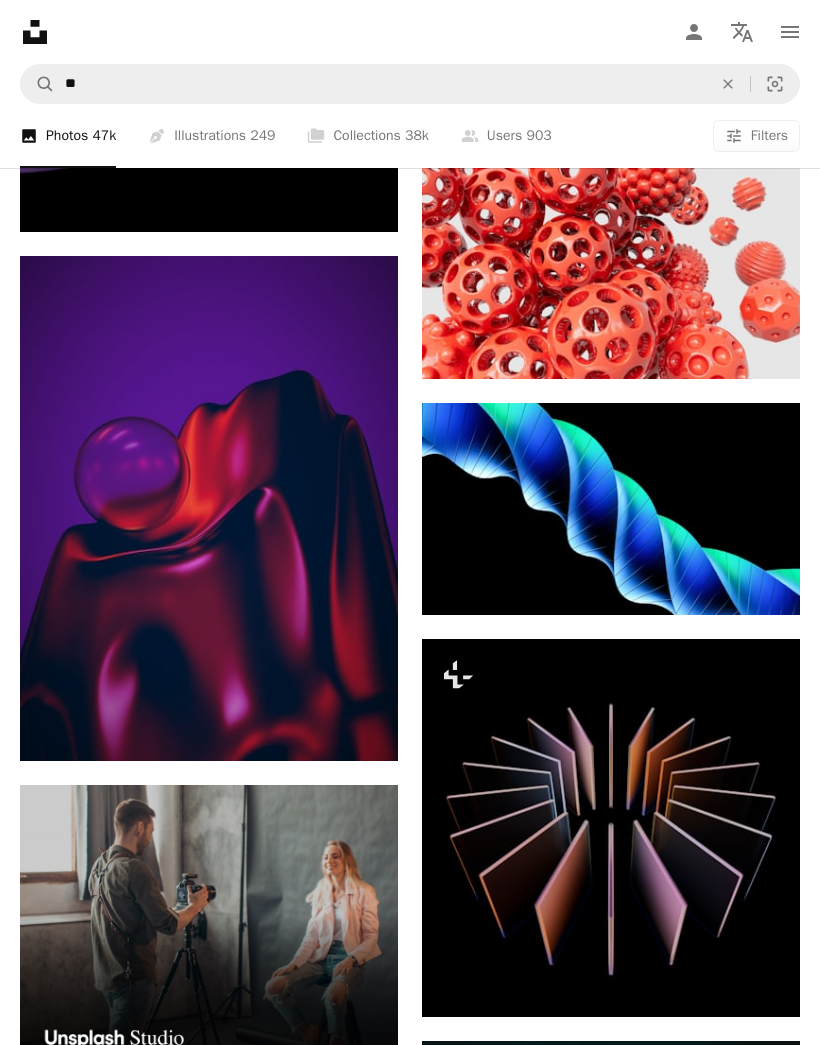 click 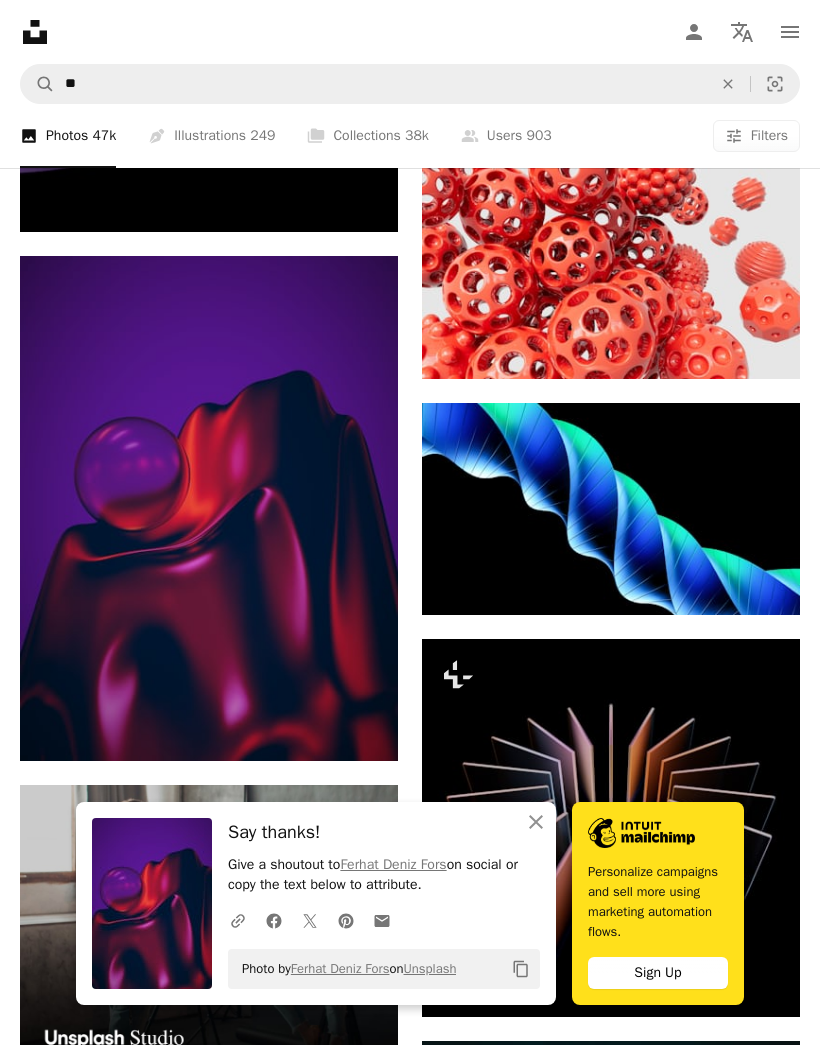 click on "An X shape" 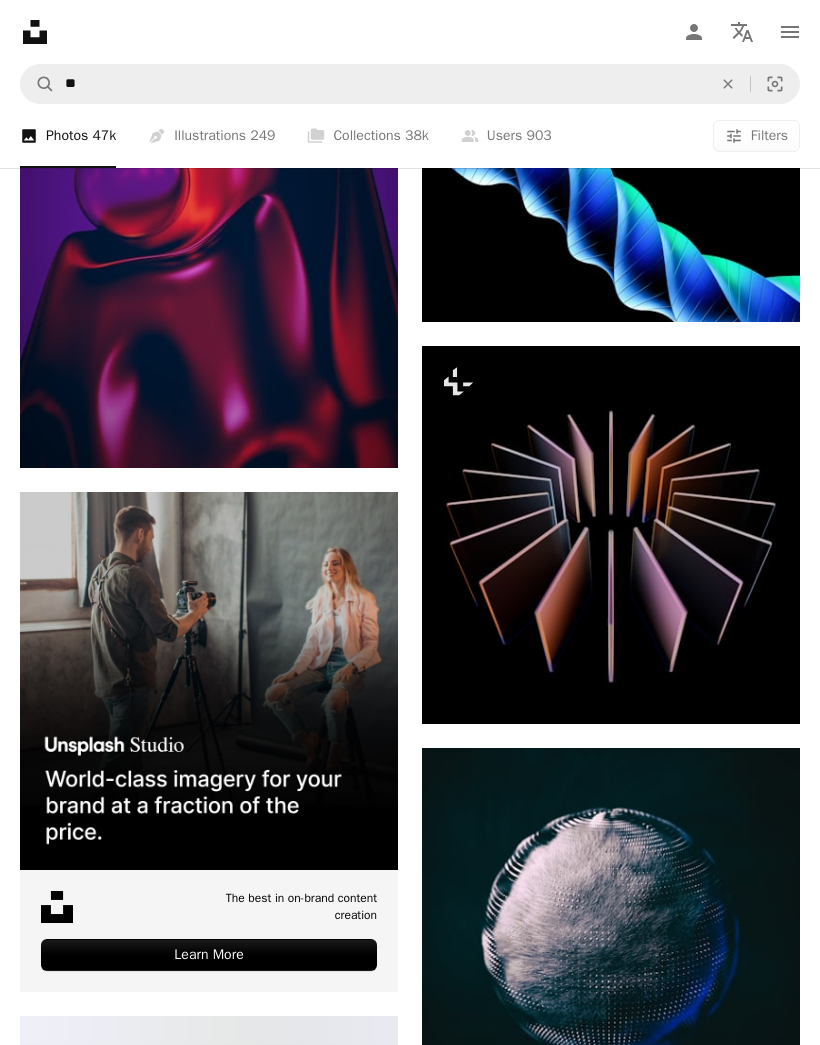 scroll, scrollTop: 5157, scrollLeft: 0, axis: vertical 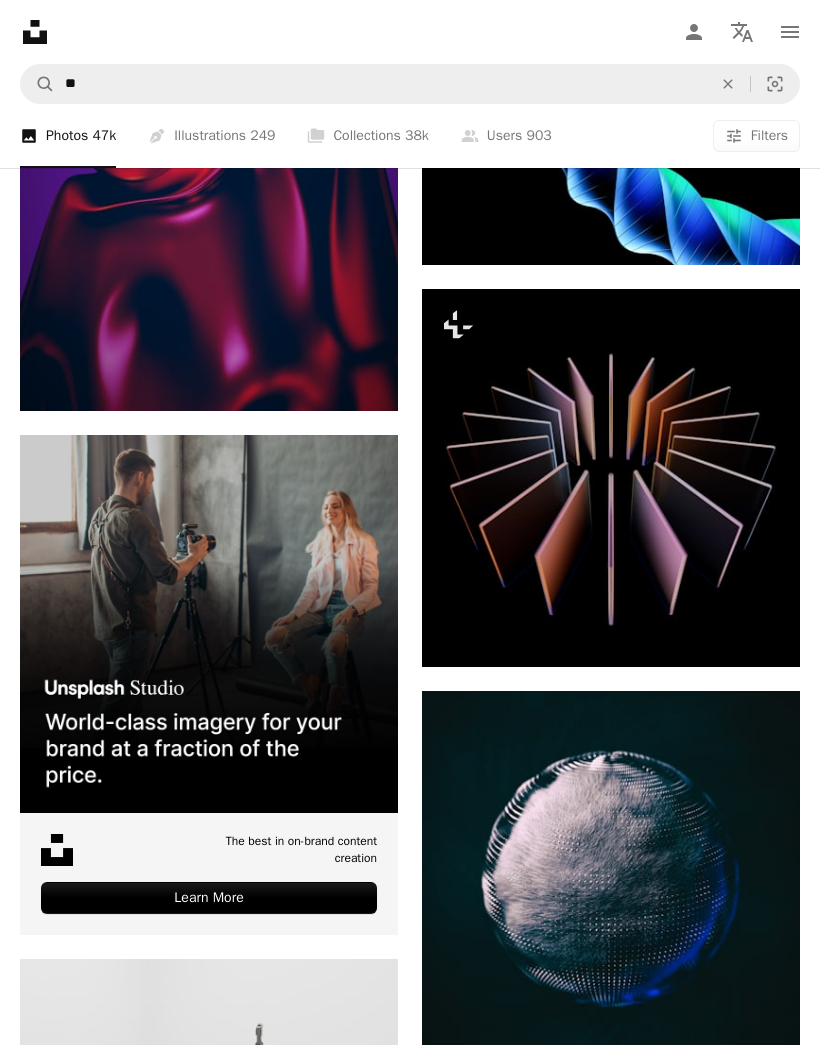 click on "A lock Download" at bounding box center (729, 631) 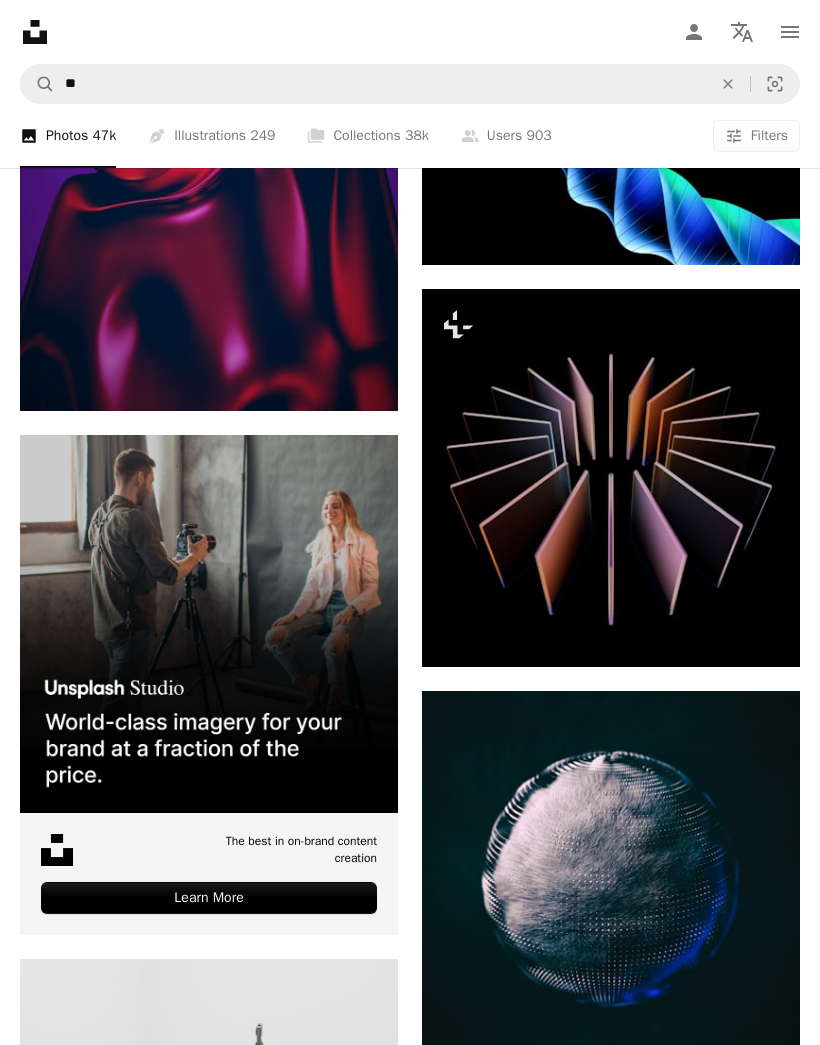 click at bounding box center [171, 4295] 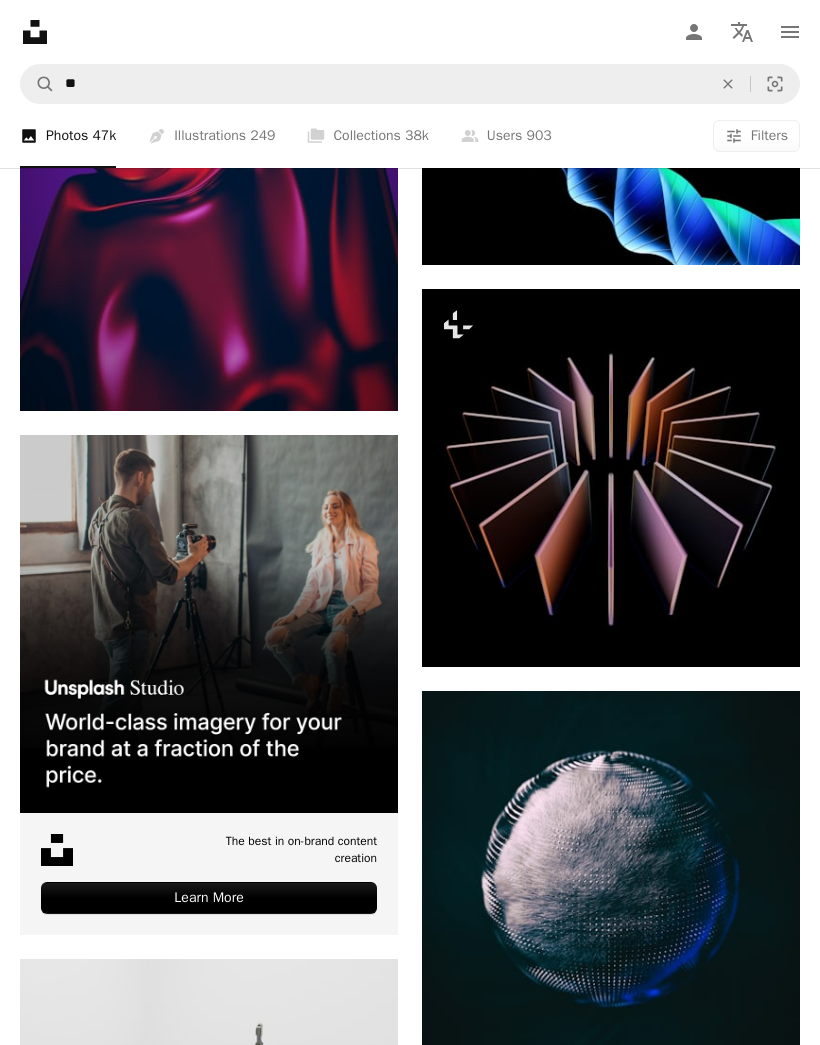 click on "A lock Download" at bounding box center (729, 631) 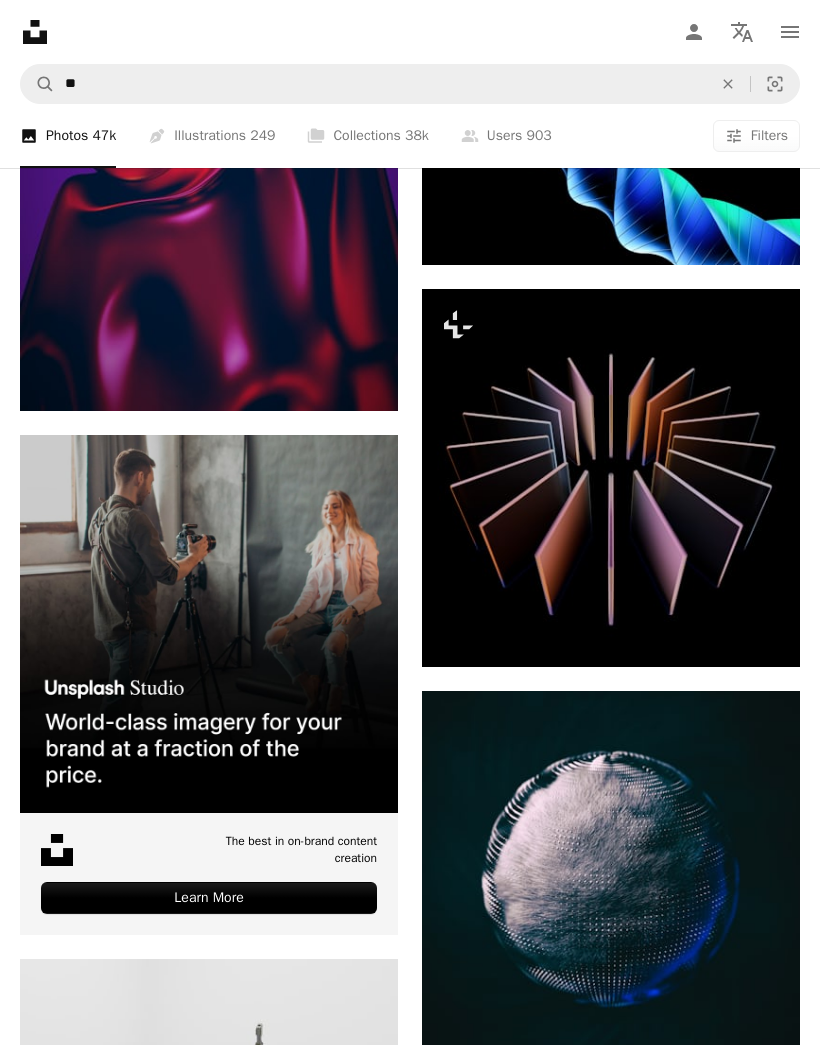click on "An X shape" at bounding box center (20, 20) 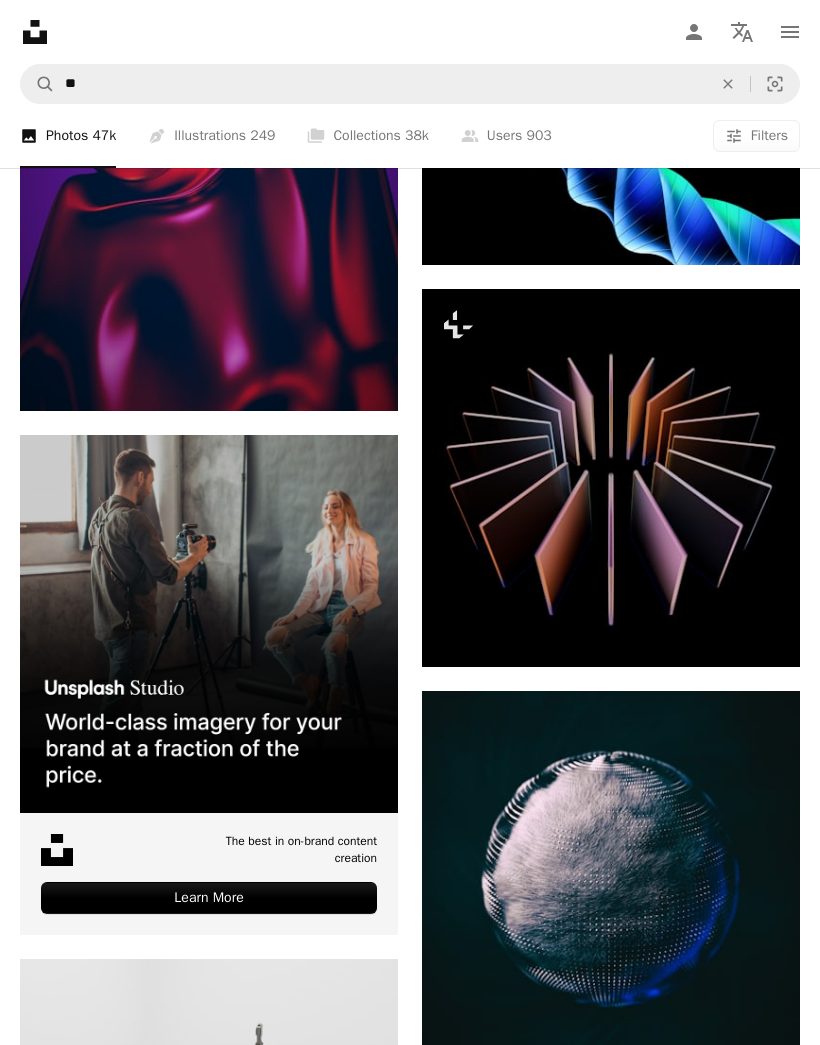 click at bounding box center [611, 478] 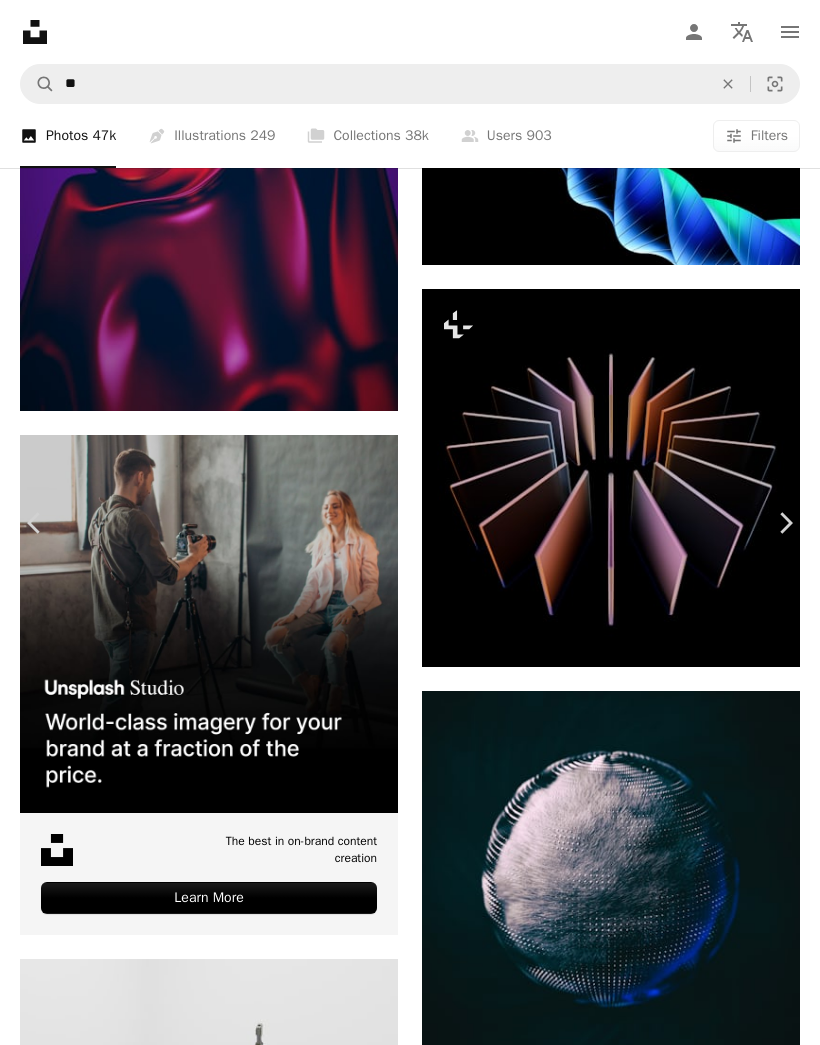 click on "A lock Download" at bounding box center (663, 3838) 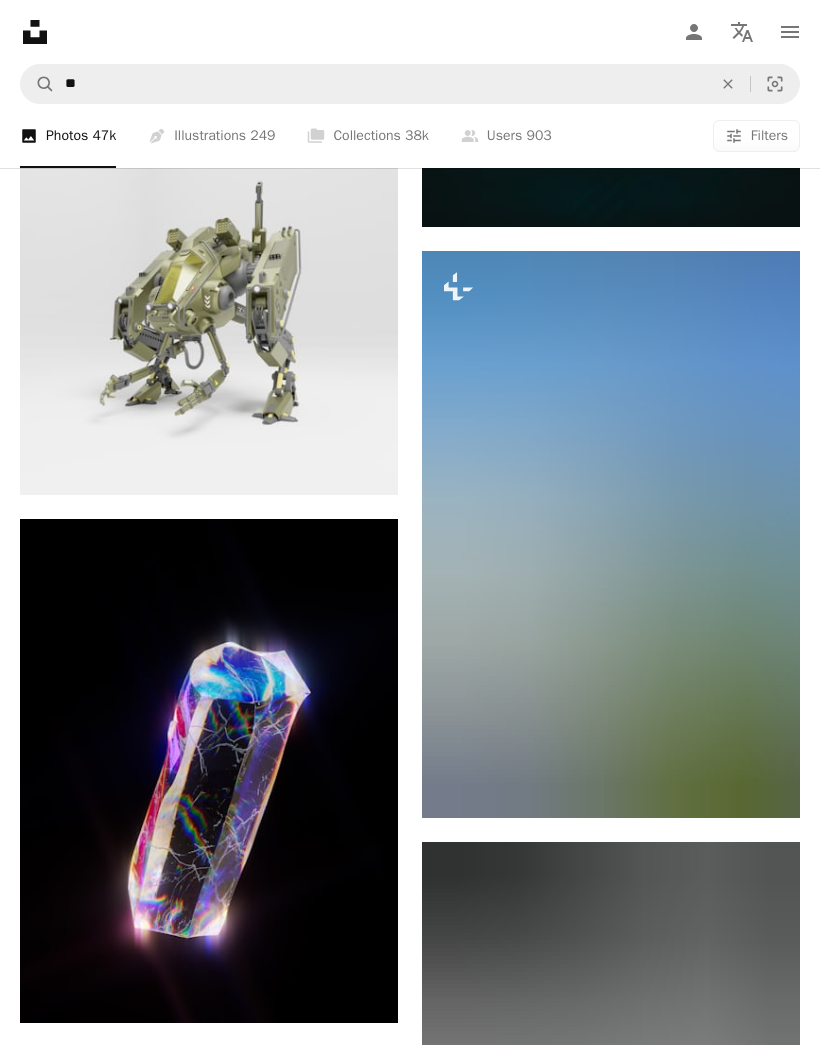 scroll, scrollTop: 6027, scrollLeft: 0, axis: vertical 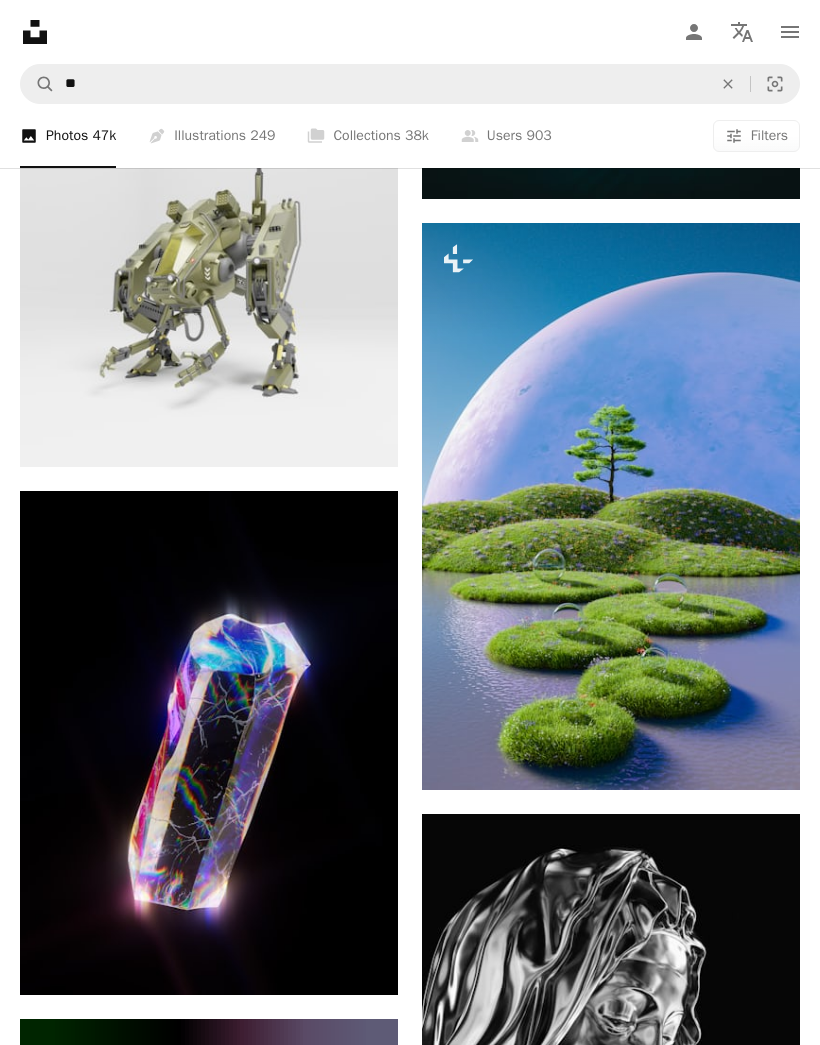 click on "A lock Download" at bounding box center [729, 754] 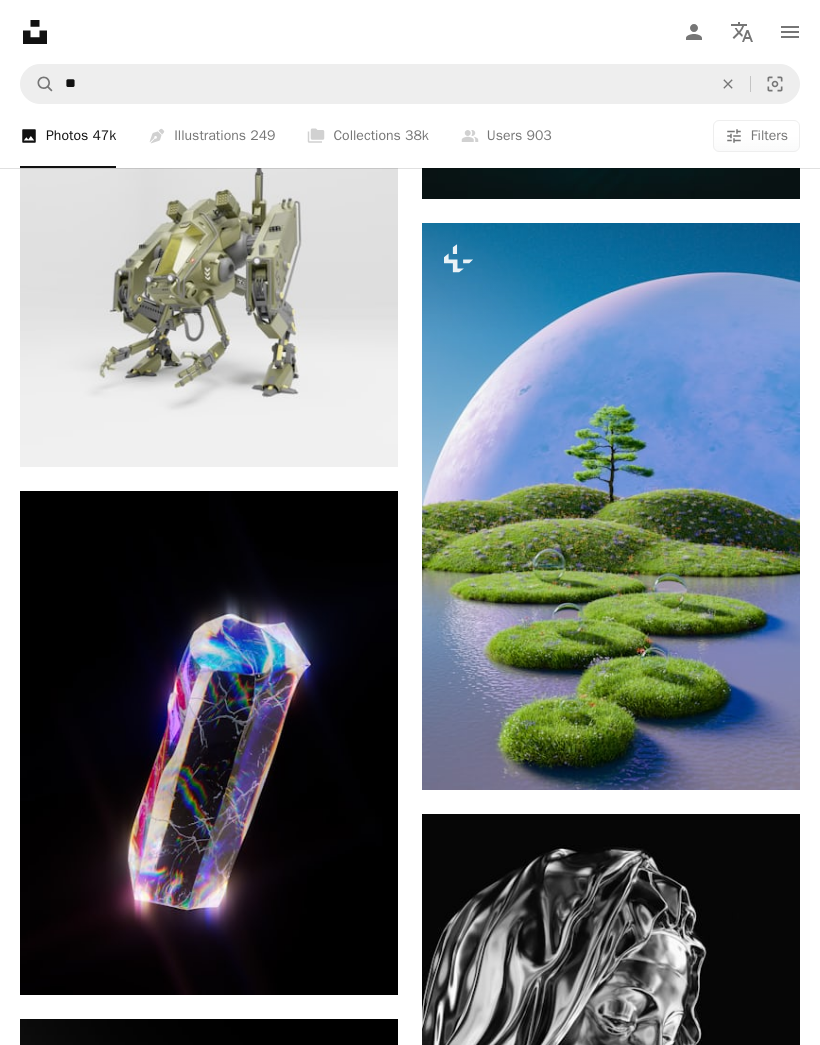 click on "An X shape Premium, ready to use images. Get unlimited access. A plus sign Members-only content added monthly A plus sign Unlimited royalty-free downloads A plus sign Illustrations  New A plus sign Enhanced legal protections yearly 65%  off monthly $20   $7 USD per month * Get  Unsplash+ * When paid annually, billed upfront  $84 Taxes where applicable. Renews automatically. Cancel anytime." at bounding box center (410, 7994) 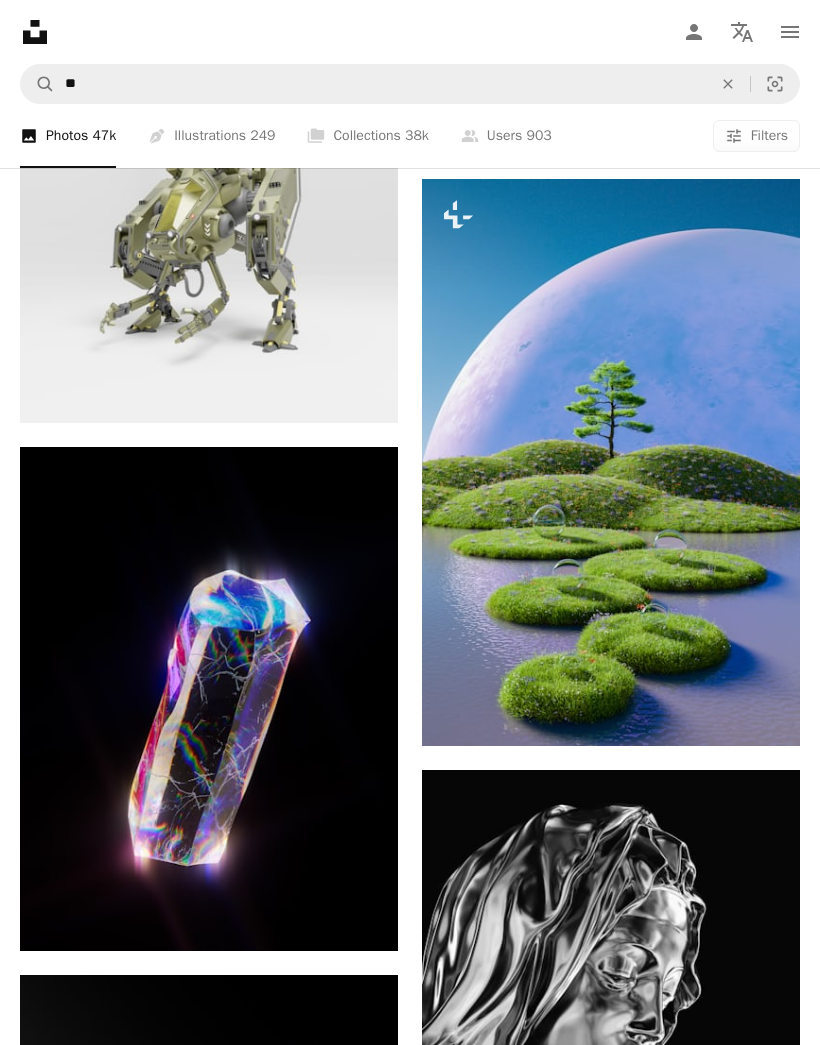 scroll, scrollTop: 6202, scrollLeft: 0, axis: vertical 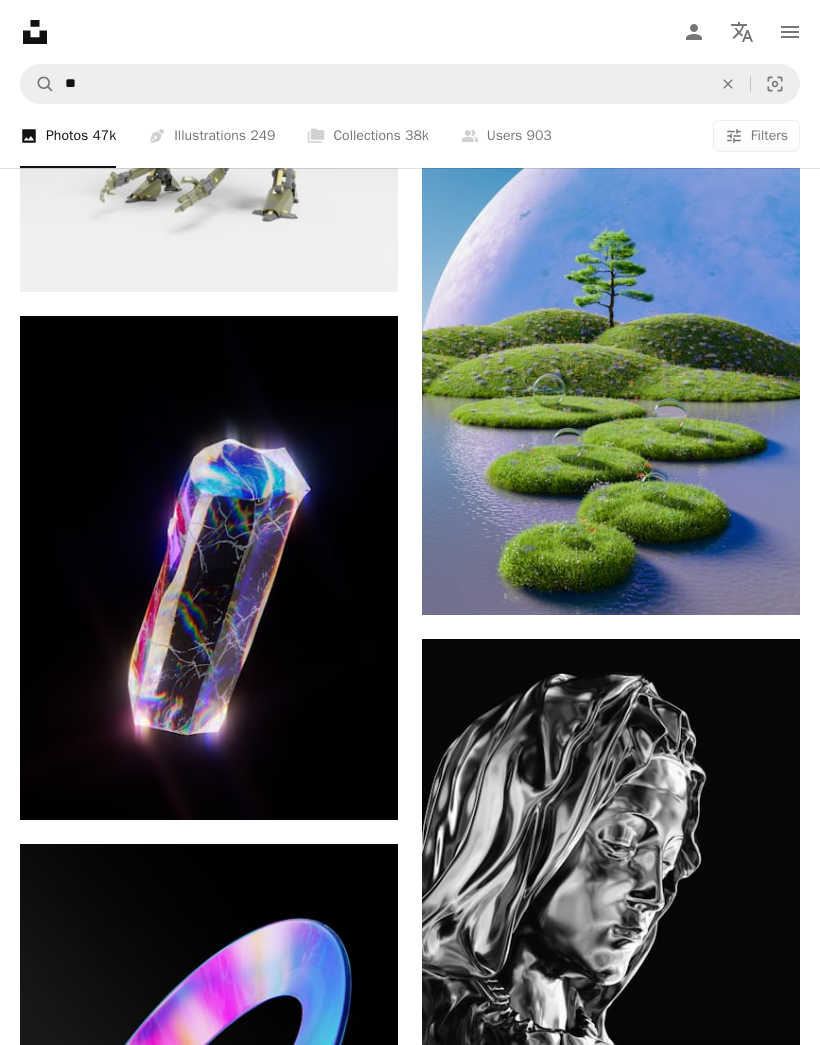 click 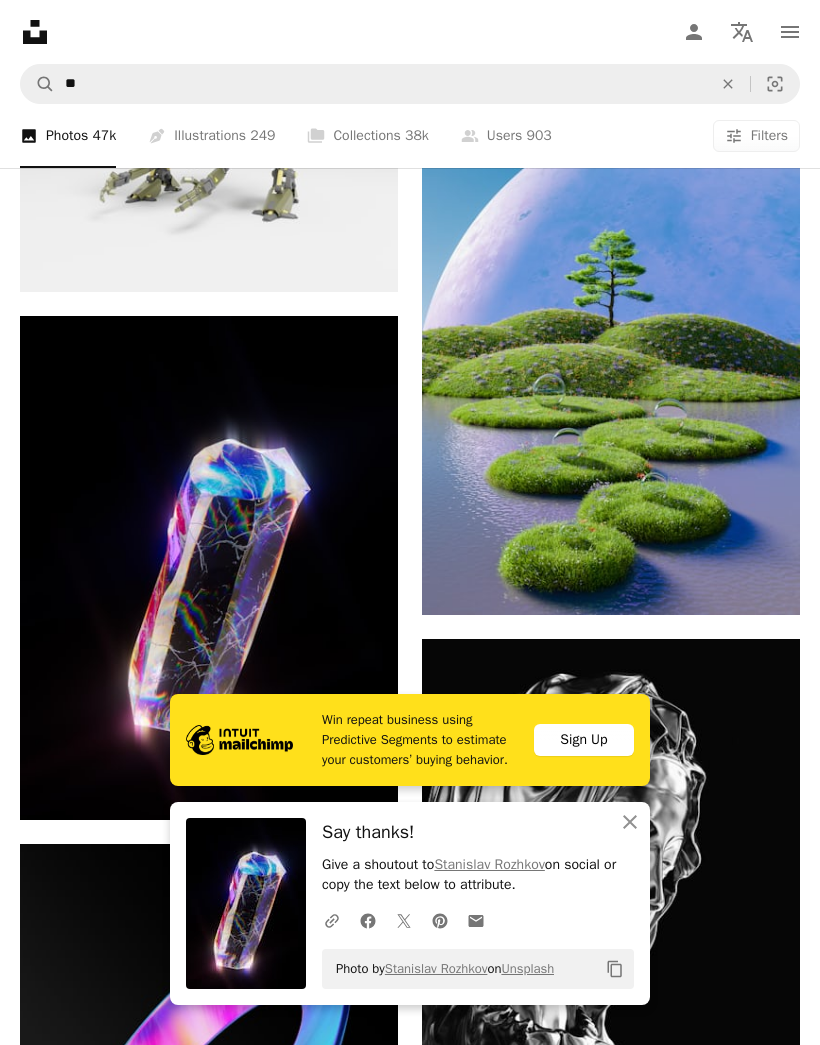 click 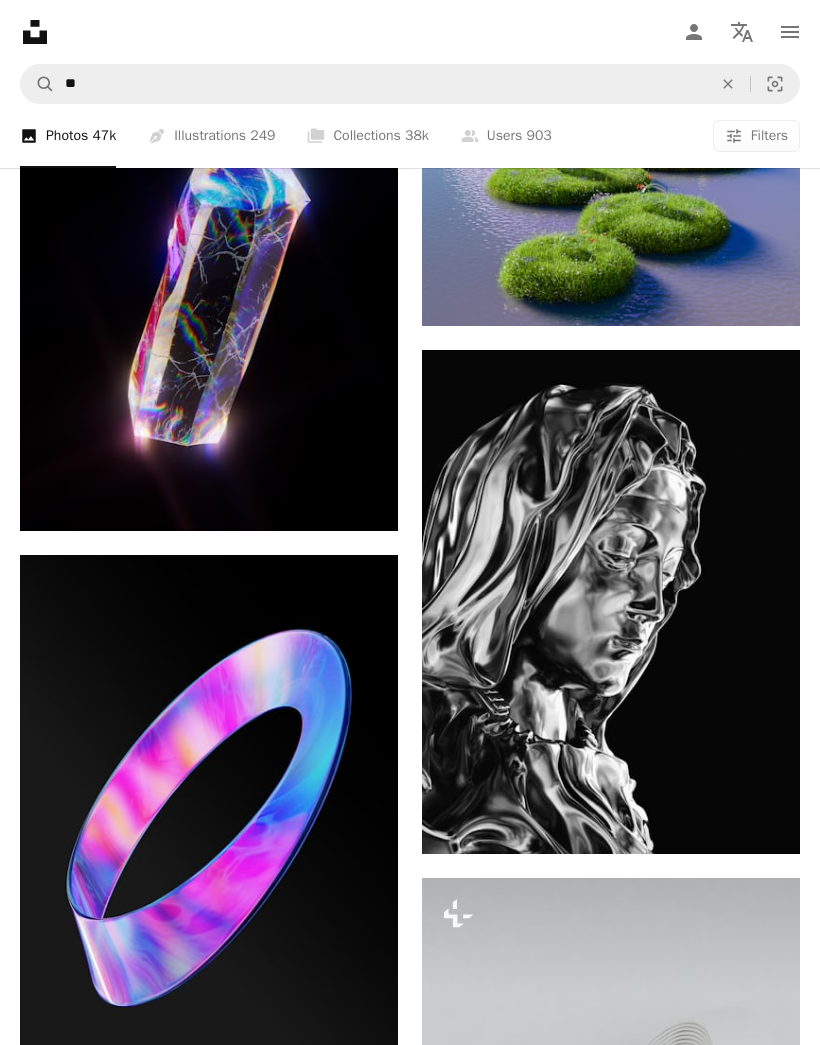 scroll, scrollTop: 6518, scrollLeft: 0, axis: vertical 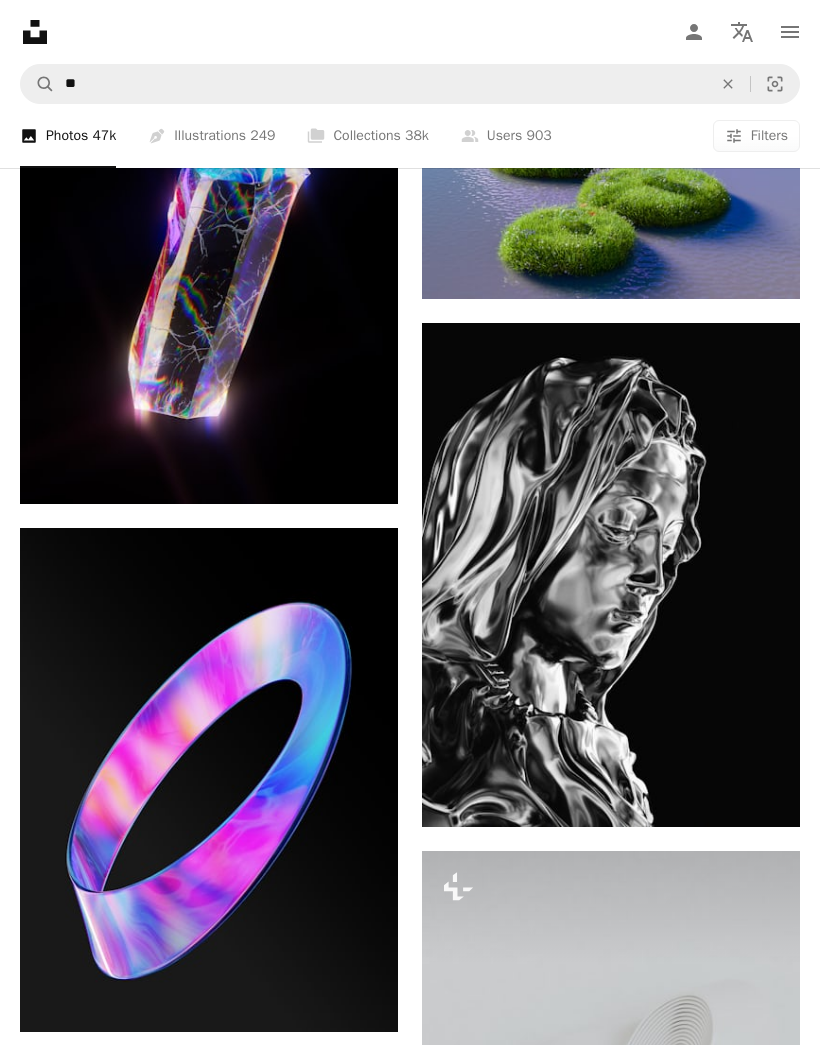 click on "Arrow pointing down" 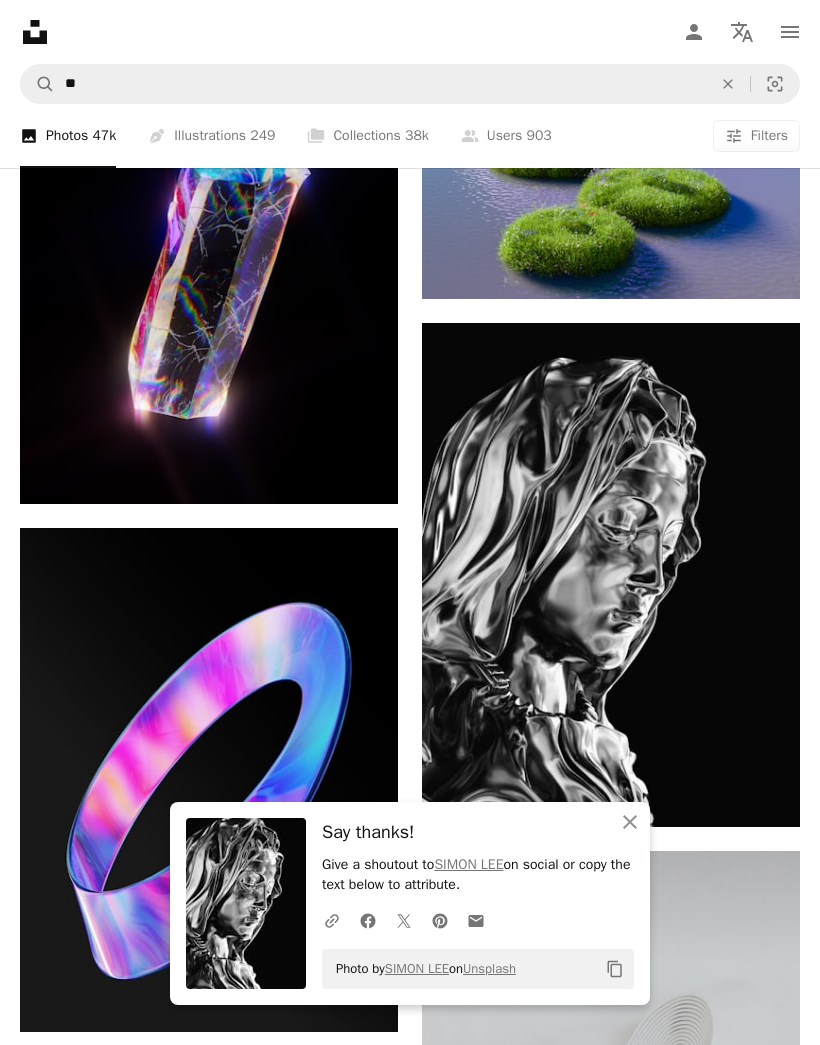 click at bounding box center [611, 575] 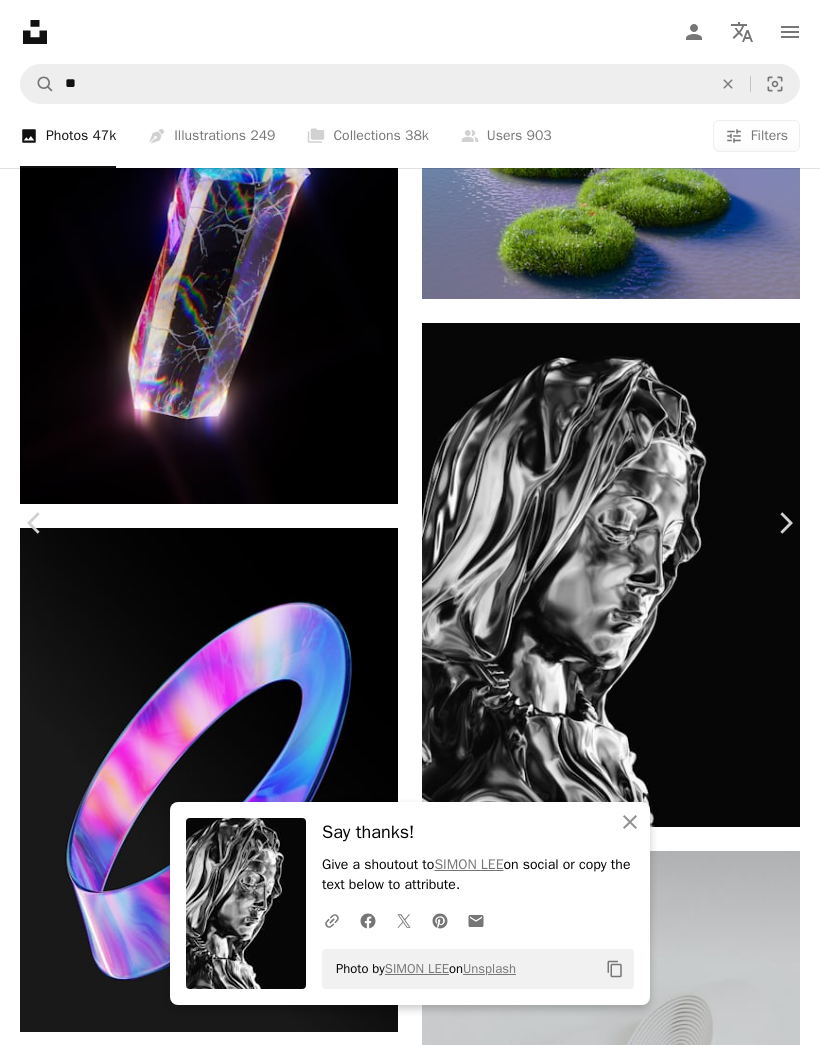 click on "An X shape" at bounding box center [20, 20] 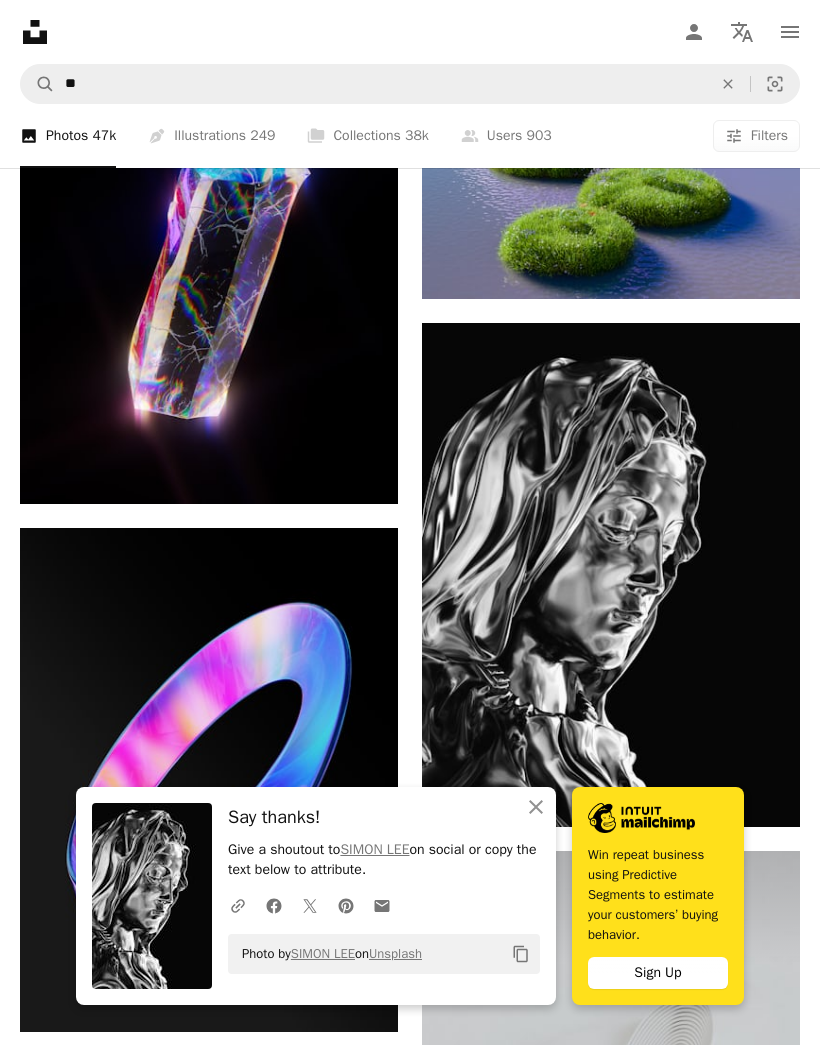 click 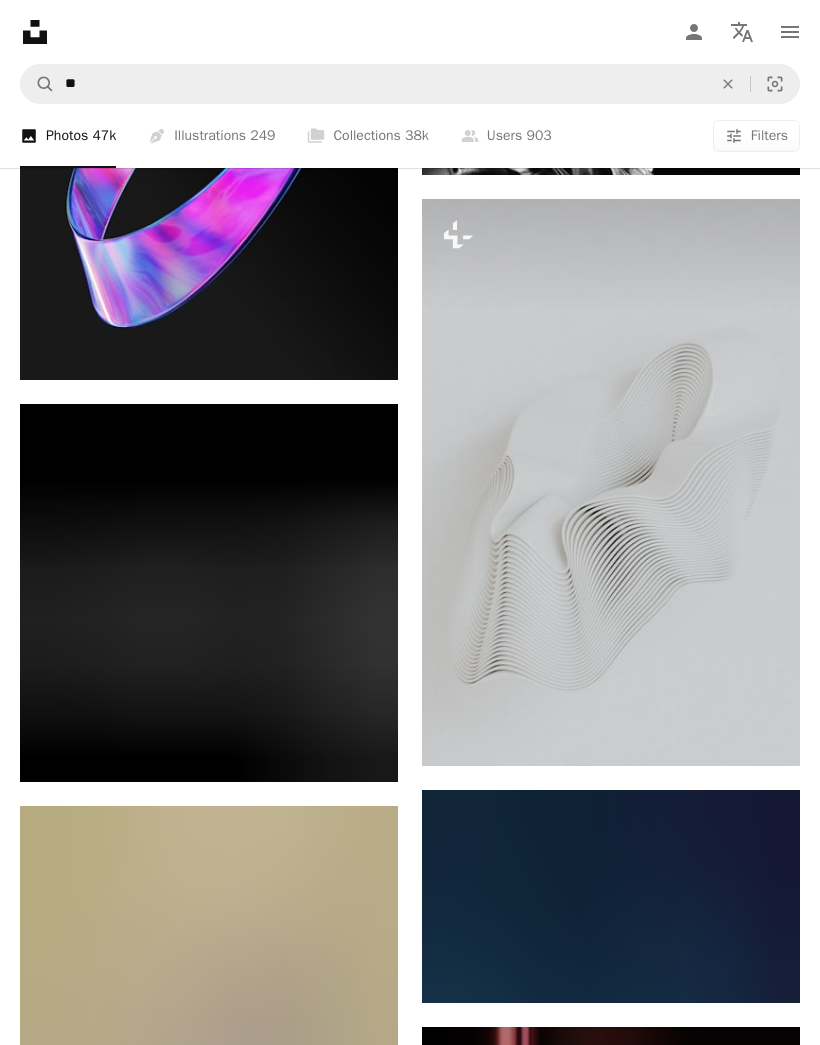 scroll, scrollTop: 7189, scrollLeft: 0, axis: vertical 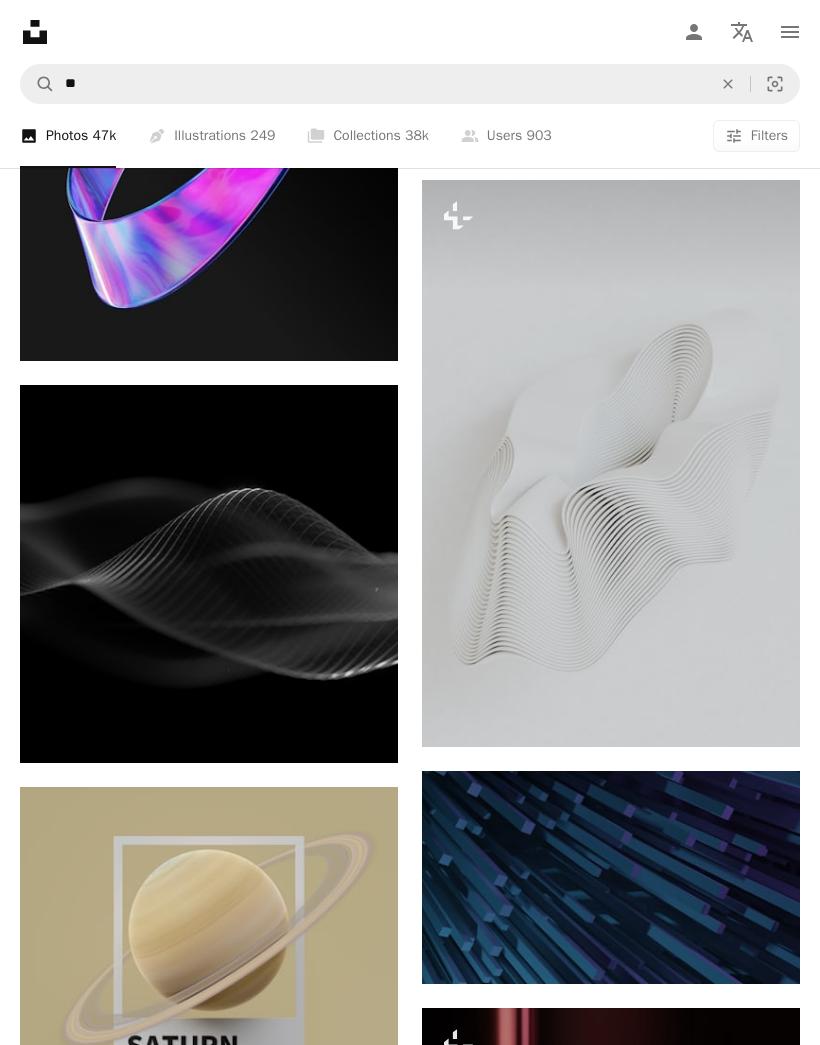 click on "Arrow pointing down" at bounding box center [358, 727] 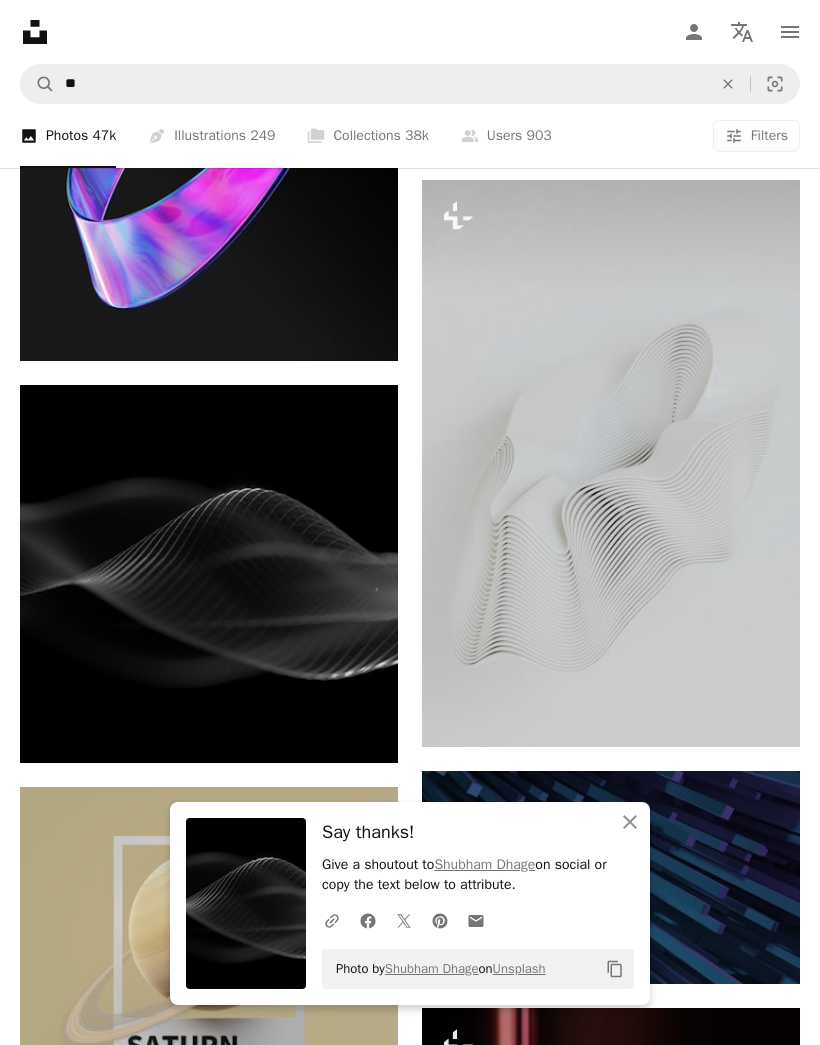 click on "An X shape" 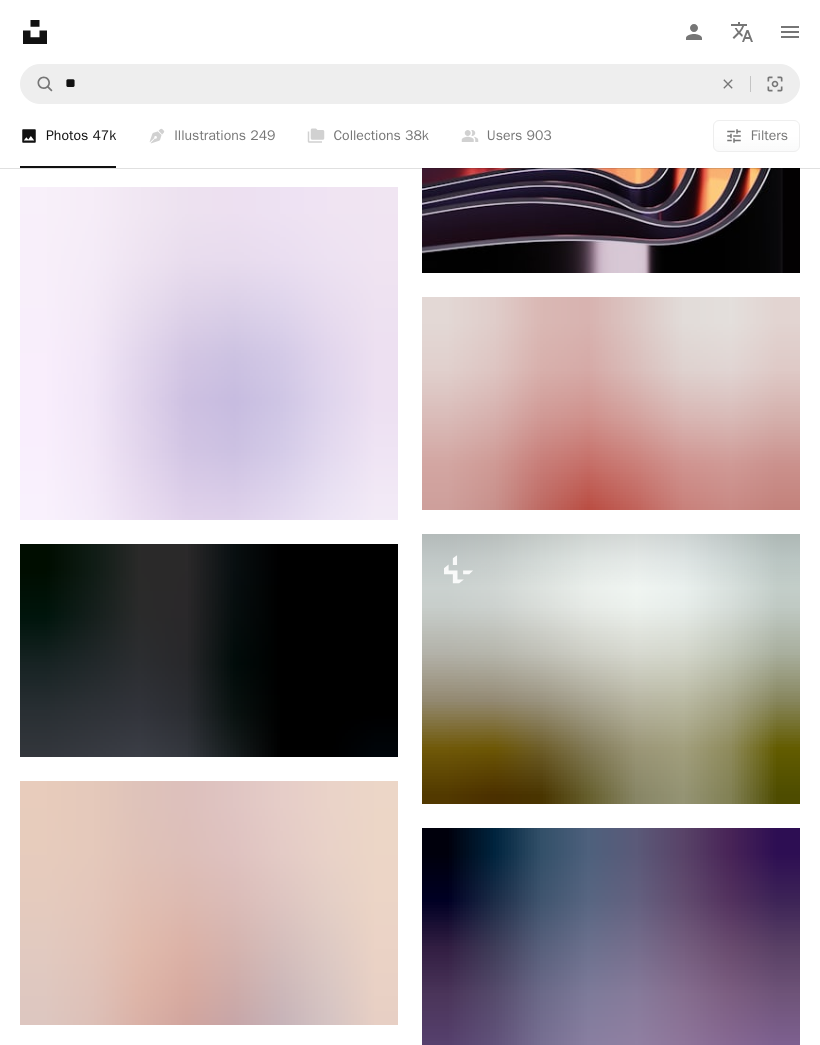 scroll, scrollTop: 8412, scrollLeft: 0, axis: vertical 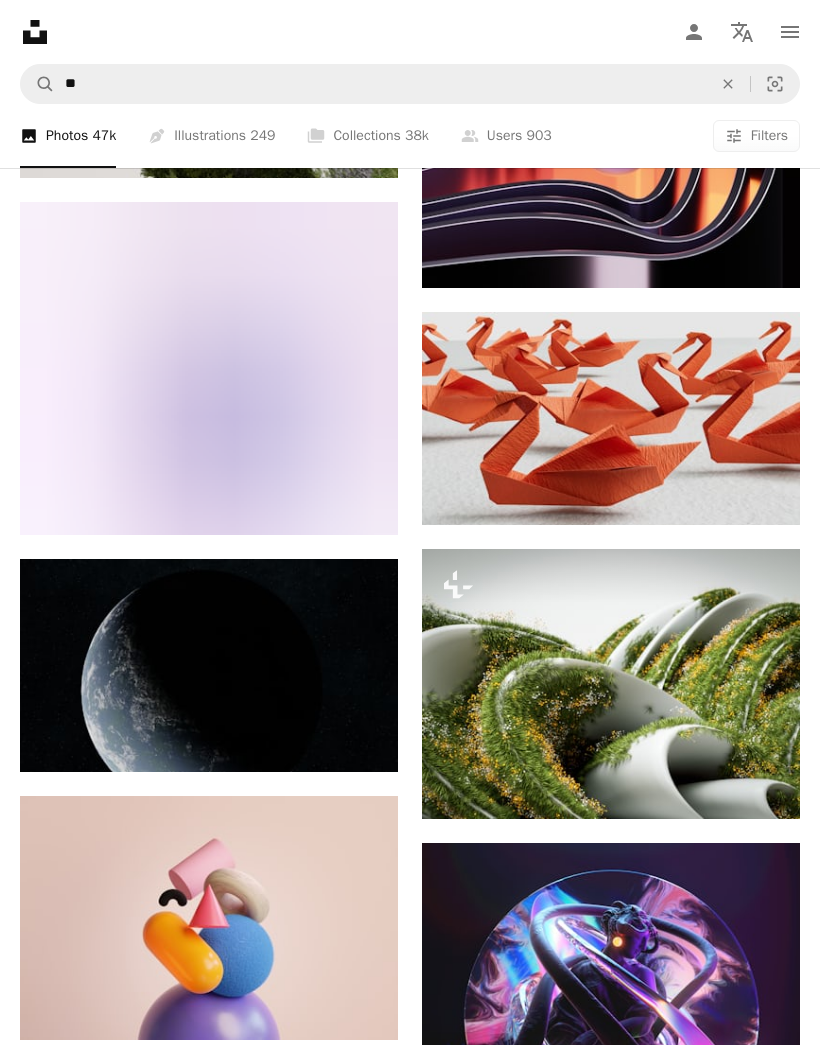 click on "Arrow pointing down" at bounding box center (358, 499) 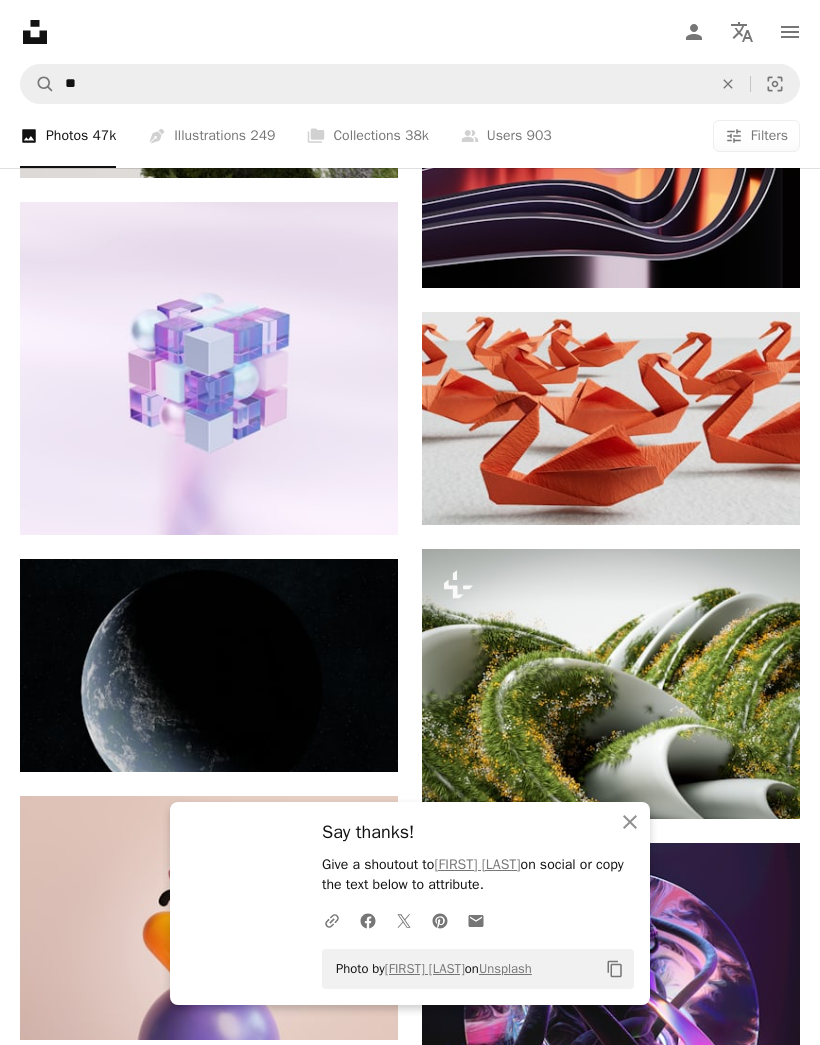 click on "An X shape" 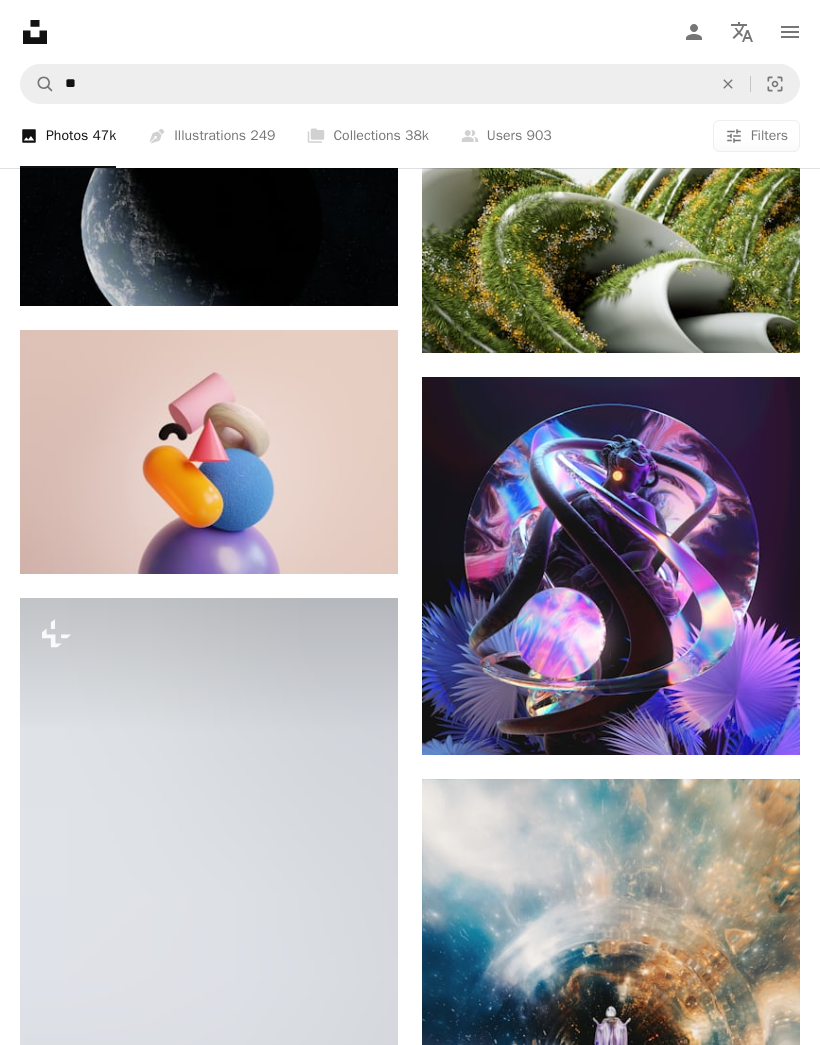 scroll, scrollTop: 8908, scrollLeft: 0, axis: vertical 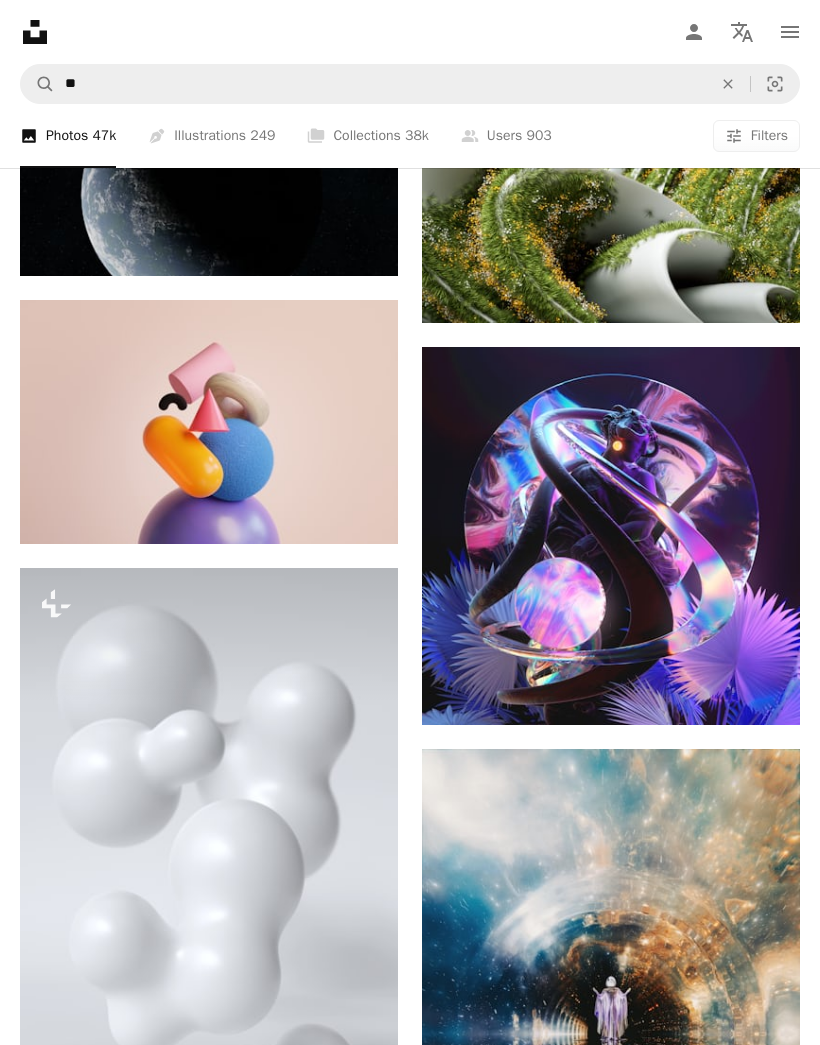 click on "Arrow pointing down" 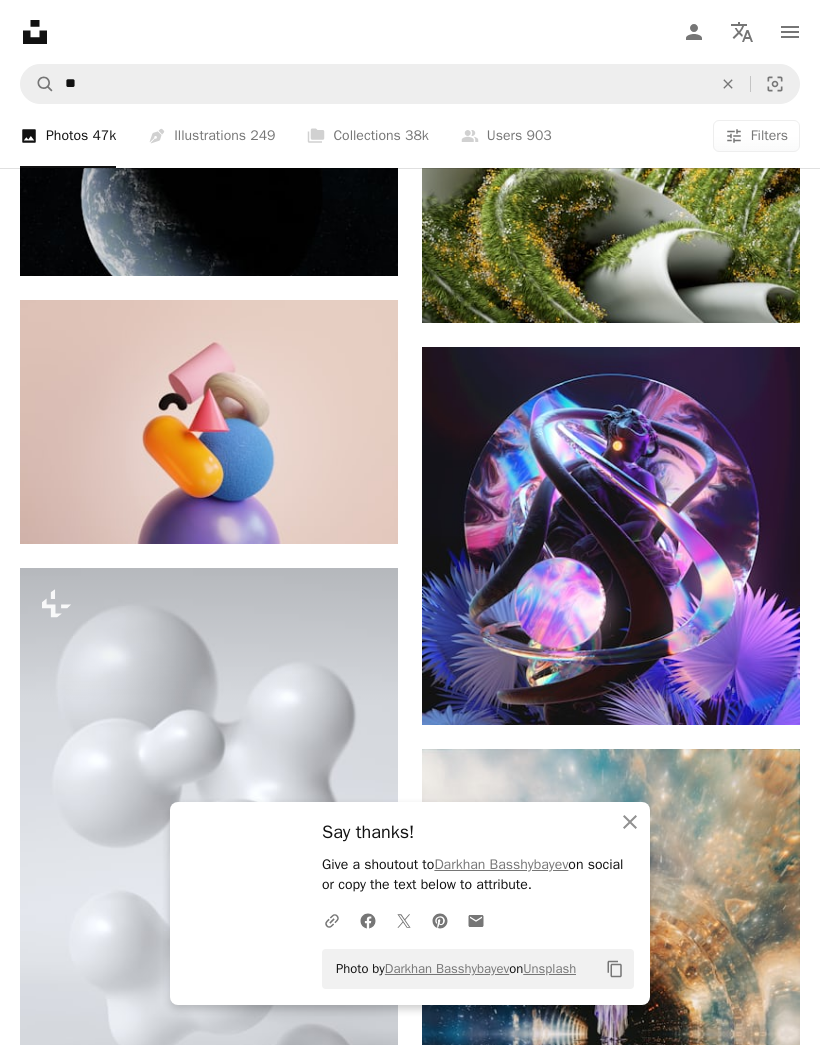 click on "An X shape Close" at bounding box center (630, 822) 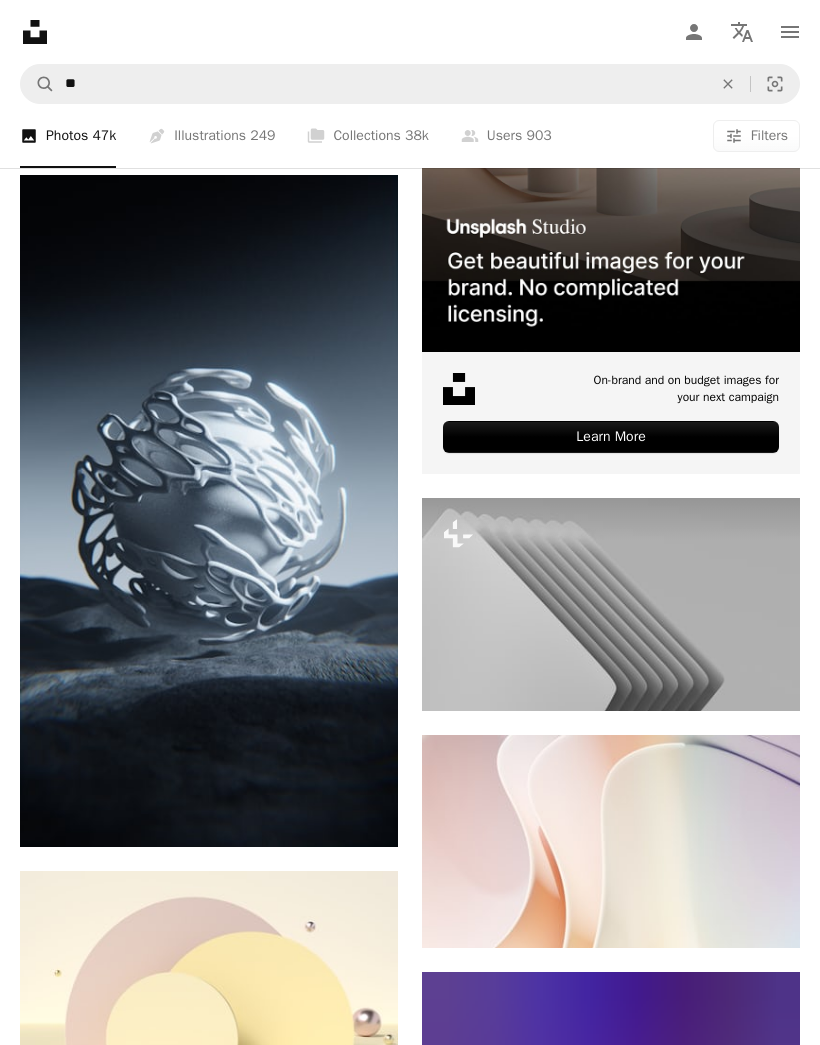 scroll, scrollTop: 10515, scrollLeft: 0, axis: vertical 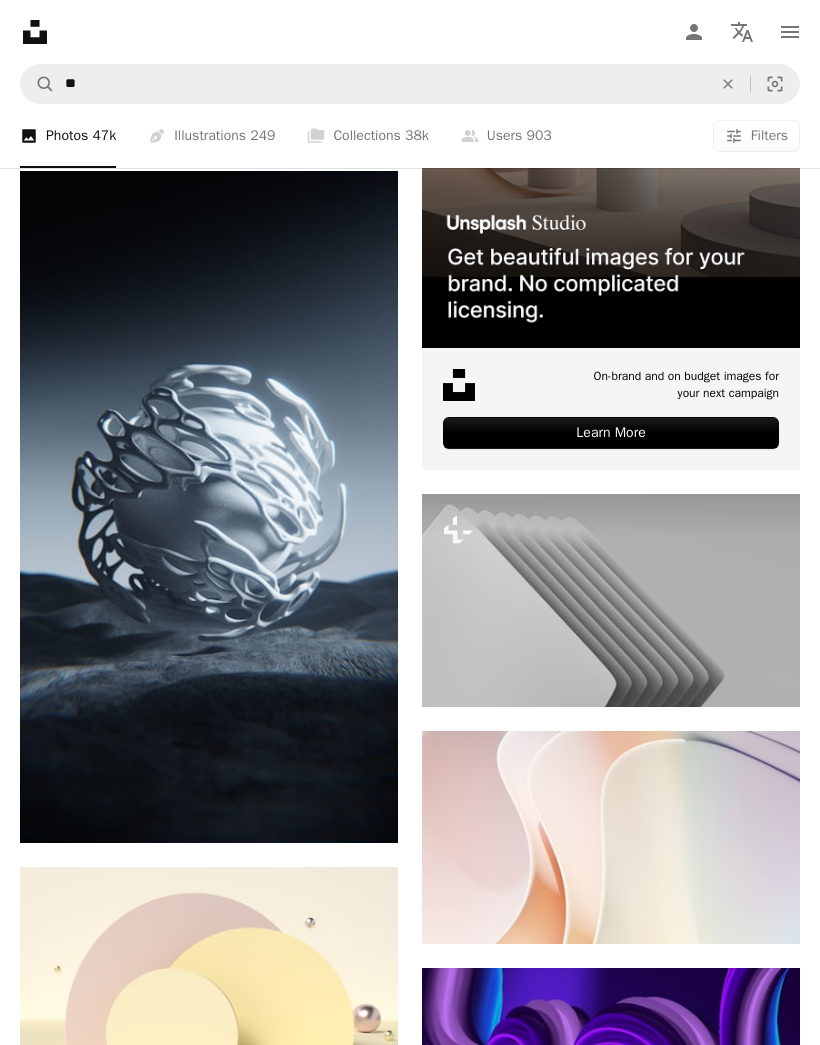 click on "Arrow pointing down" 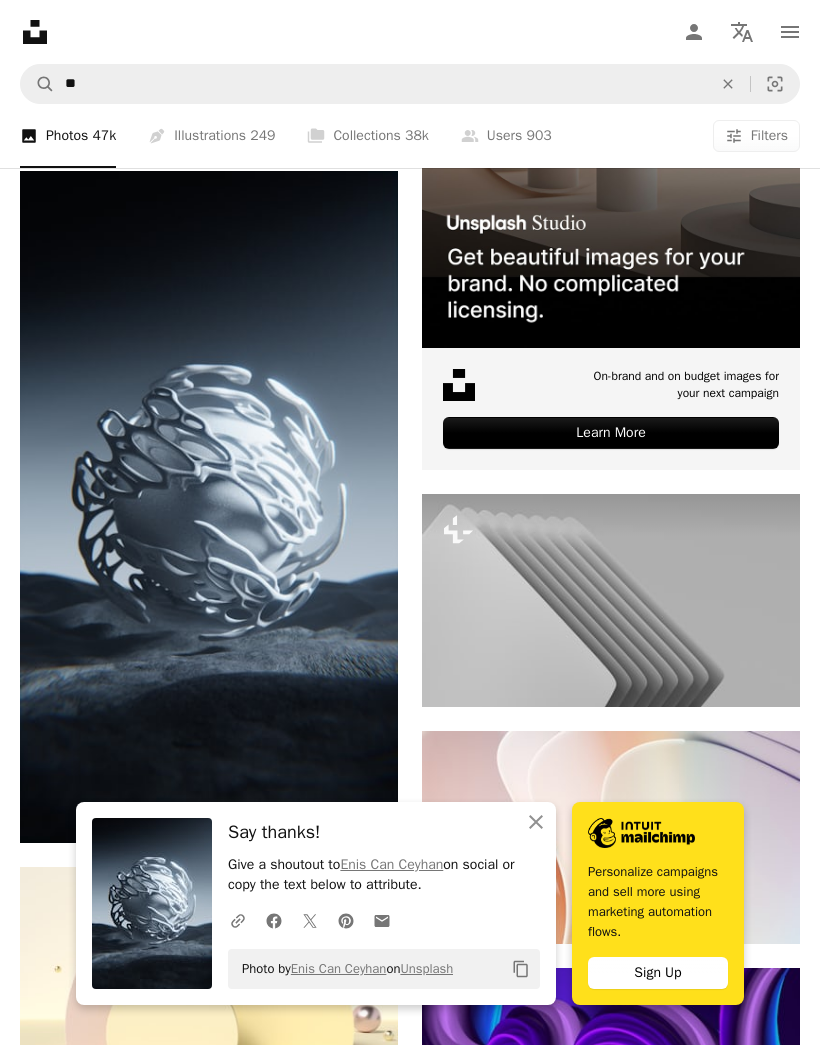click on "An X shape" 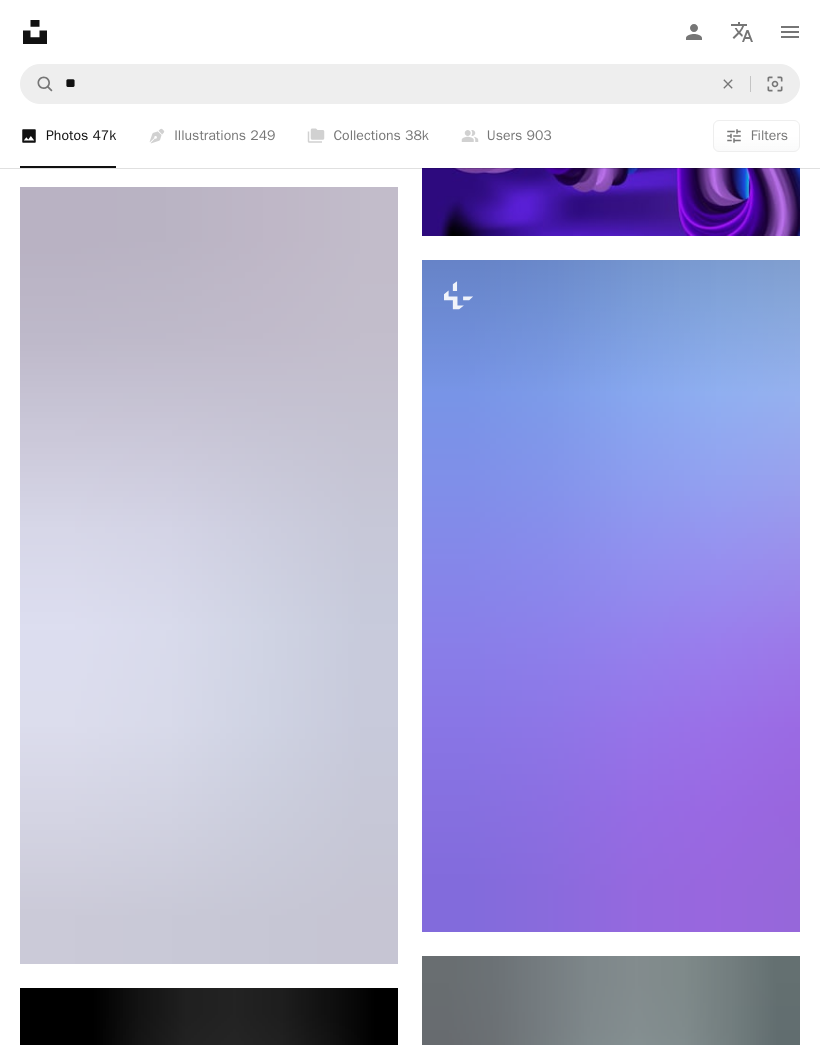 scroll, scrollTop: 11505, scrollLeft: 0, axis: vertical 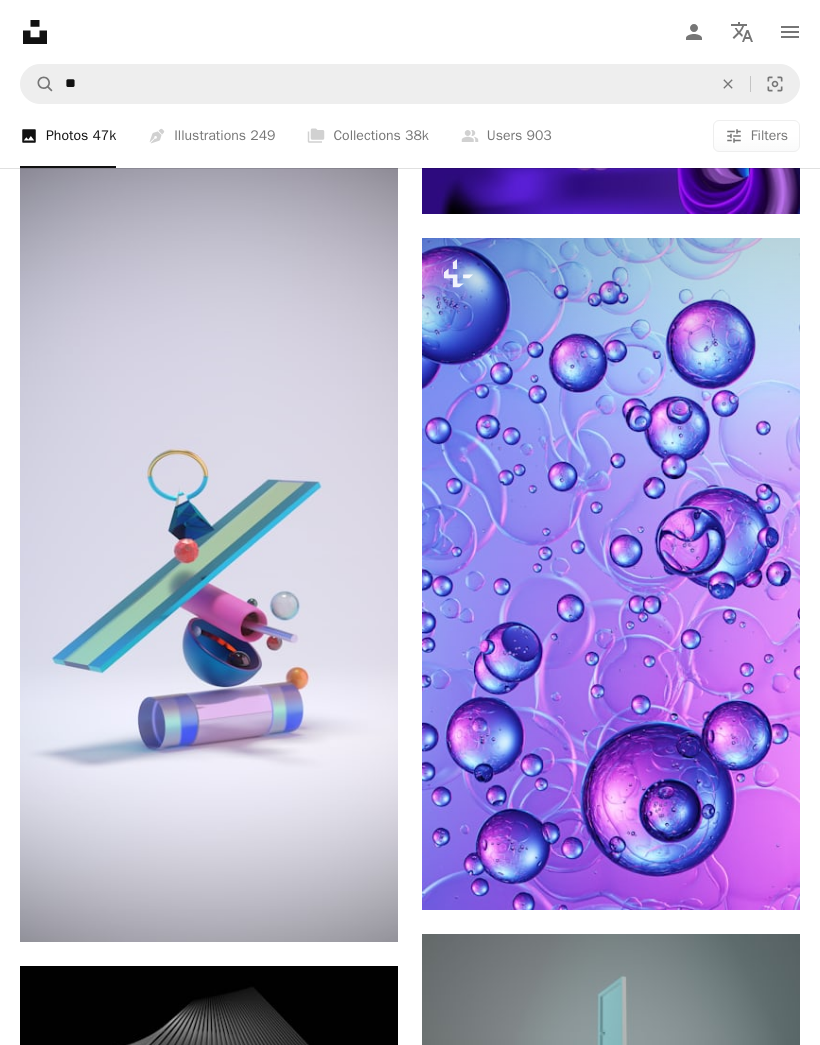 click on "A lock Download" at bounding box center [729, 874] 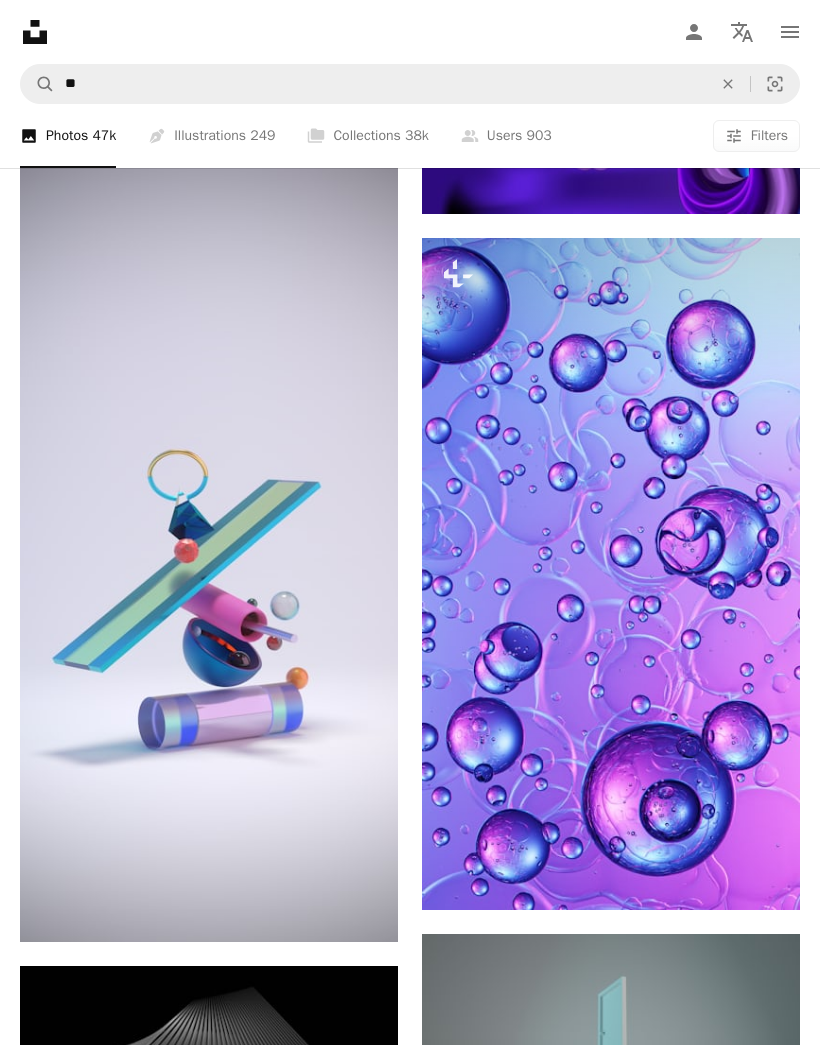 click on "An X shape Premium, ready to use images. Get unlimited access. A plus sign Members-only content added monthly A plus sign Unlimited royalty-free downloads A plus sign Illustrations  New A plus sign Enhanced legal protections yearly 65%  off monthly $20   $7 USD per month * Get  Unsplash+ * When paid annually, billed upfront  $84 Taxes where applicable. Renews automatically. Cancel anytime." at bounding box center (410, 7411) 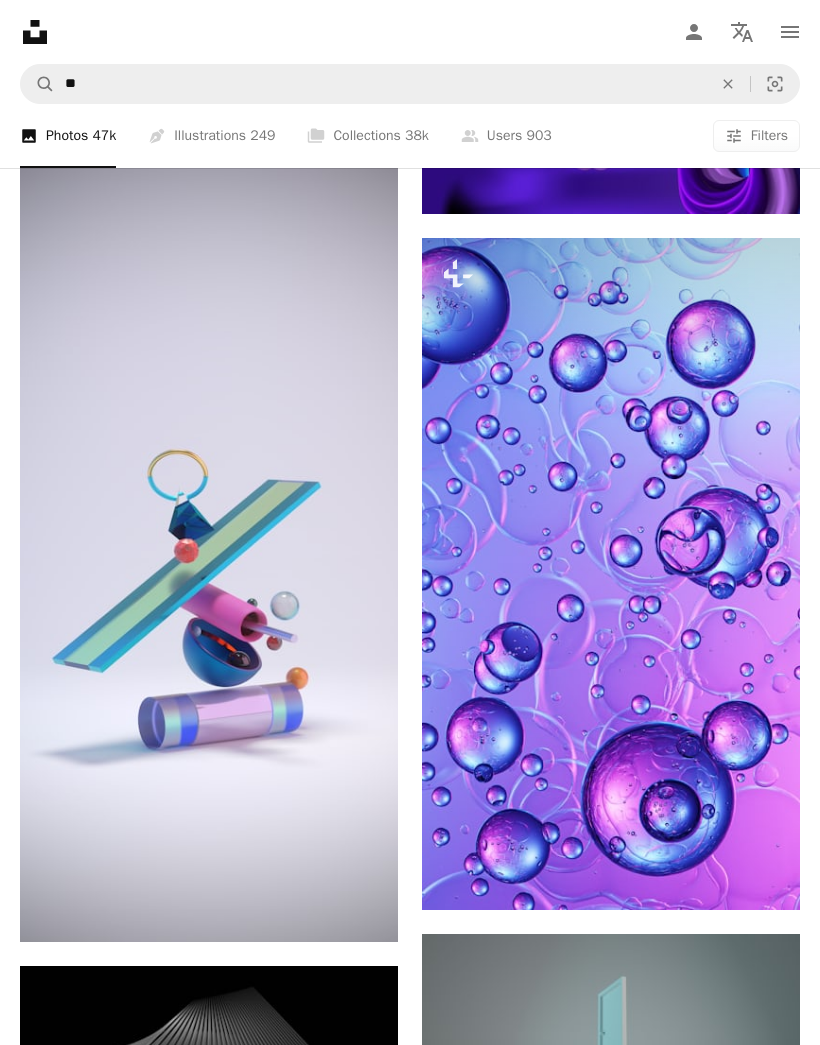 click at bounding box center [611, 574] 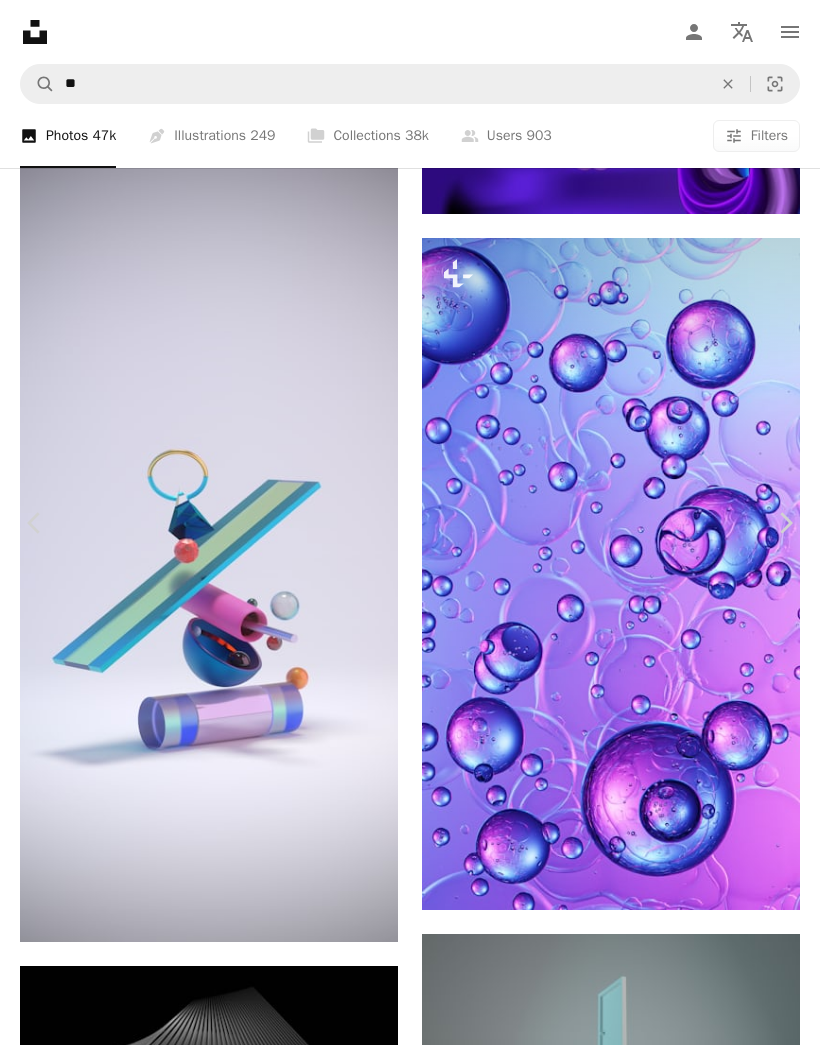 click on "A lock Download" at bounding box center (663, 6936) 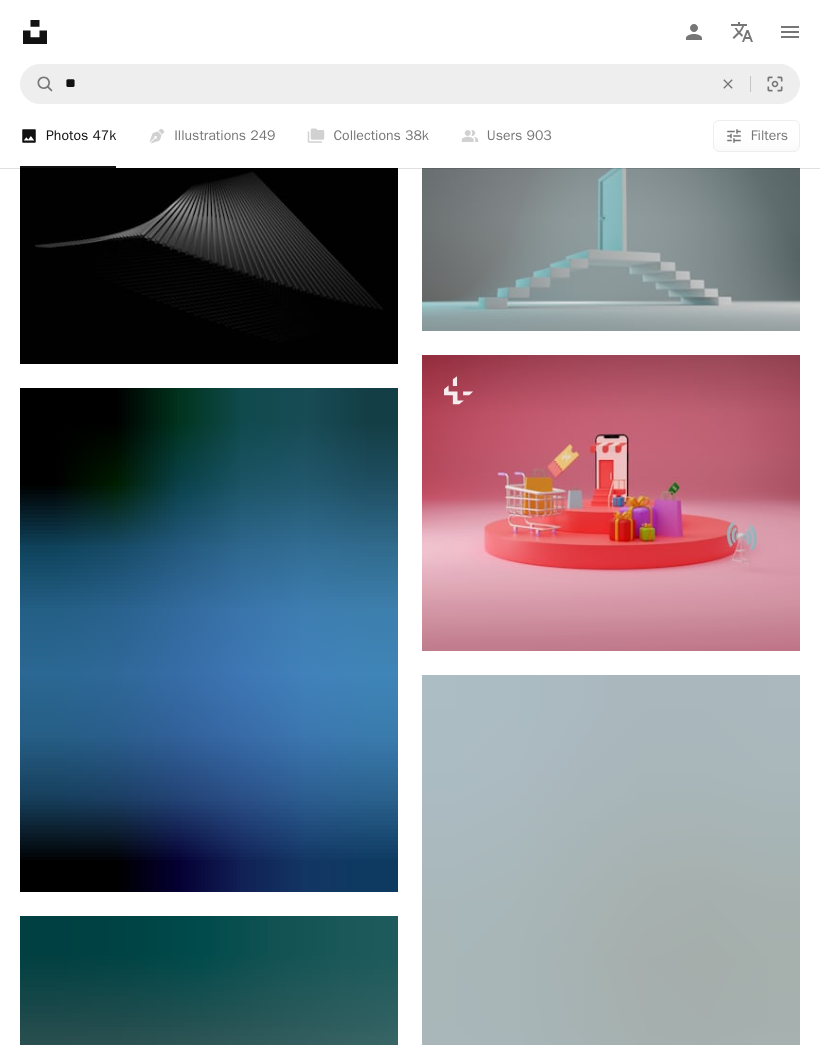 scroll, scrollTop: 12330, scrollLeft: 0, axis: vertical 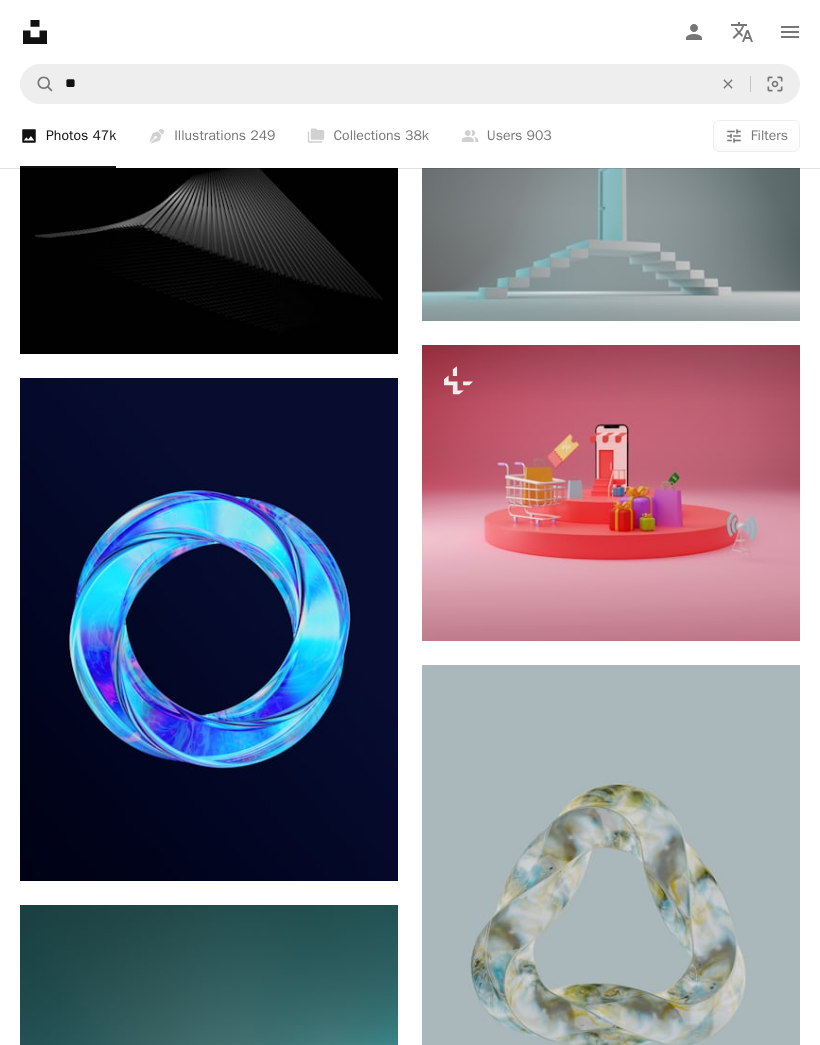 click on "Arrow pointing down" at bounding box center (358, 845) 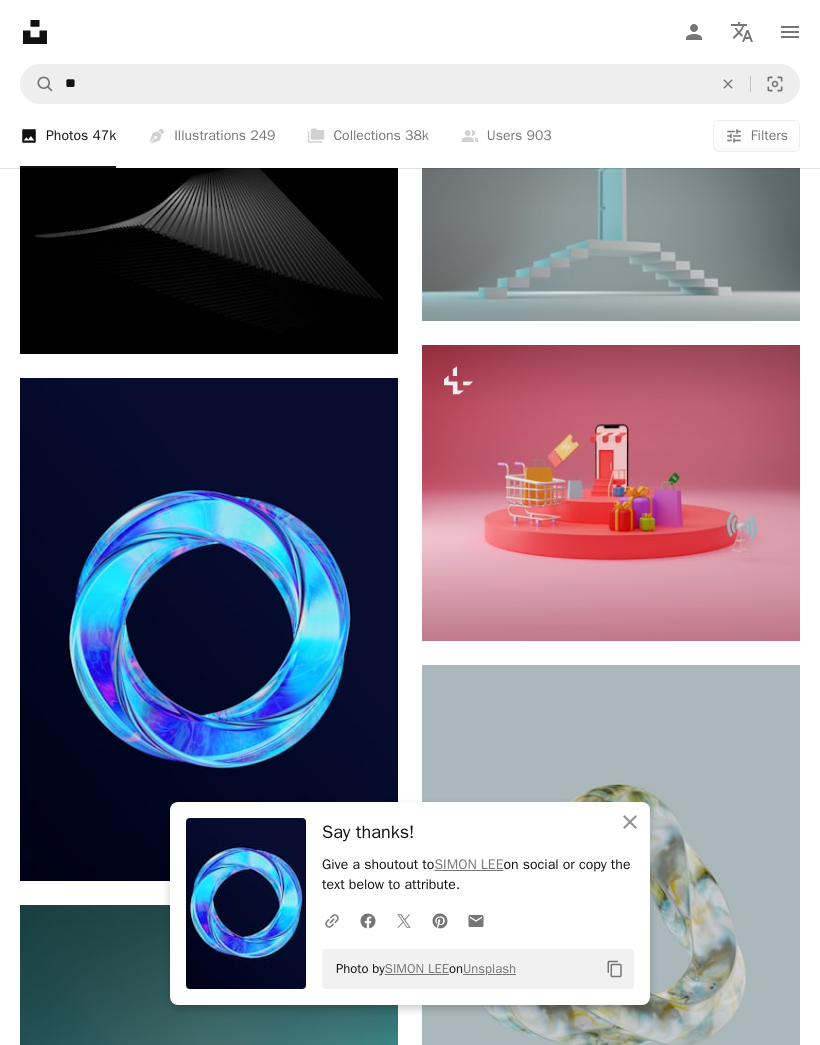click on "An X shape Close" at bounding box center [630, 822] 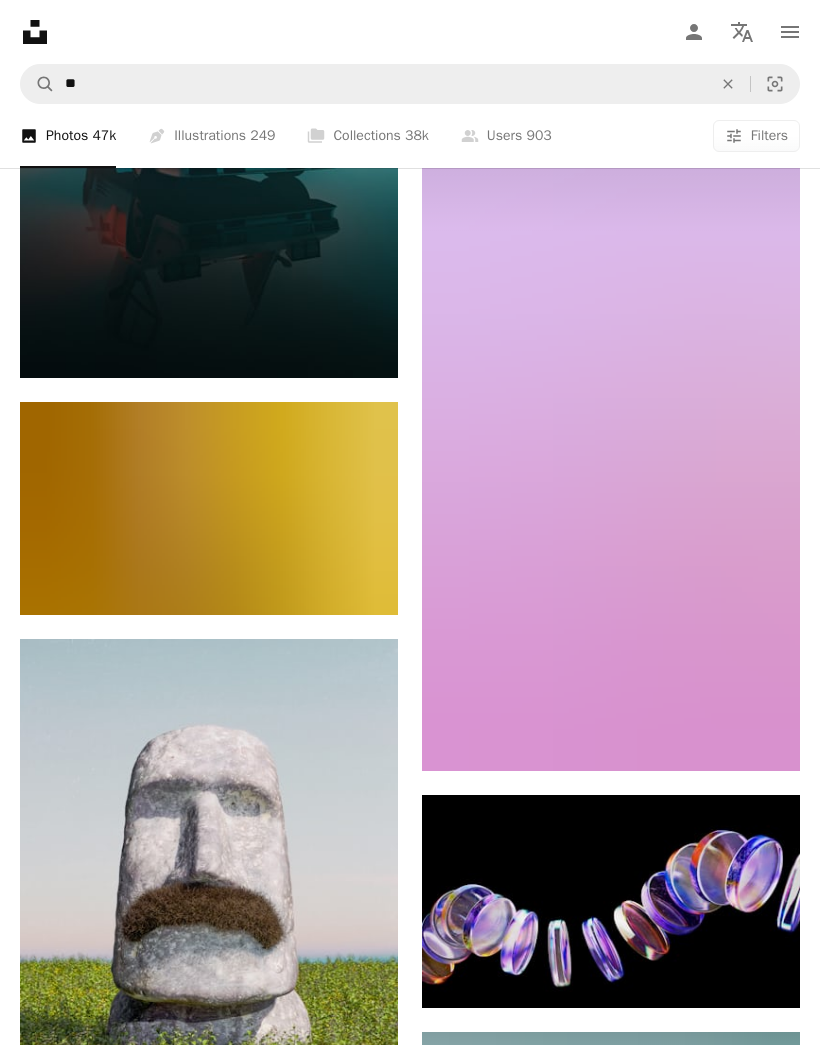 scroll, scrollTop: 13814, scrollLeft: 0, axis: vertical 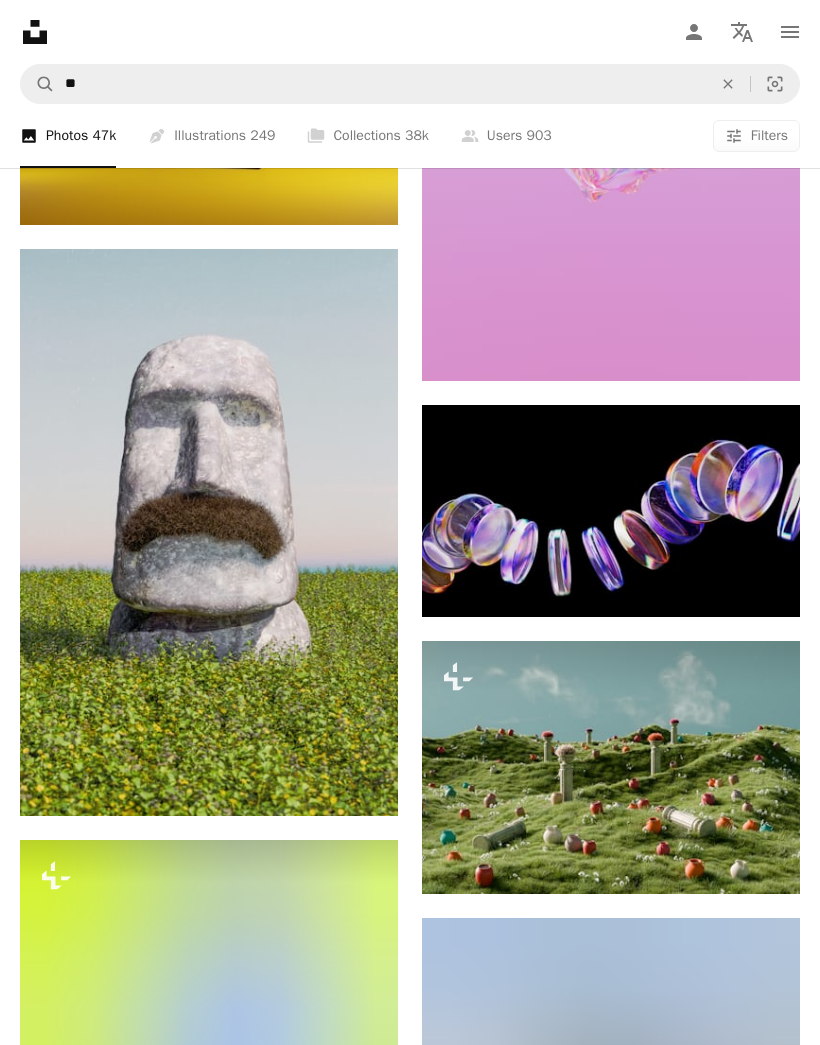 click 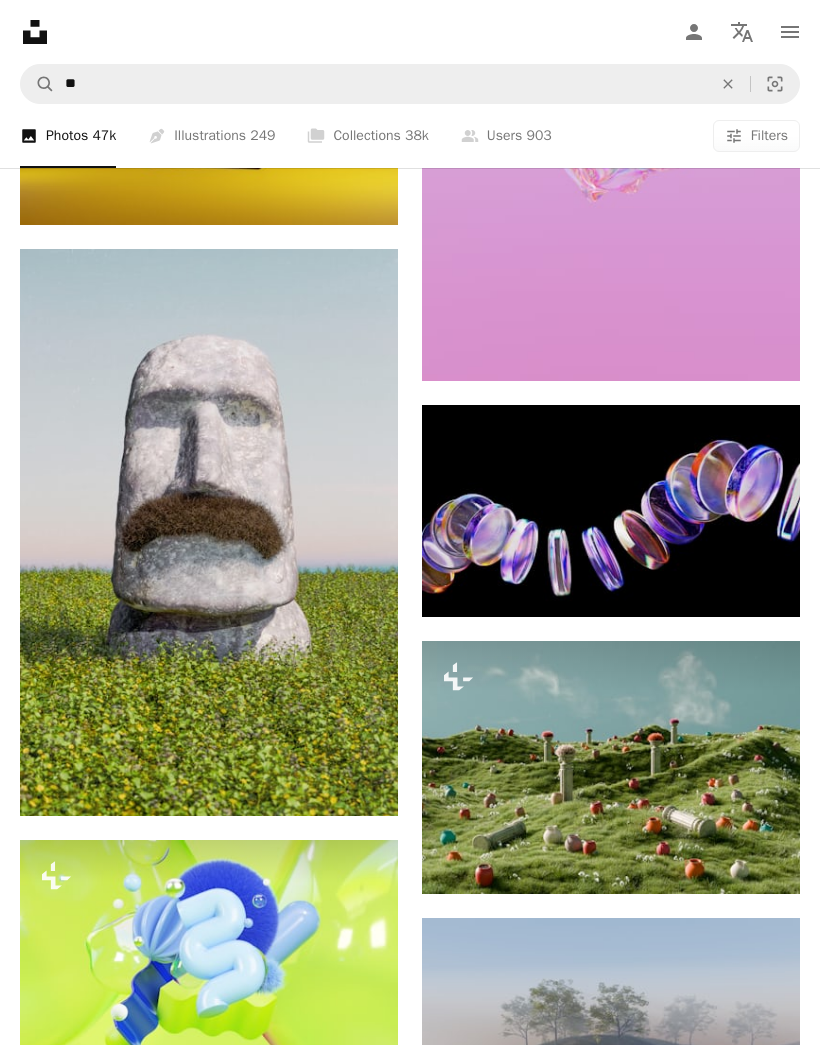 click on "Arrow pointing down" at bounding box center (358, 780) 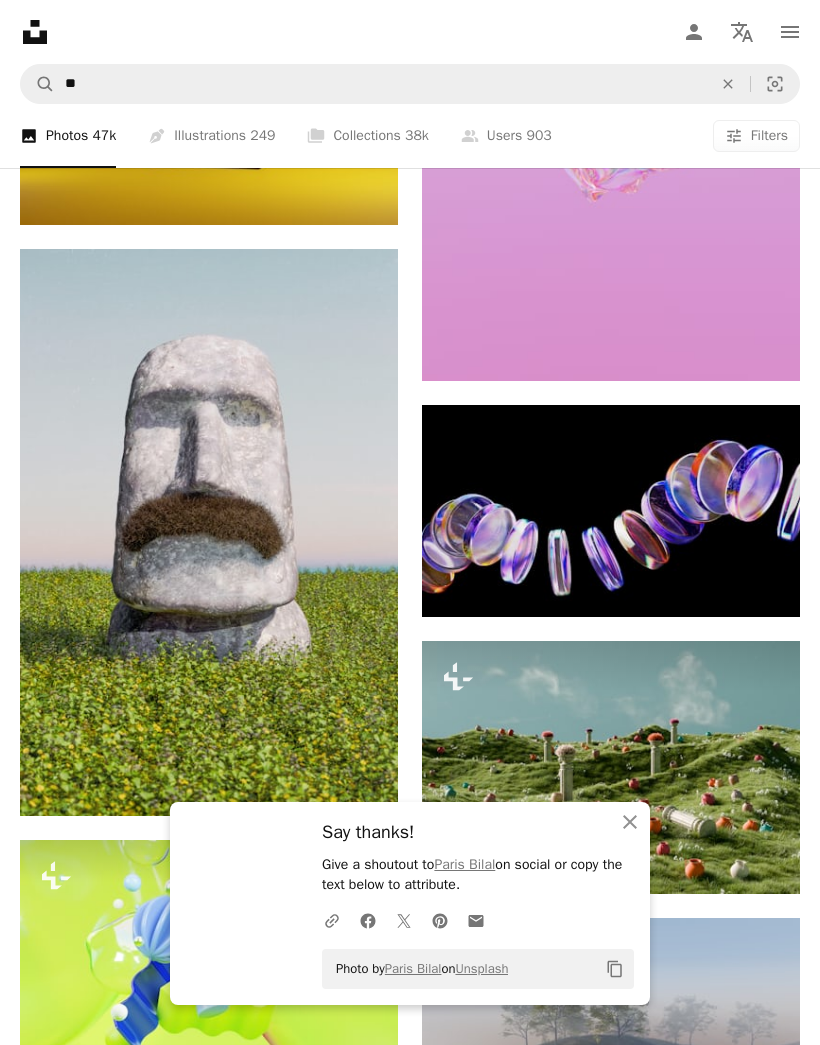 click on "An X shape Close" at bounding box center [630, 822] 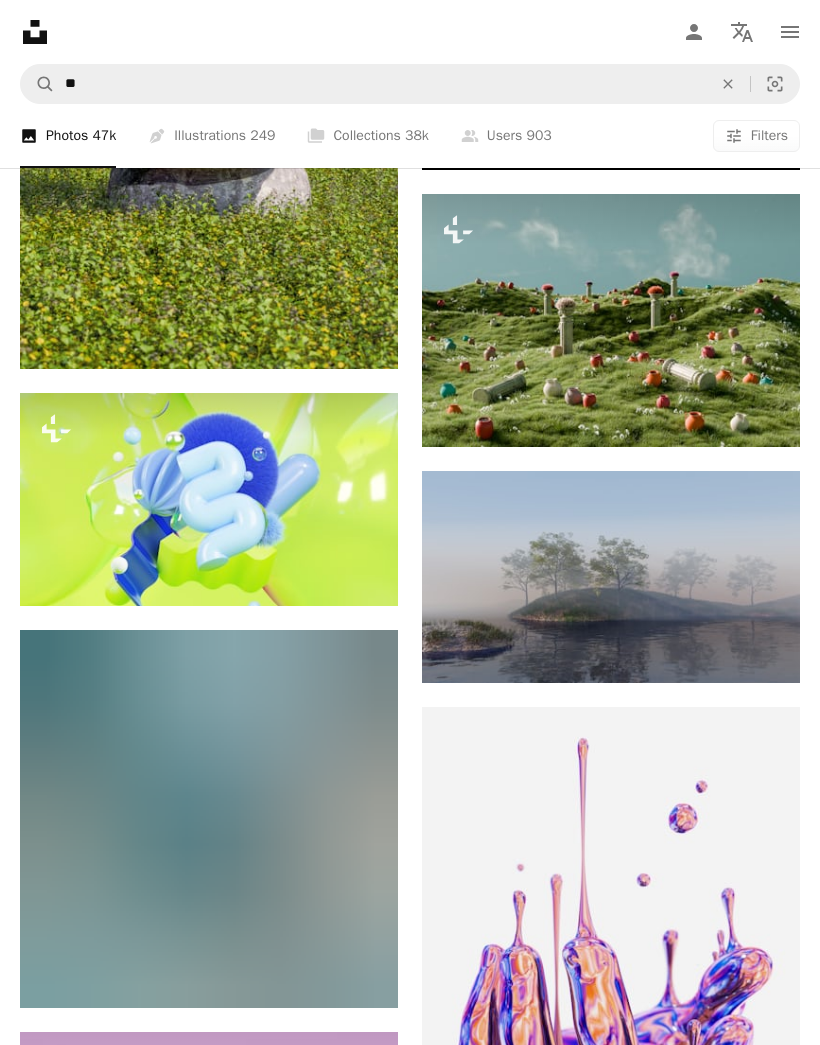 scroll, scrollTop: 14313, scrollLeft: 0, axis: vertical 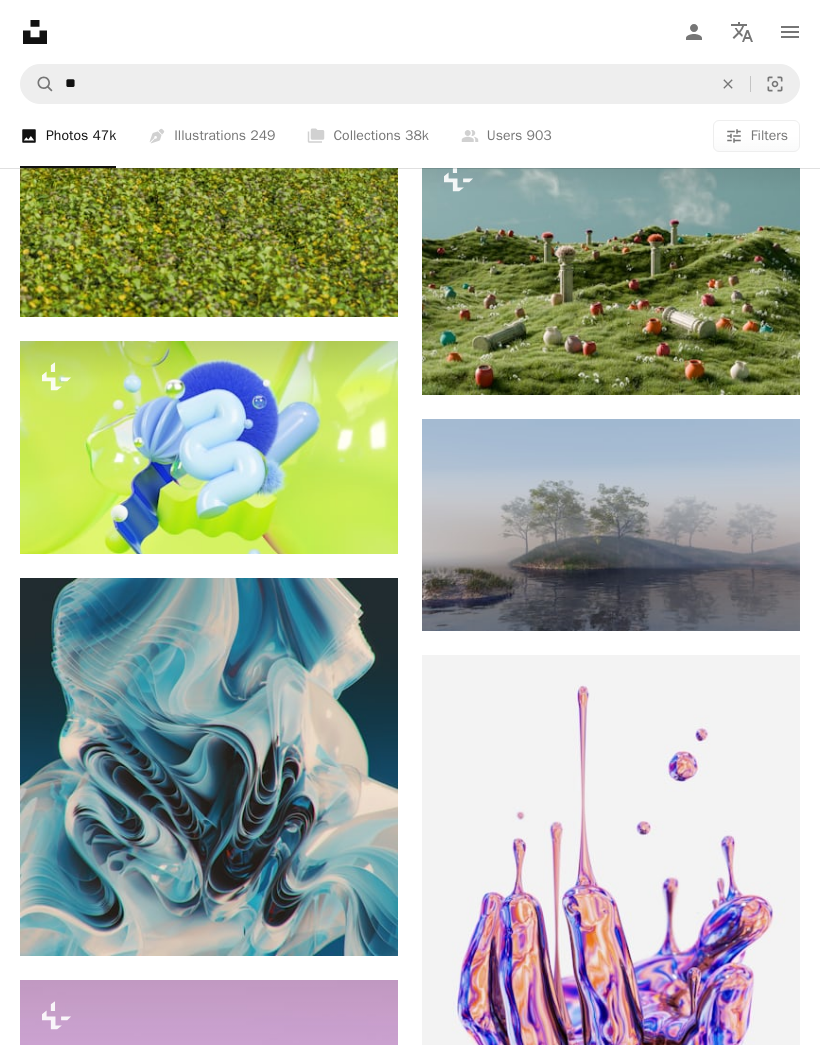 click at bounding box center (611, 525) 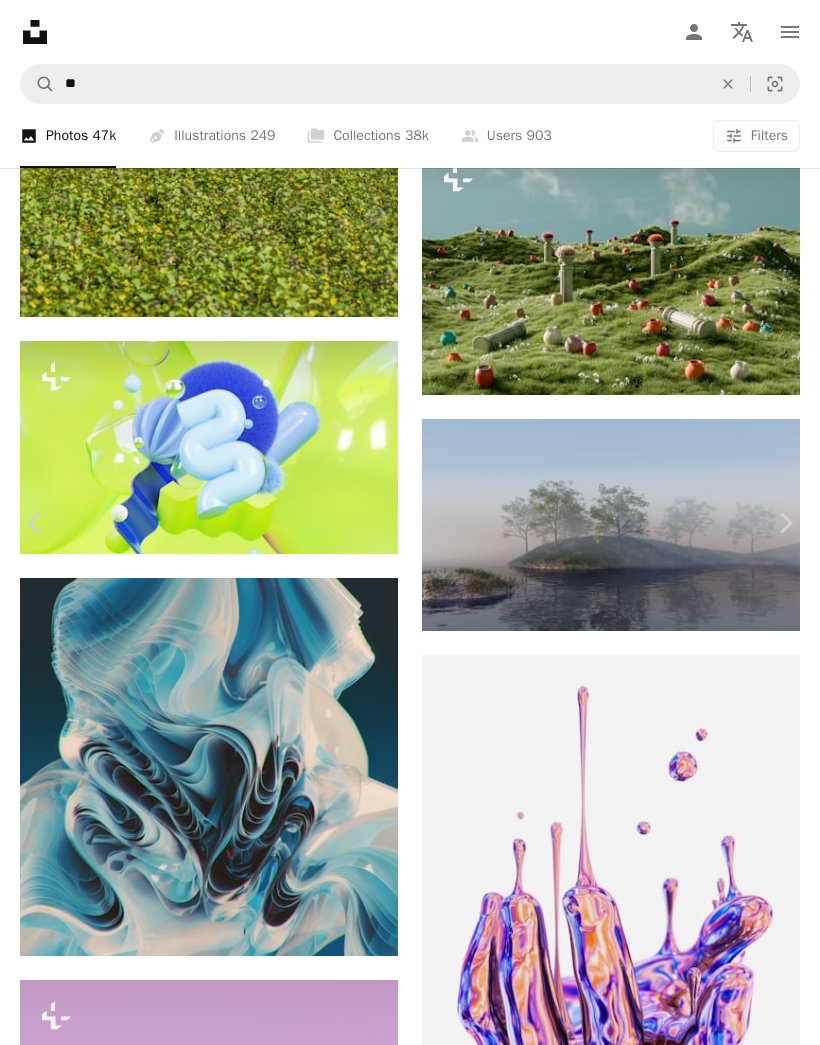 click on "Download free" at bounding box center (625, 4128) 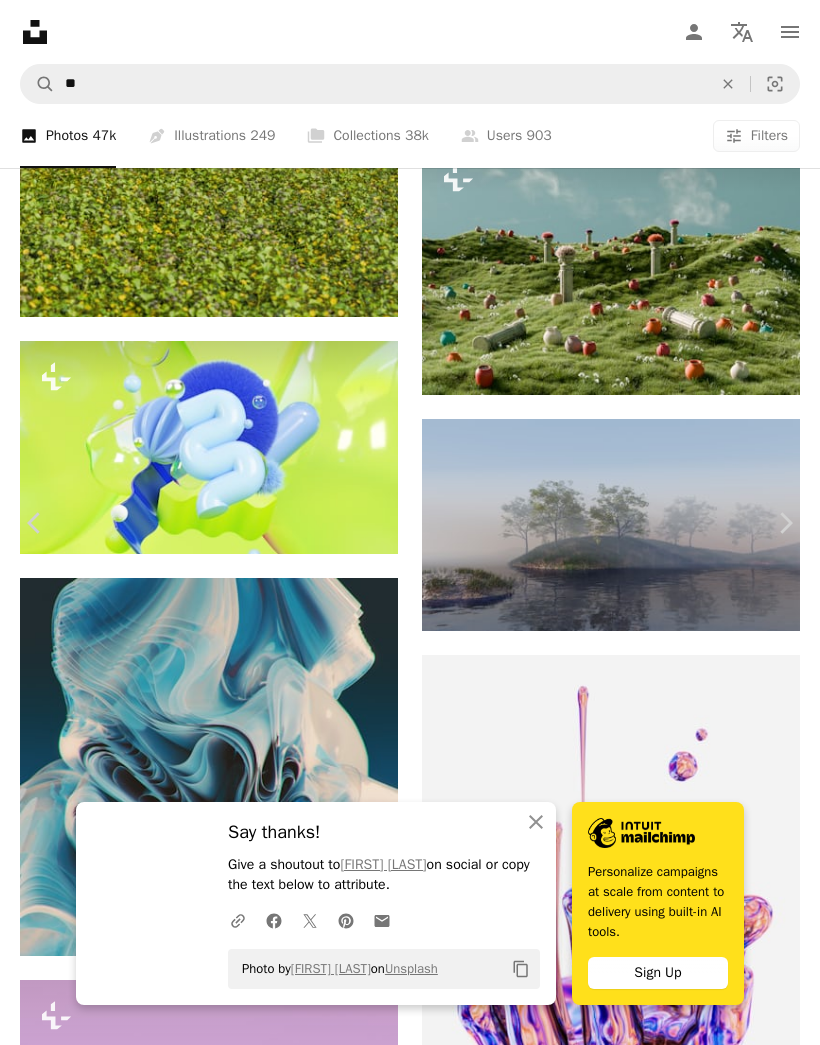 click on "An X shape" at bounding box center [20, 20] 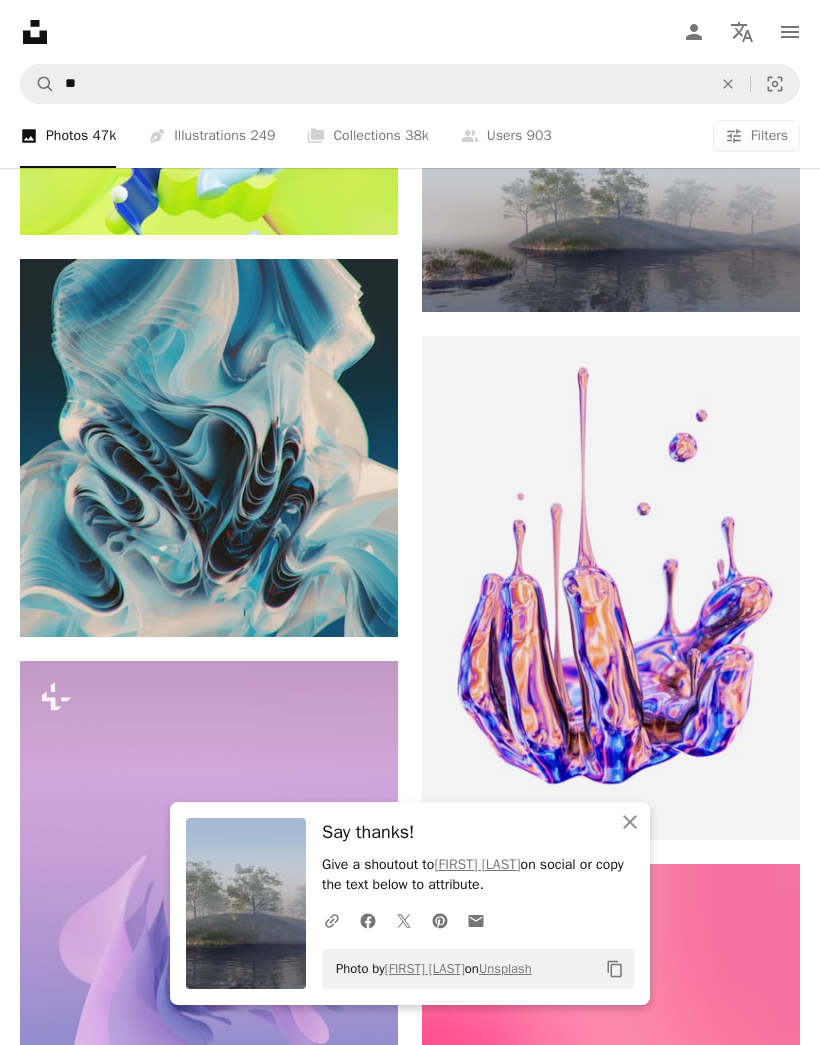 scroll, scrollTop: 14743, scrollLeft: 0, axis: vertical 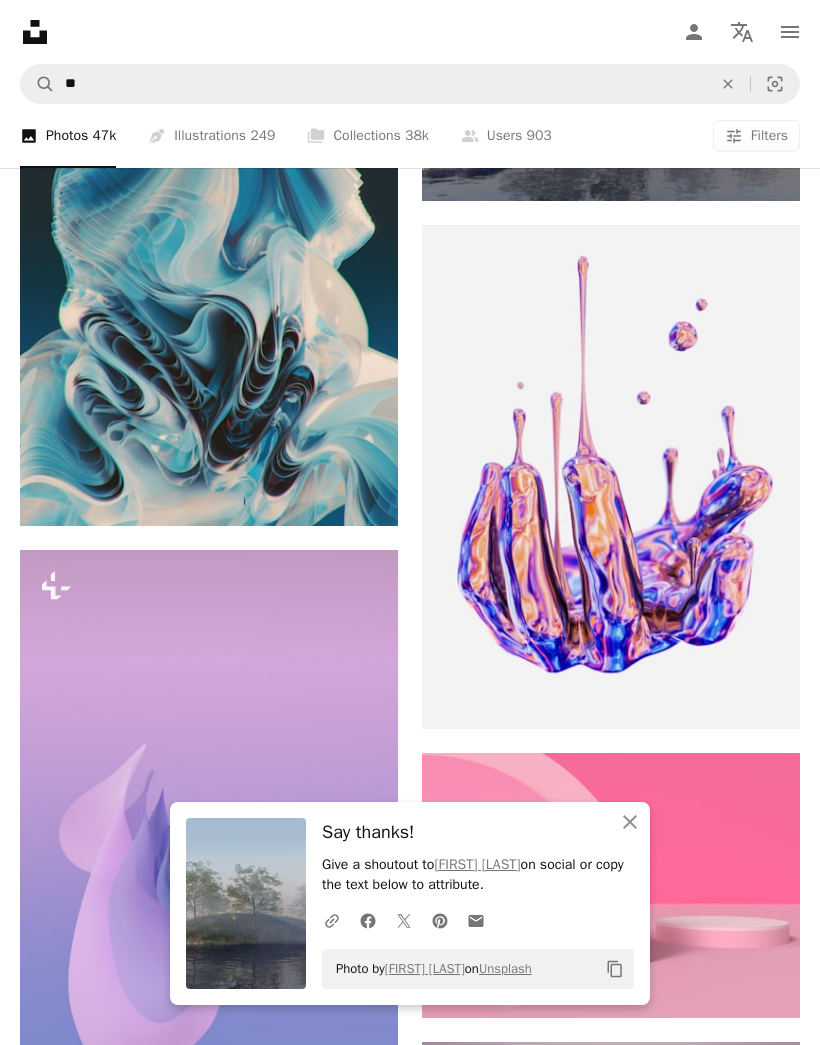 click on "An X shape" 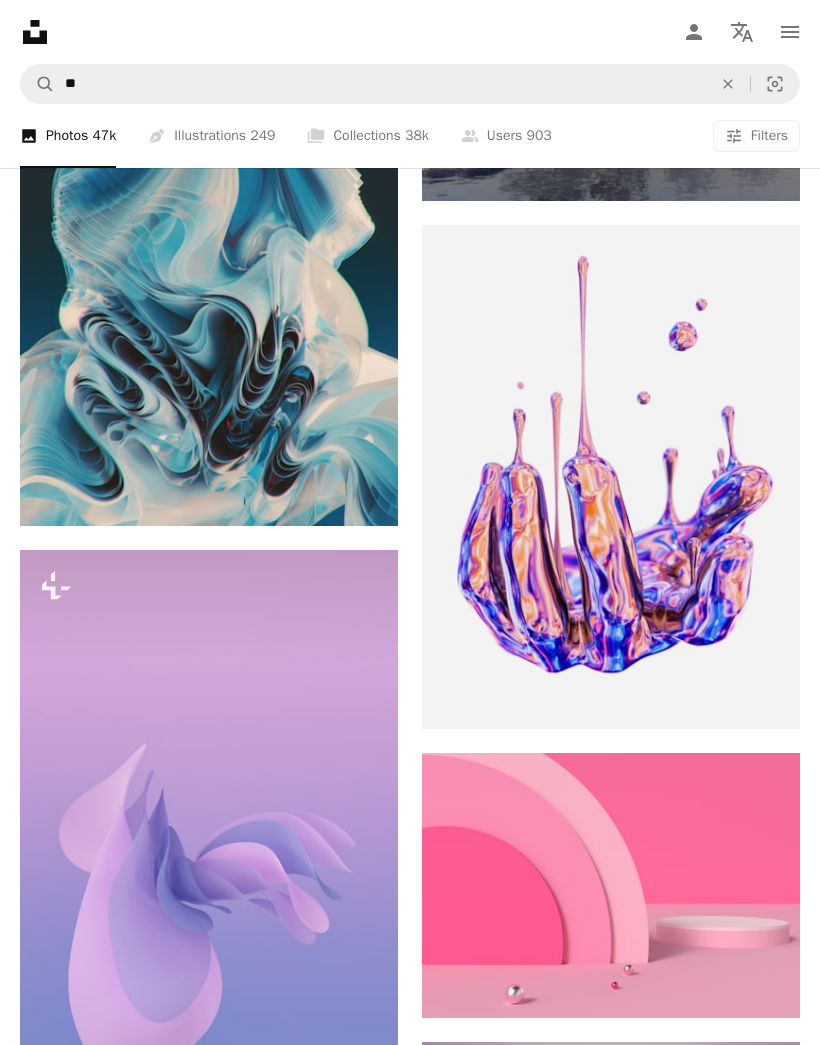 click on "Arrow pointing down" 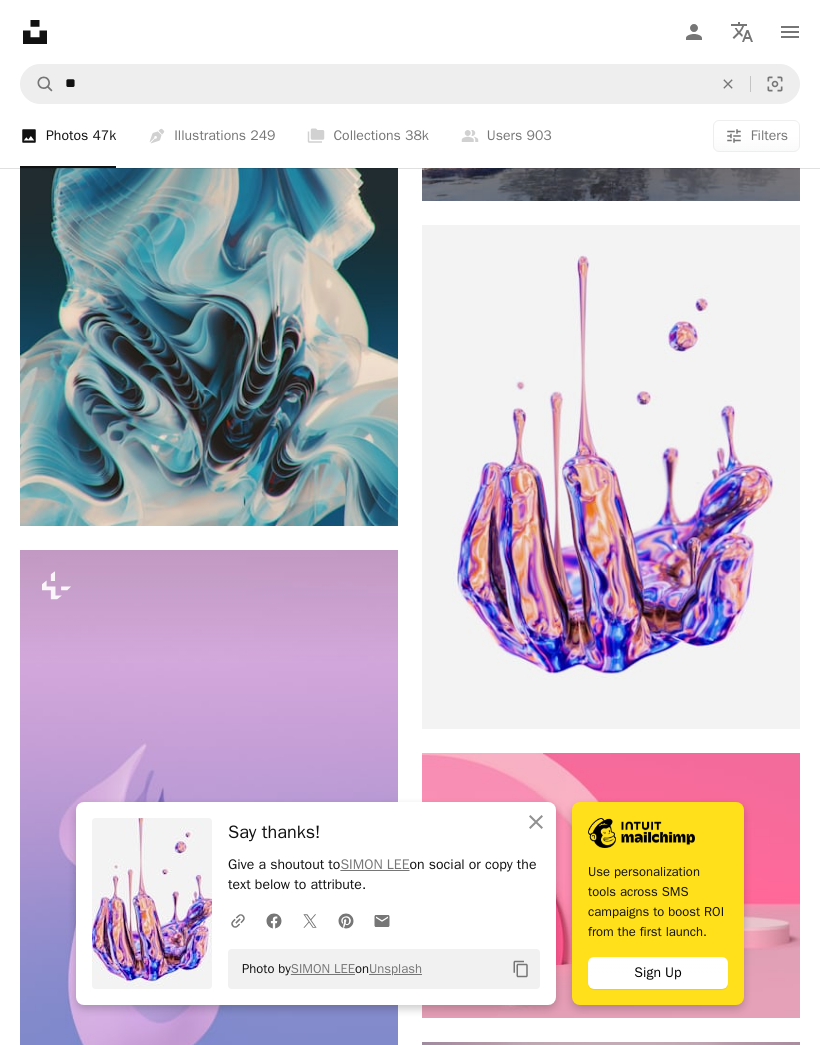 click on "An X shape Close" at bounding box center (536, 822) 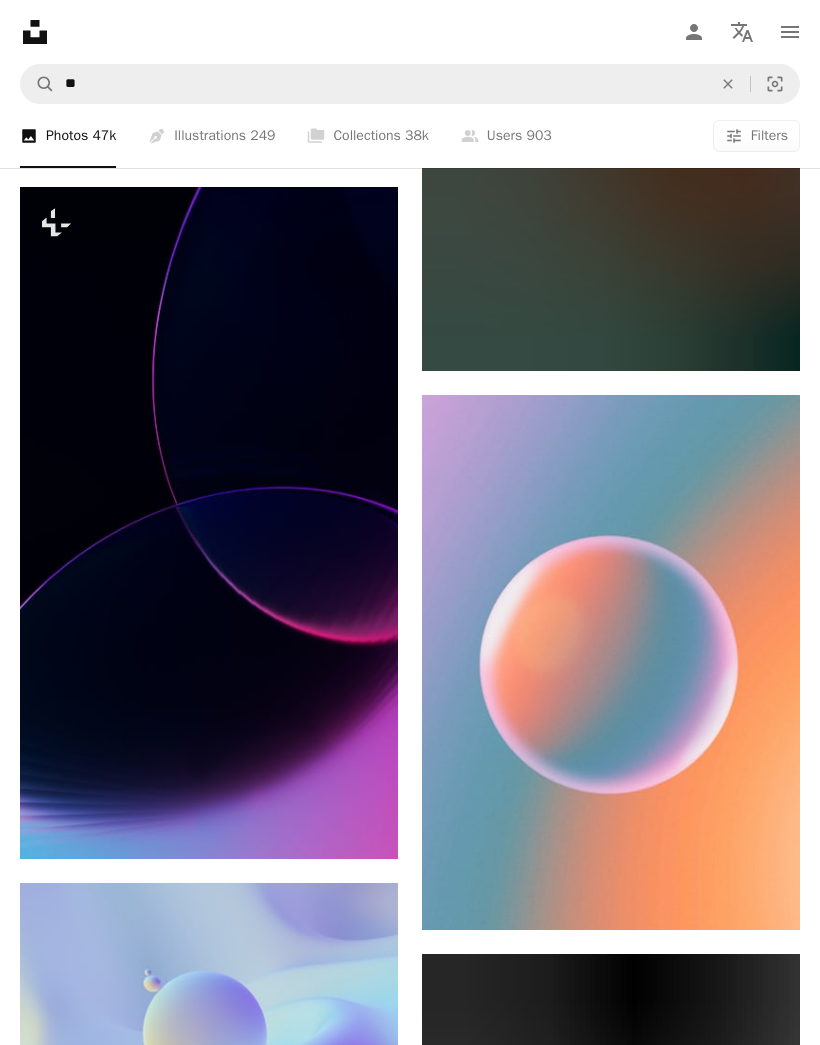 scroll, scrollTop: 16247, scrollLeft: 0, axis: vertical 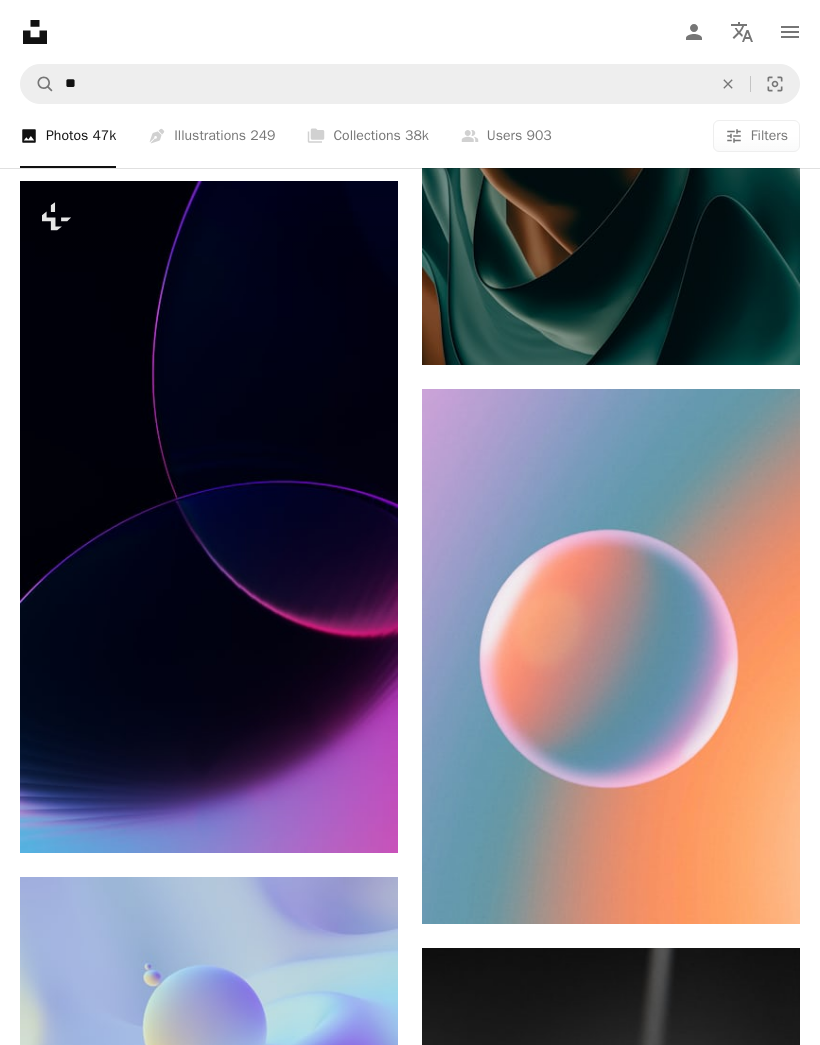 click on "A lock Download" at bounding box center (327, 817) 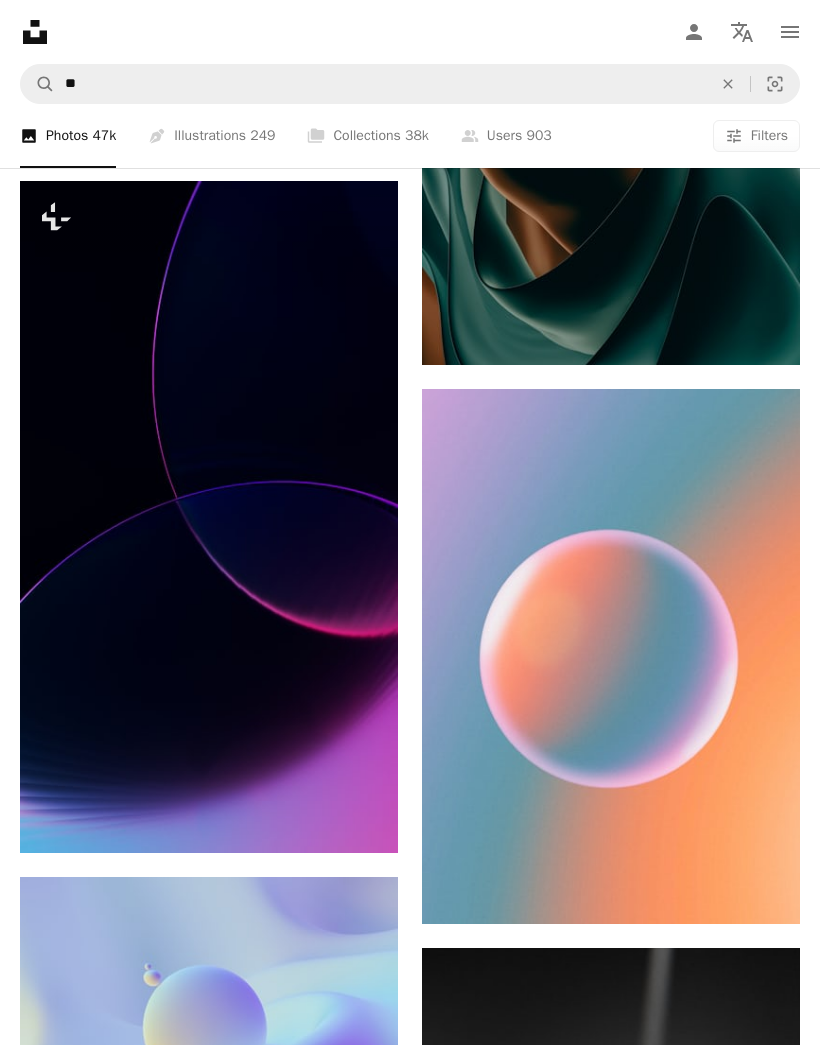 click at bounding box center [171, 7210] 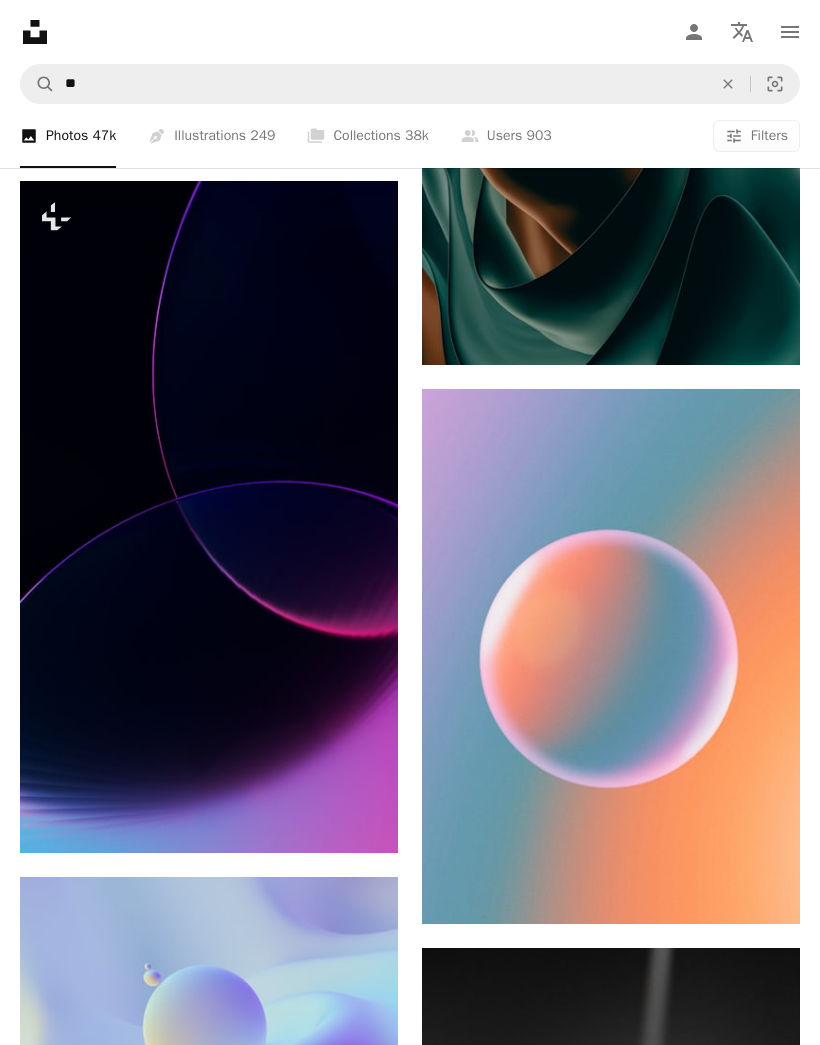 click on "Arrow pointing down" at bounding box center [760, 888] 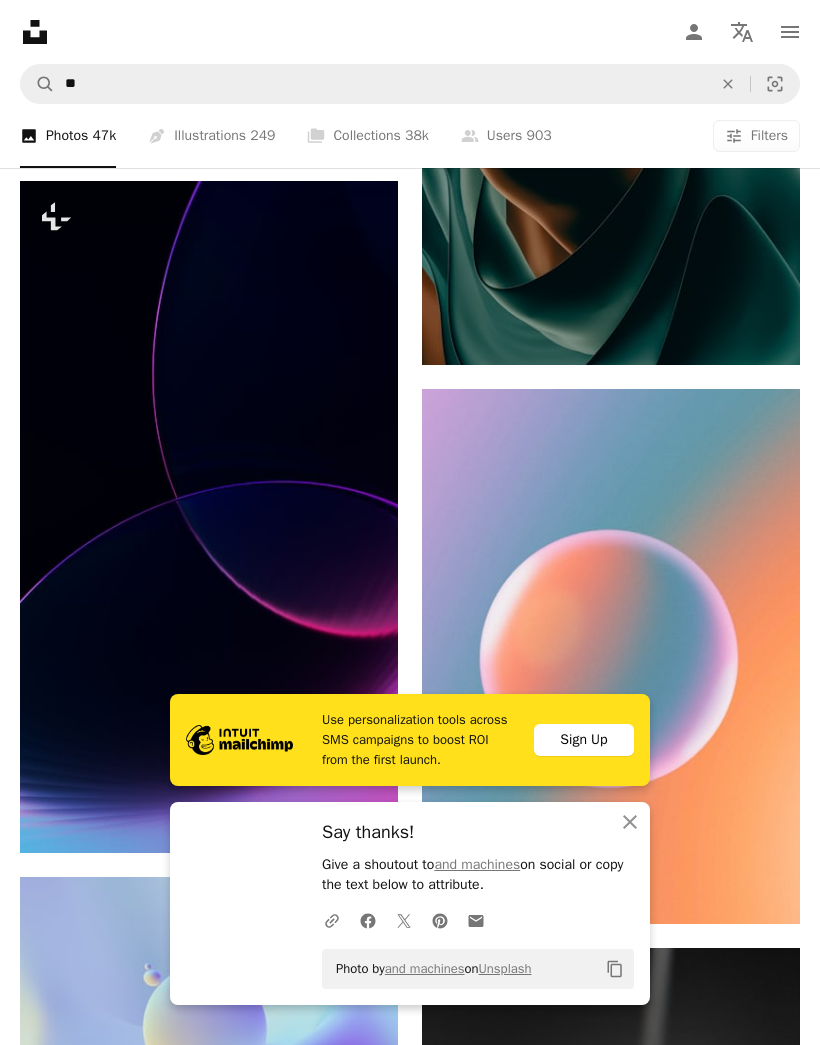 click on "An X shape" 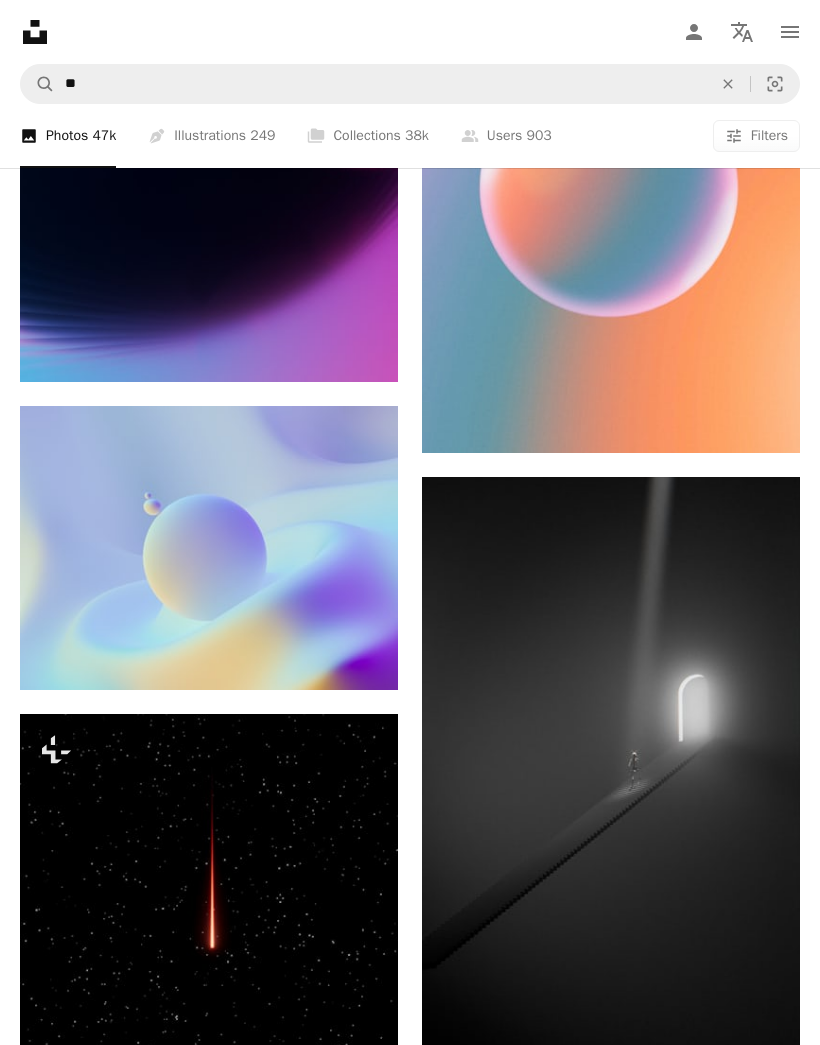 scroll, scrollTop: 16746, scrollLeft: 0, axis: vertical 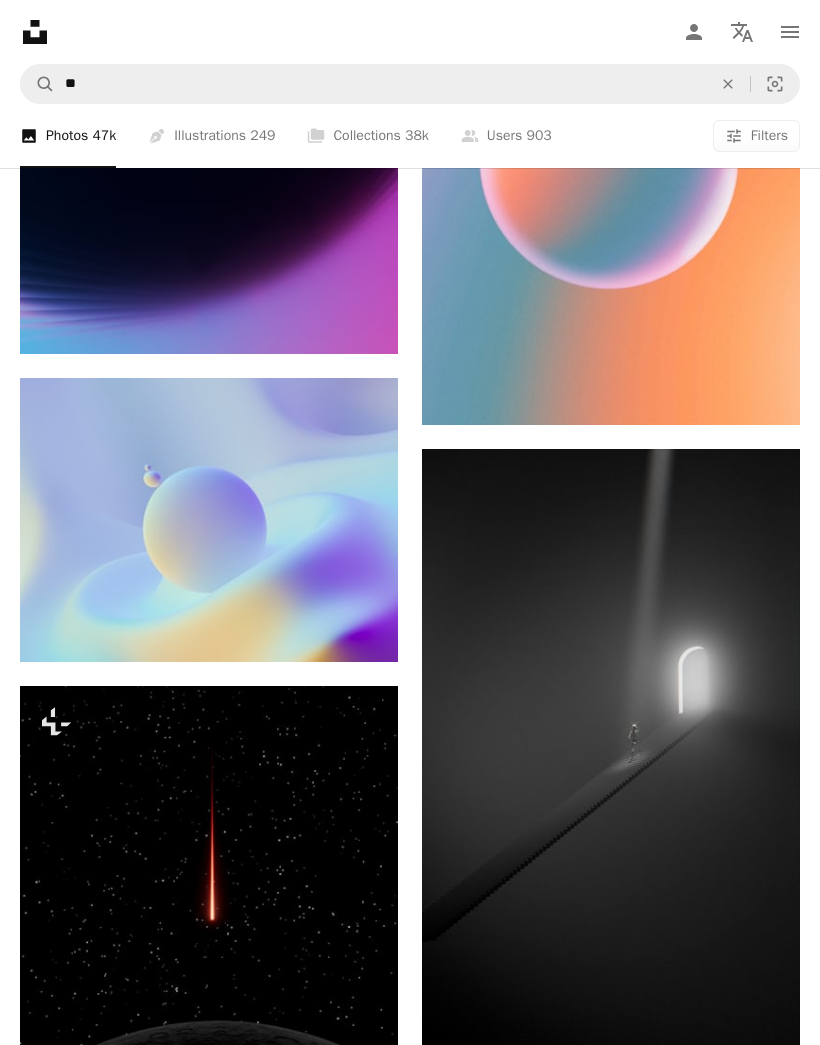 click on "Arrow pointing down" at bounding box center (358, 626) 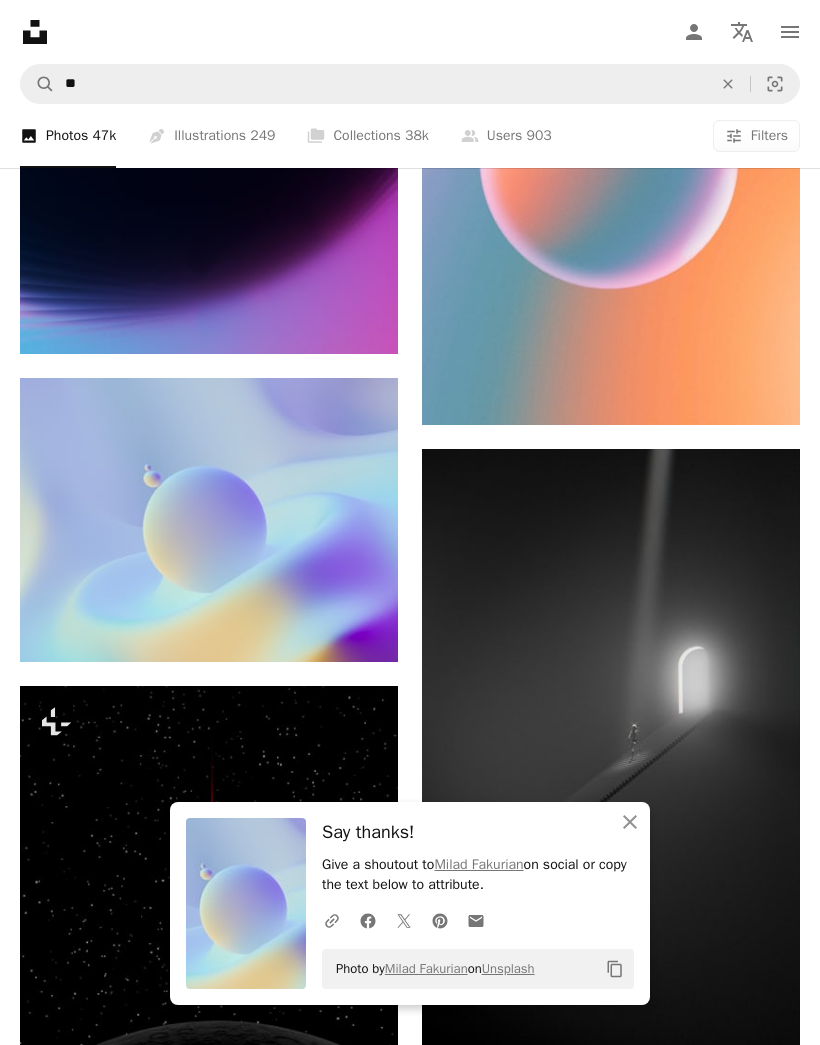 click on "An X shape Close" at bounding box center [630, 822] 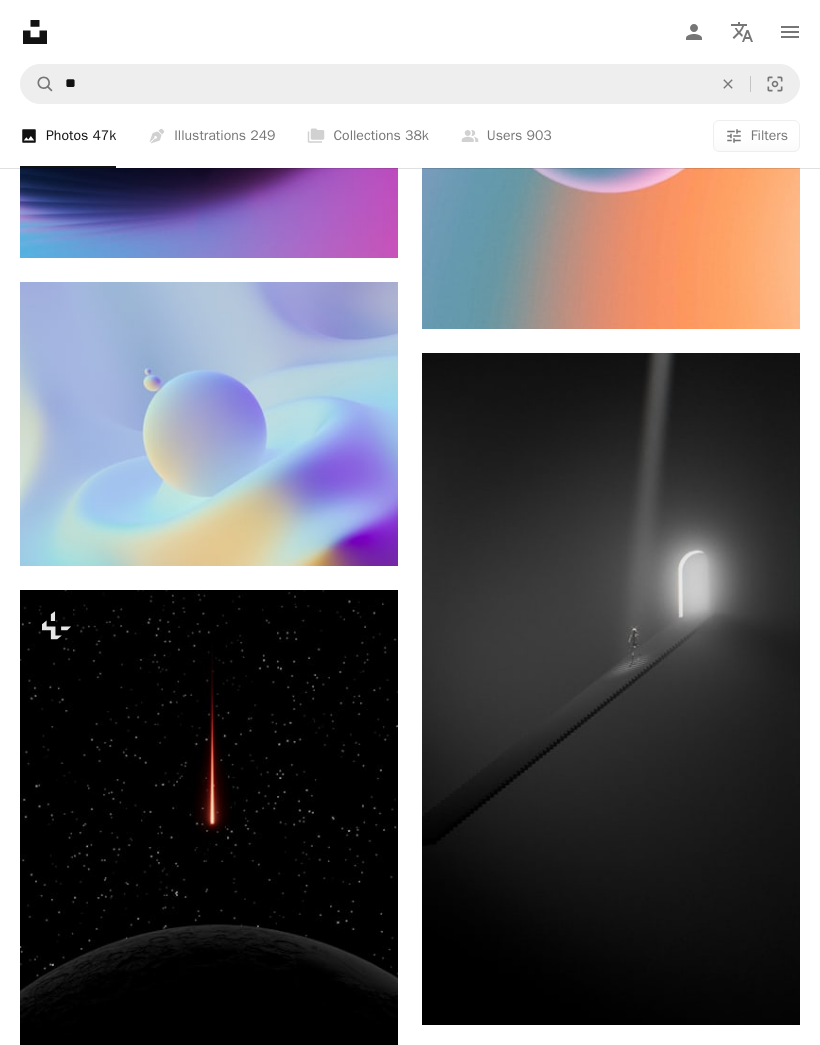 scroll, scrollTop: 17130, scrollLeft: 0, axis: vertical 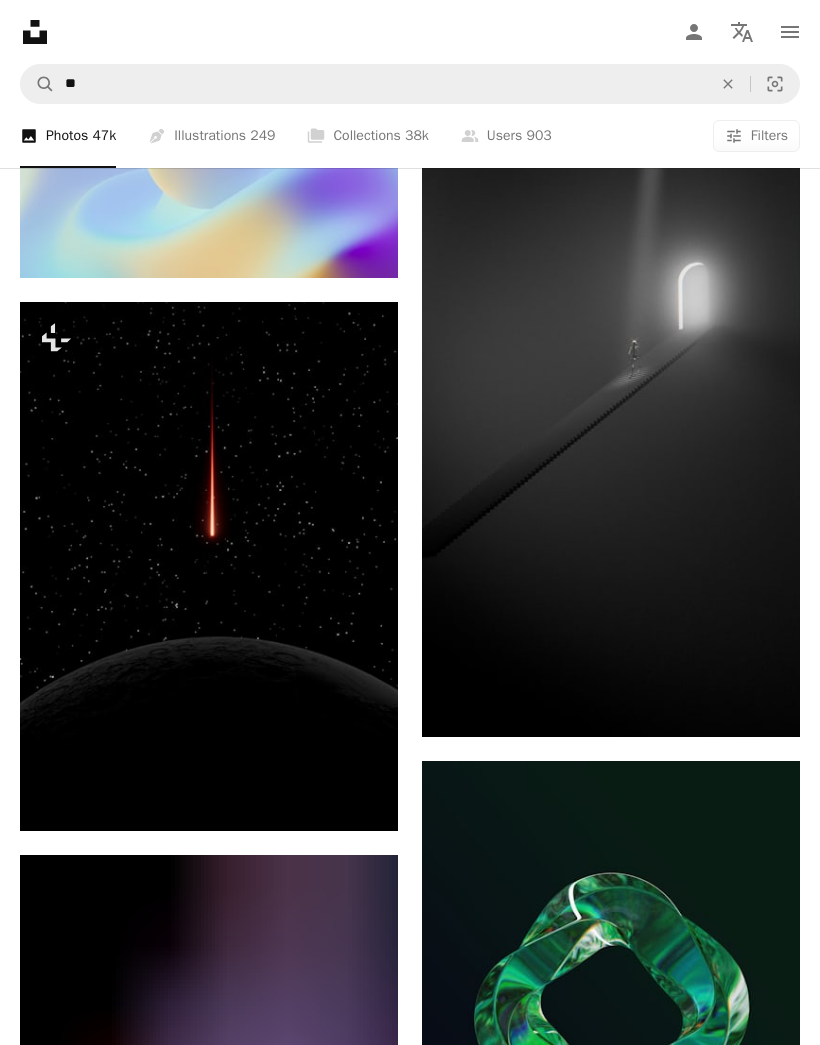 click on "Arrow pointing down" at bounding box center [760, 701] 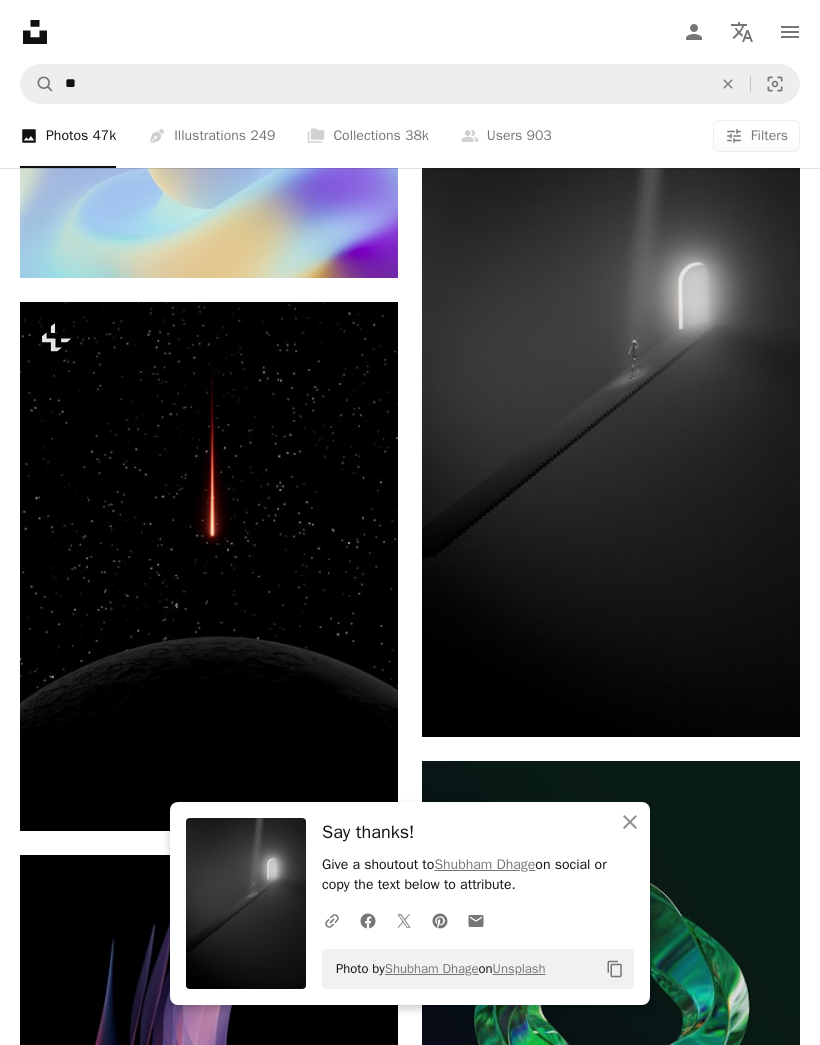 click on "An X shape Close" at bounding box center (630, 822) 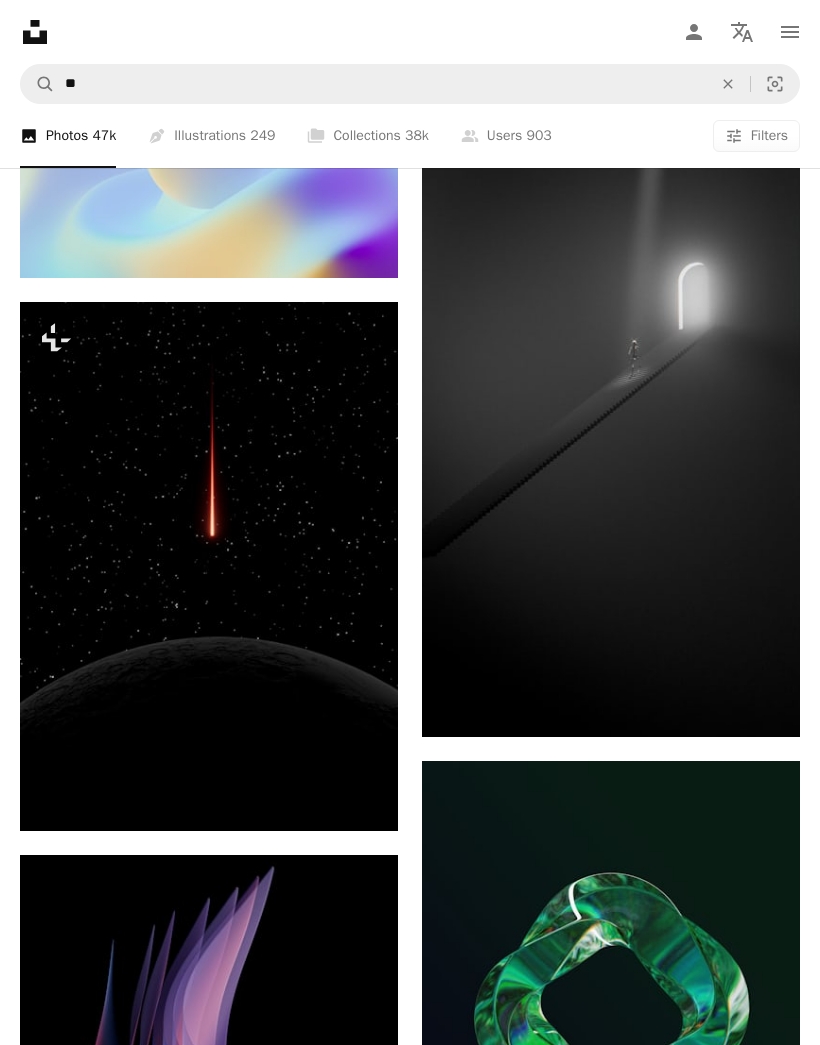 click on "A lock Download" at bounding box center [327, 795] 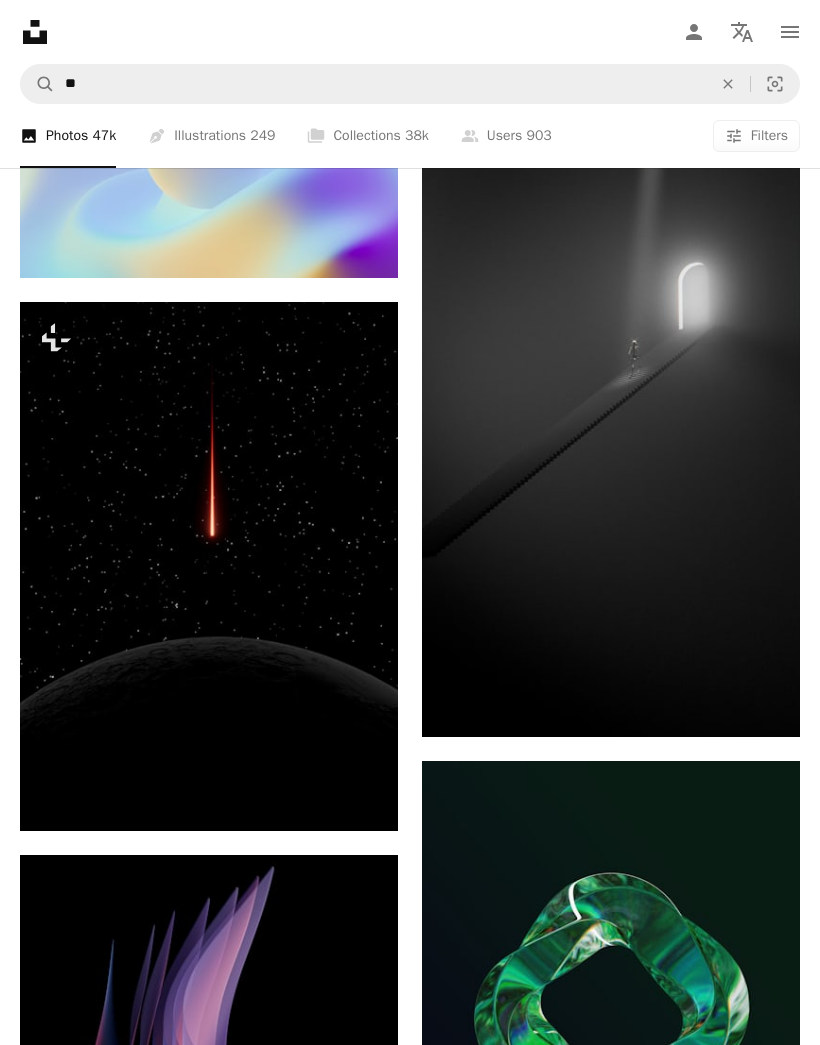 click on "An X shape" at bounding box center (20, 20) 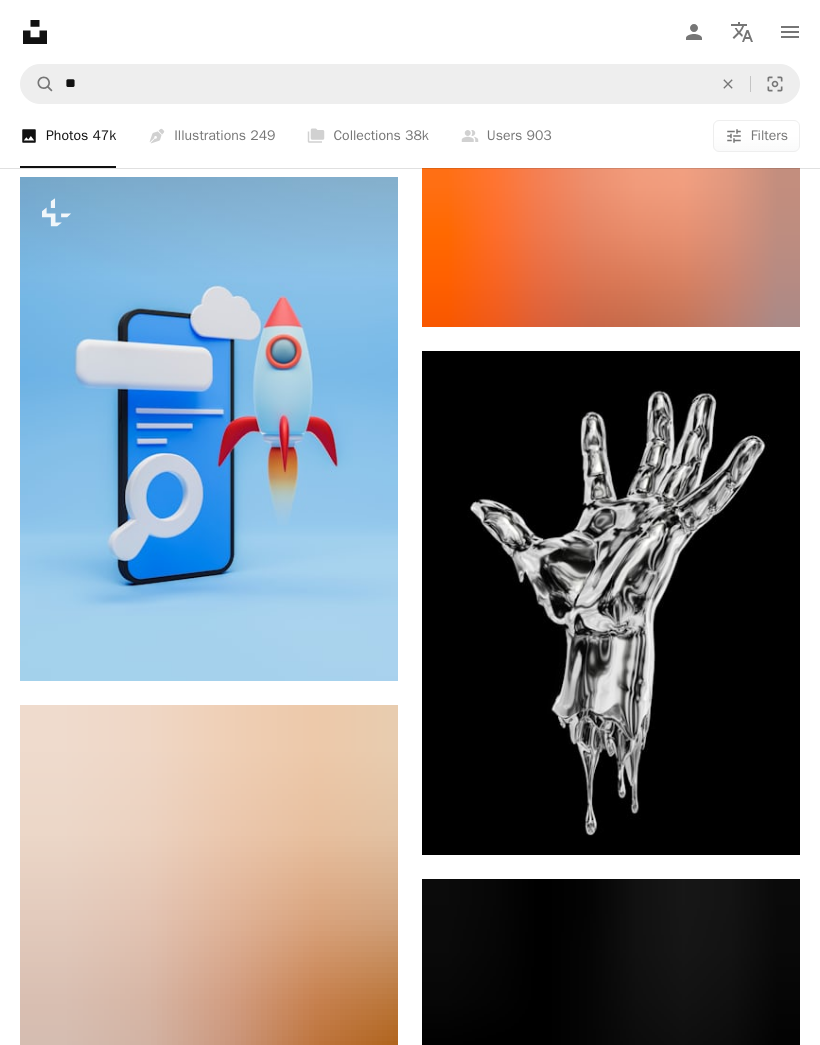 scroll, scrollTop: 18318, scrollLeft: 0, axis: vertical 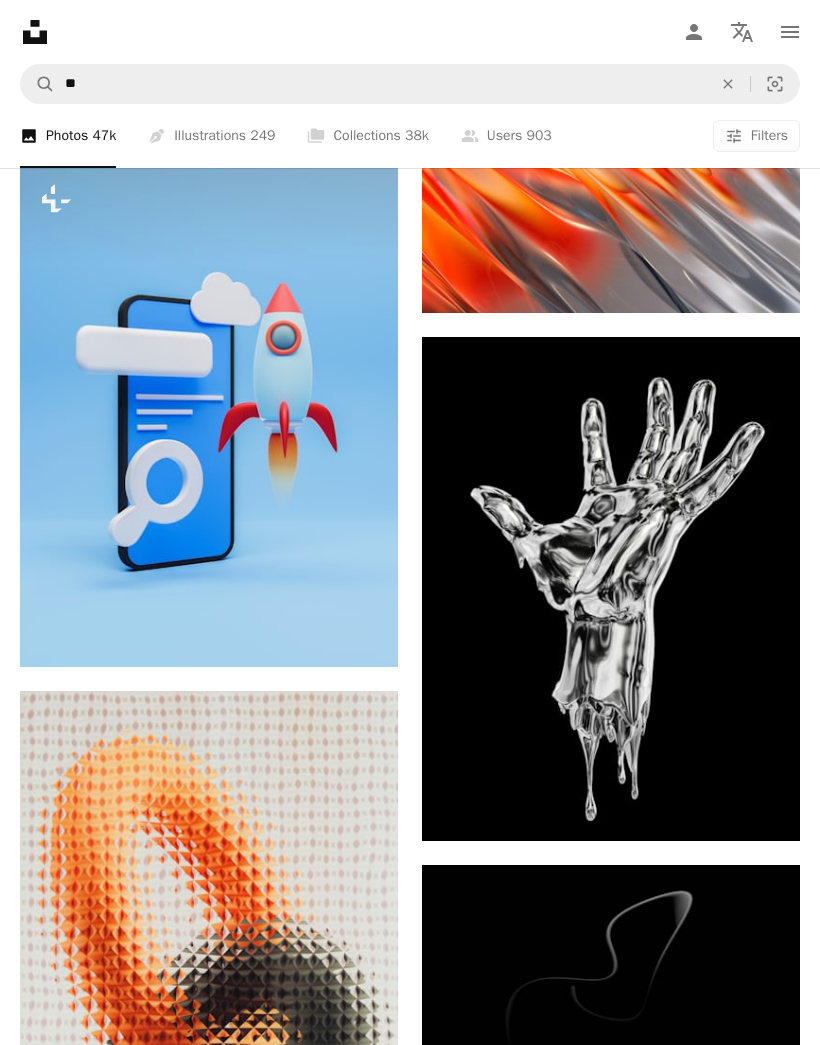 click on "Arrow pointing down" 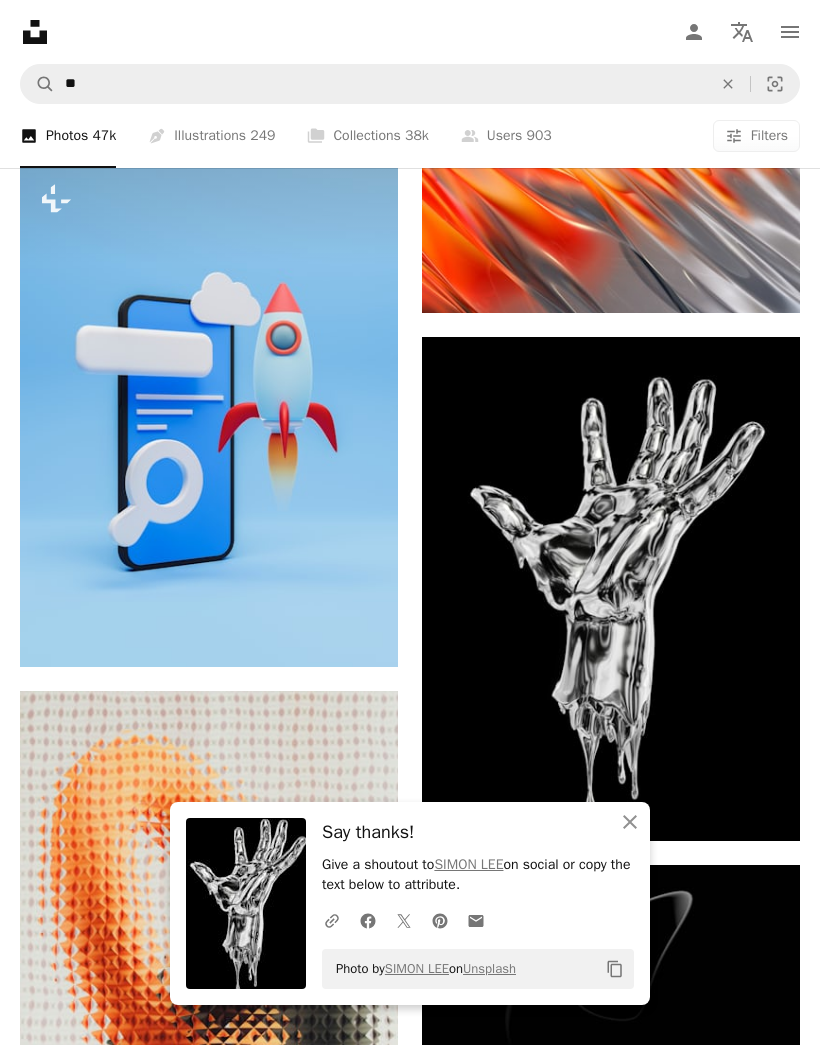 click on "An X shape" 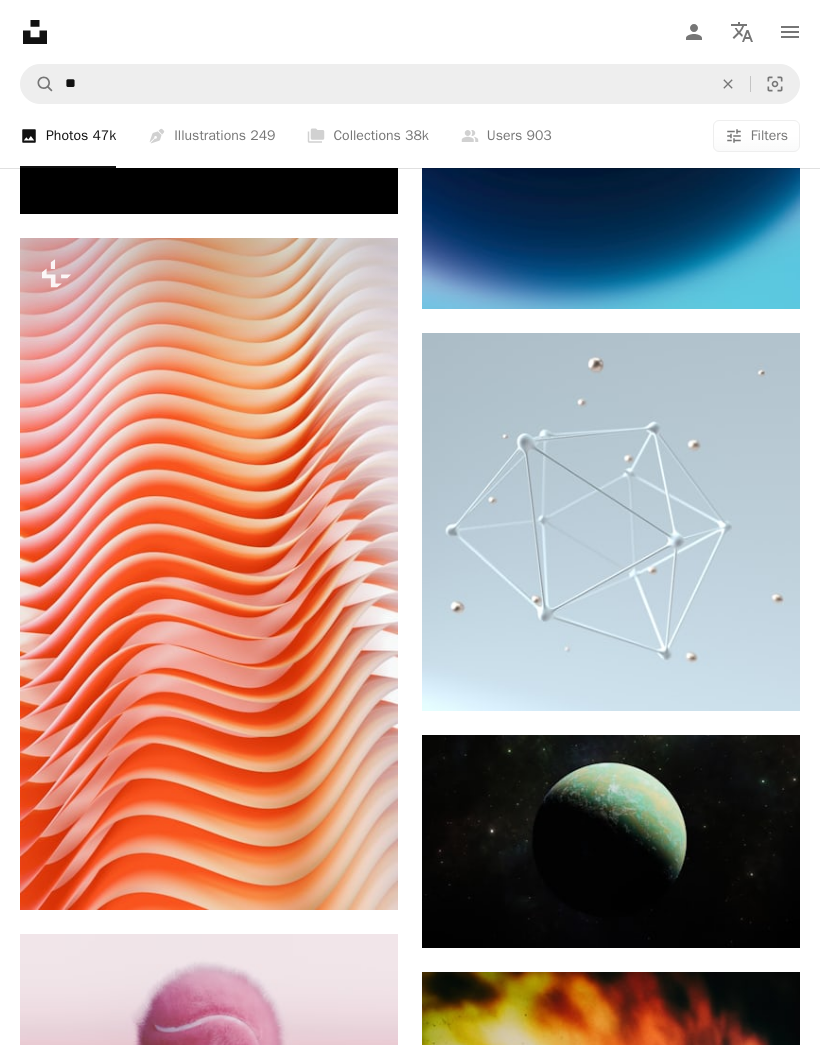 scroll, scrollTop: 20469, scrollLeft: 0, axis: vertical 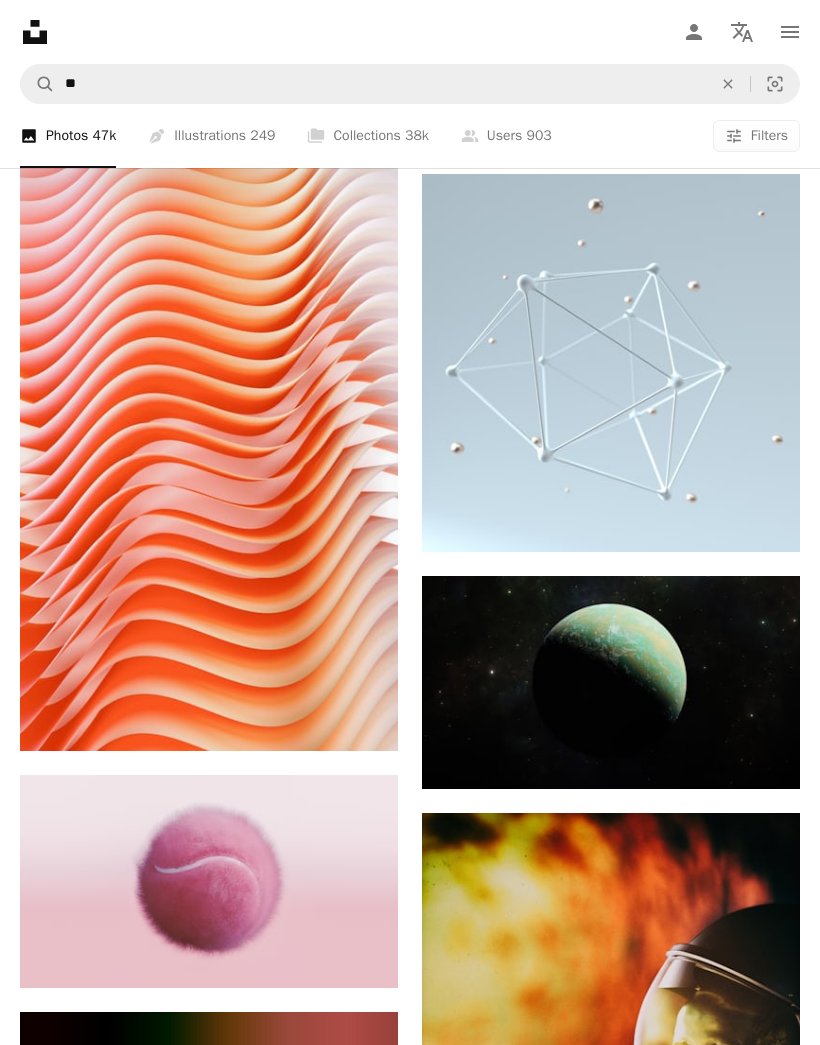 click on "Arrow pointing down" at bounding box center (760, 516) 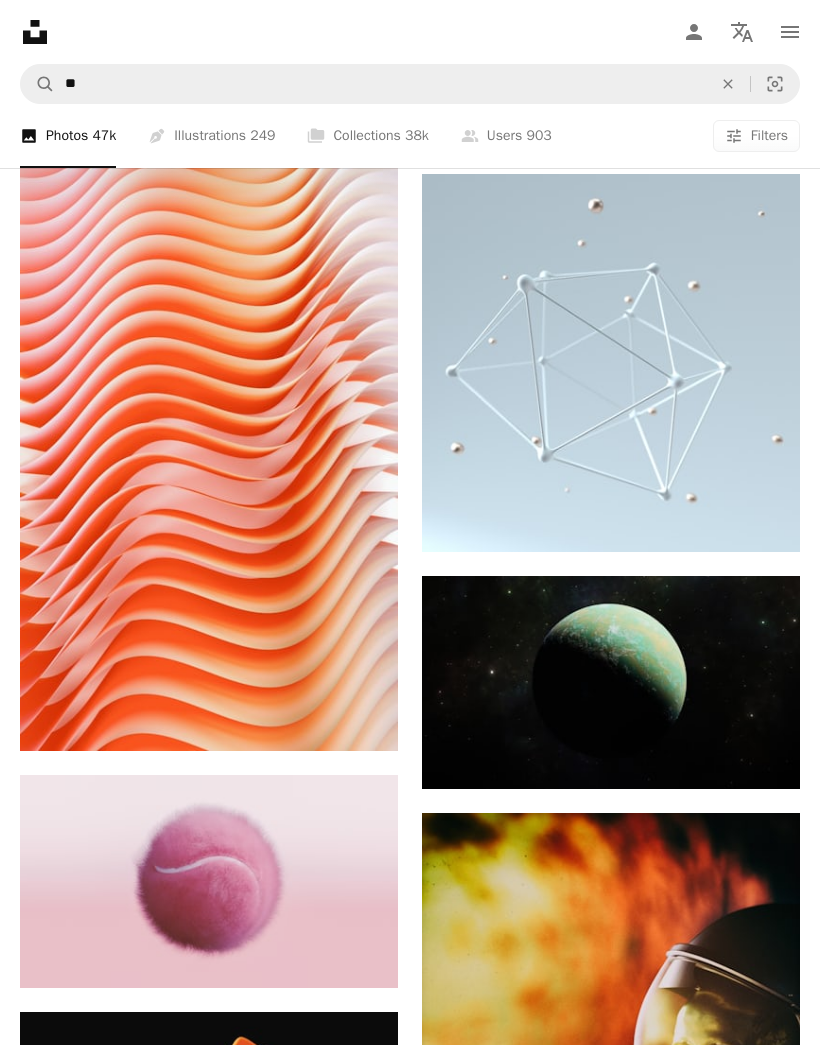 click 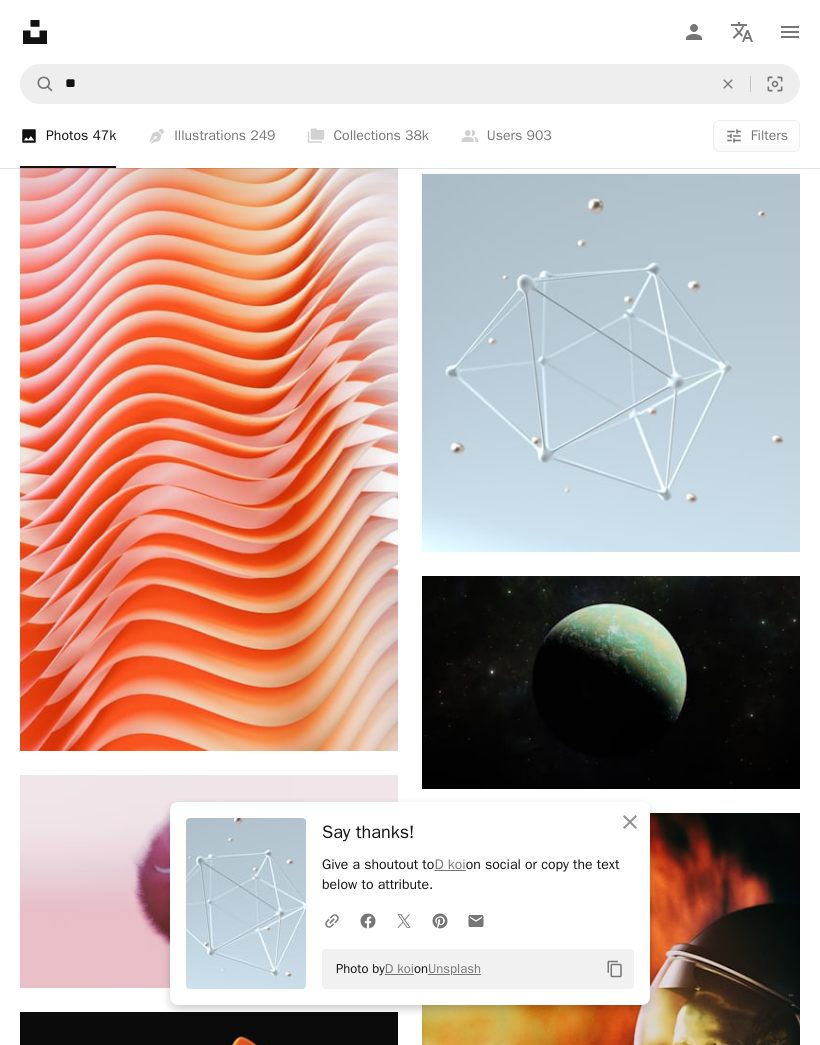 click on "An X shape" 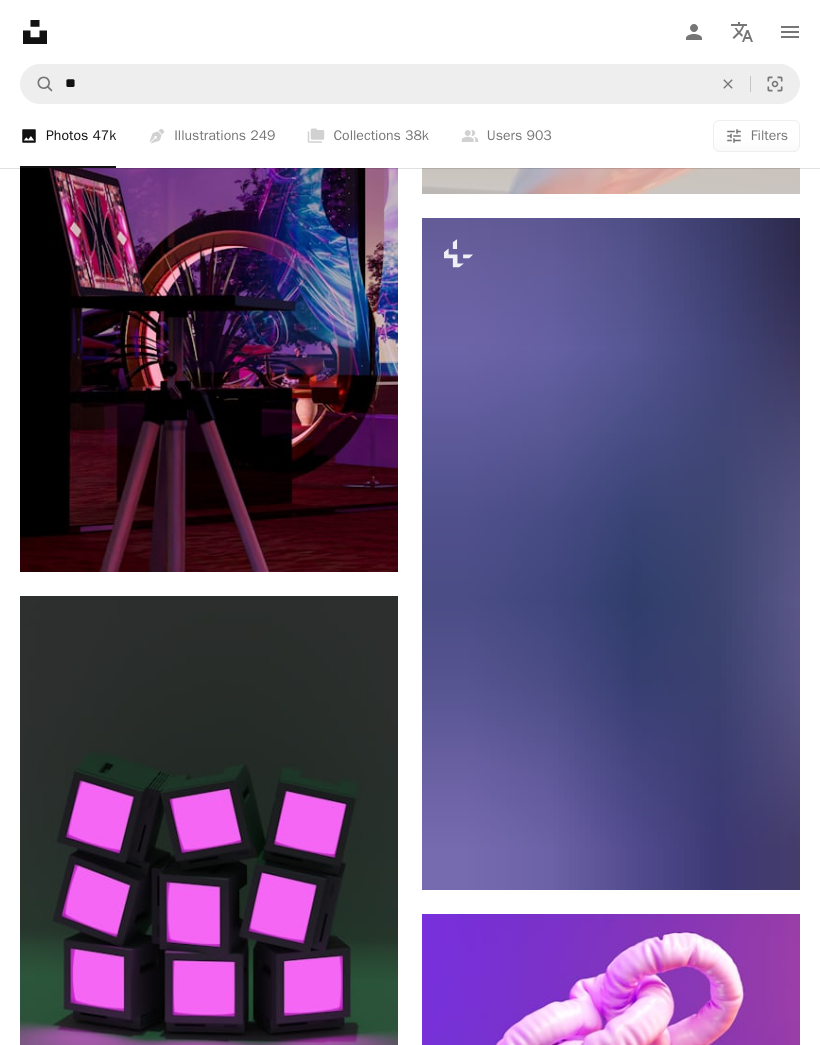 scroll, scrollTop: 25776, scrollLeft: 0, axis: vertical 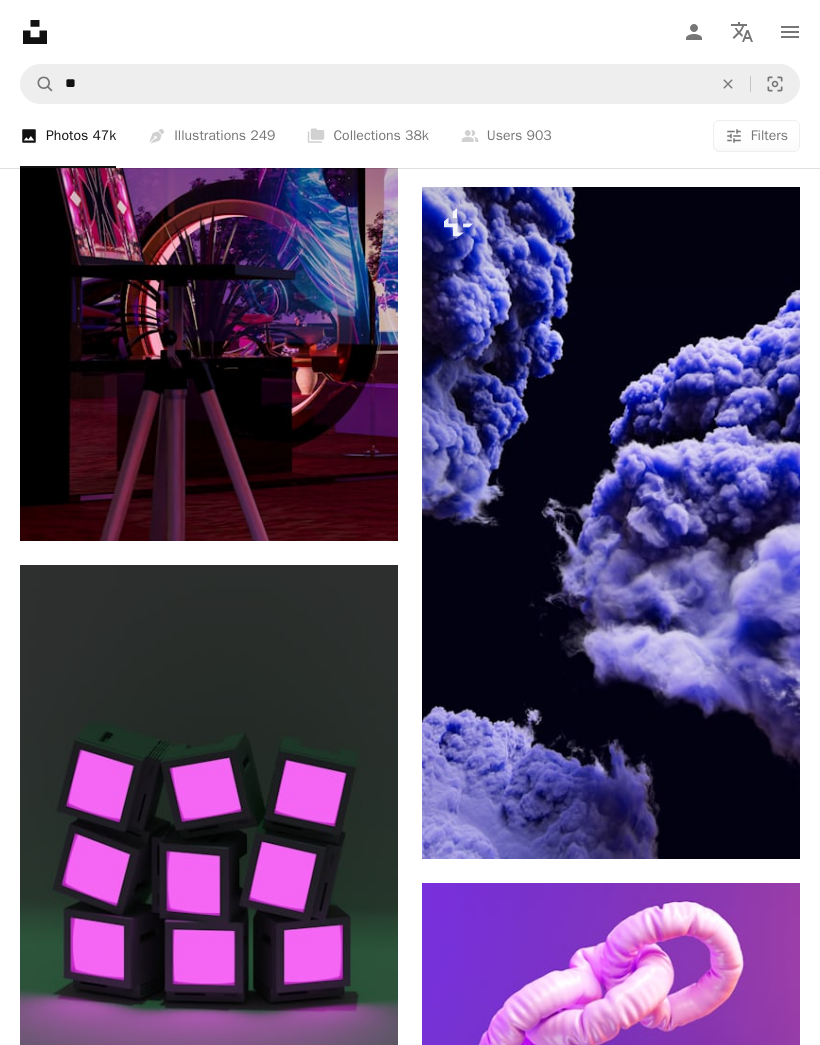 click on "A lock Download" at bounding box center (729, 823) 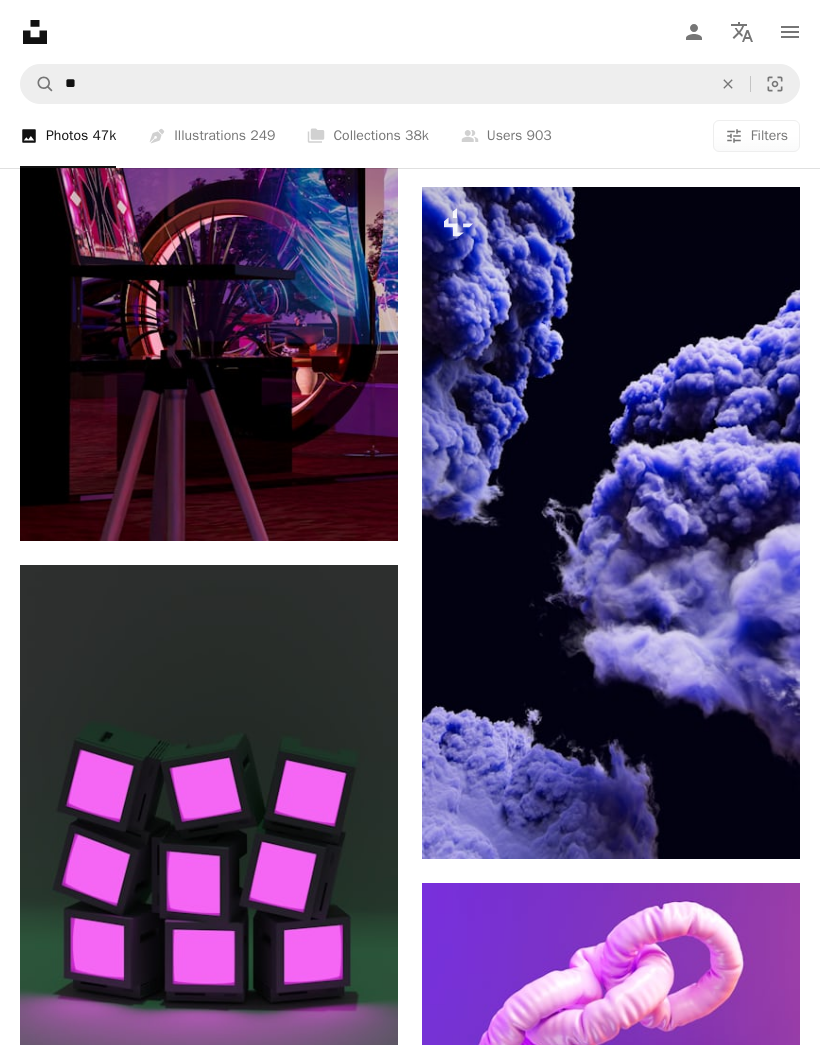 click on "An X shape" at bounding box center [20, 20] 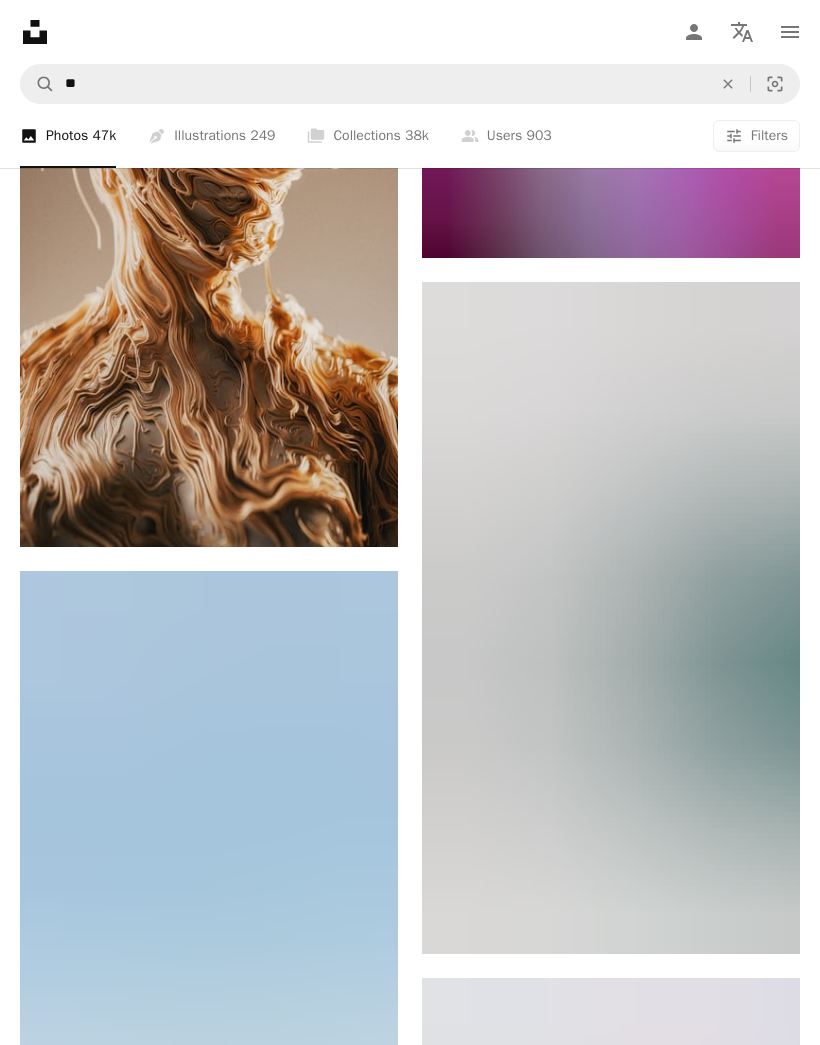 scroll, scrollTop: 27210, scrollLeft: 0, axis: vertical 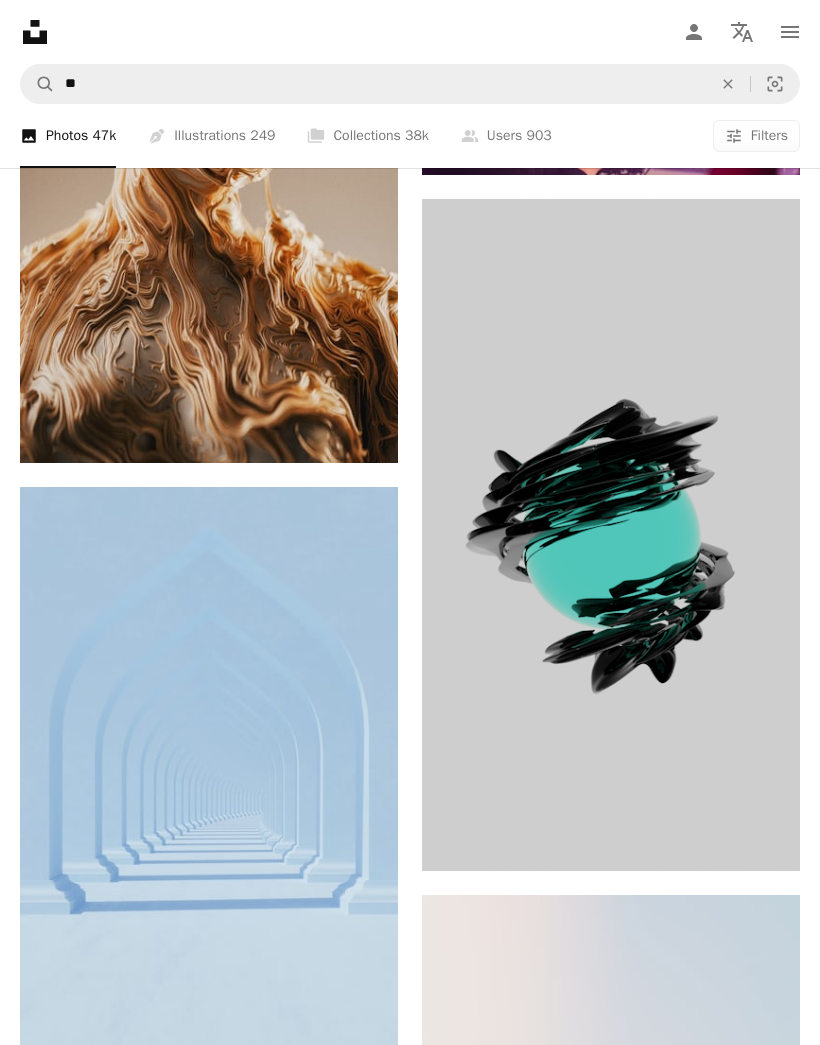 click on "Arrow pointing down" at bounding box center [760, 835] 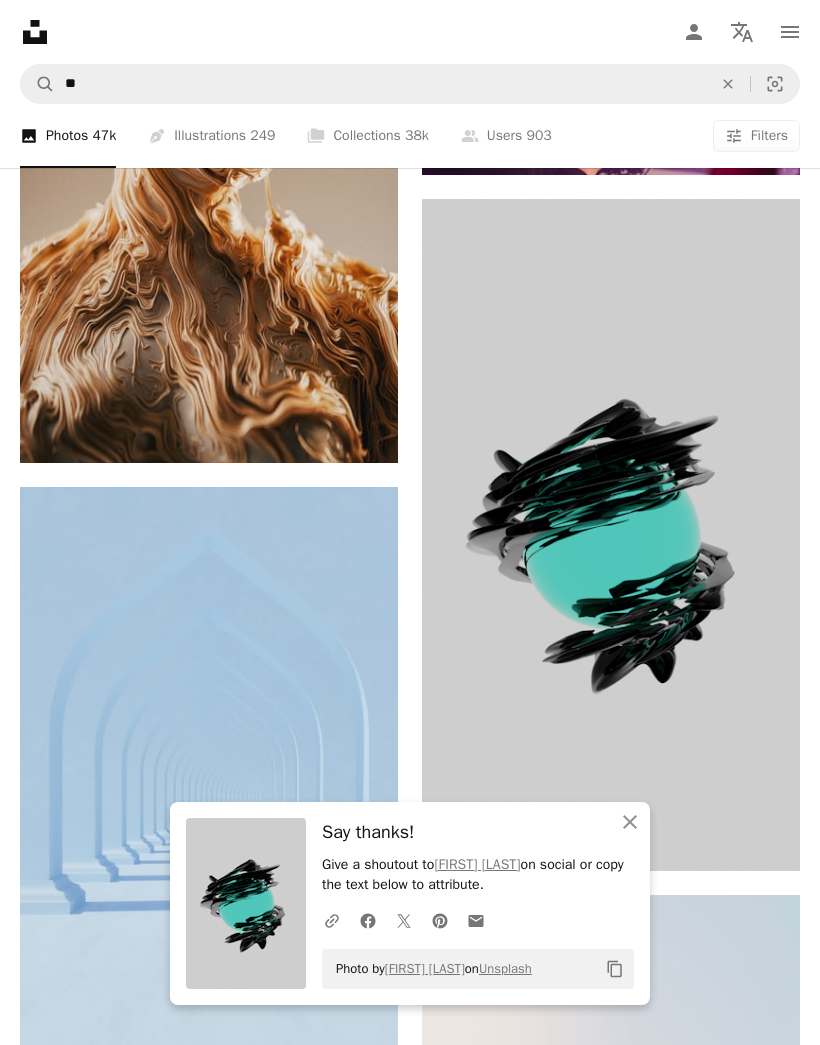 click 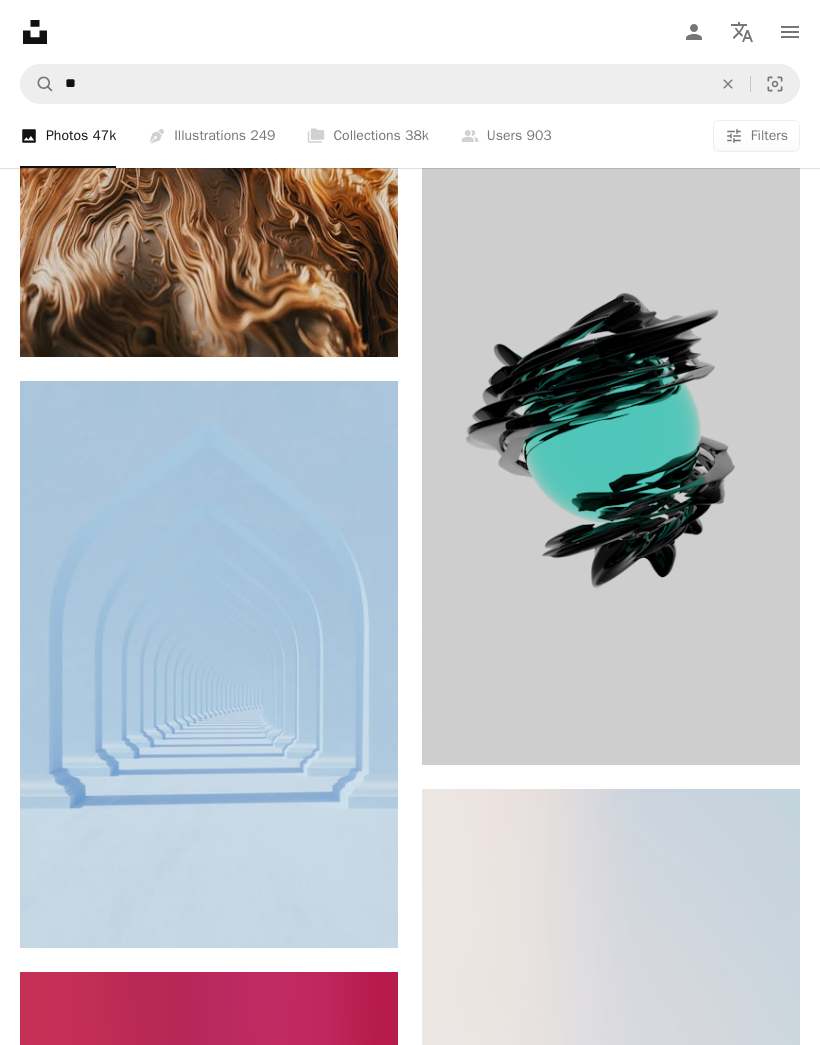 scroll, scrollTop: 27325, scrollLeft: 0, axis: vertical 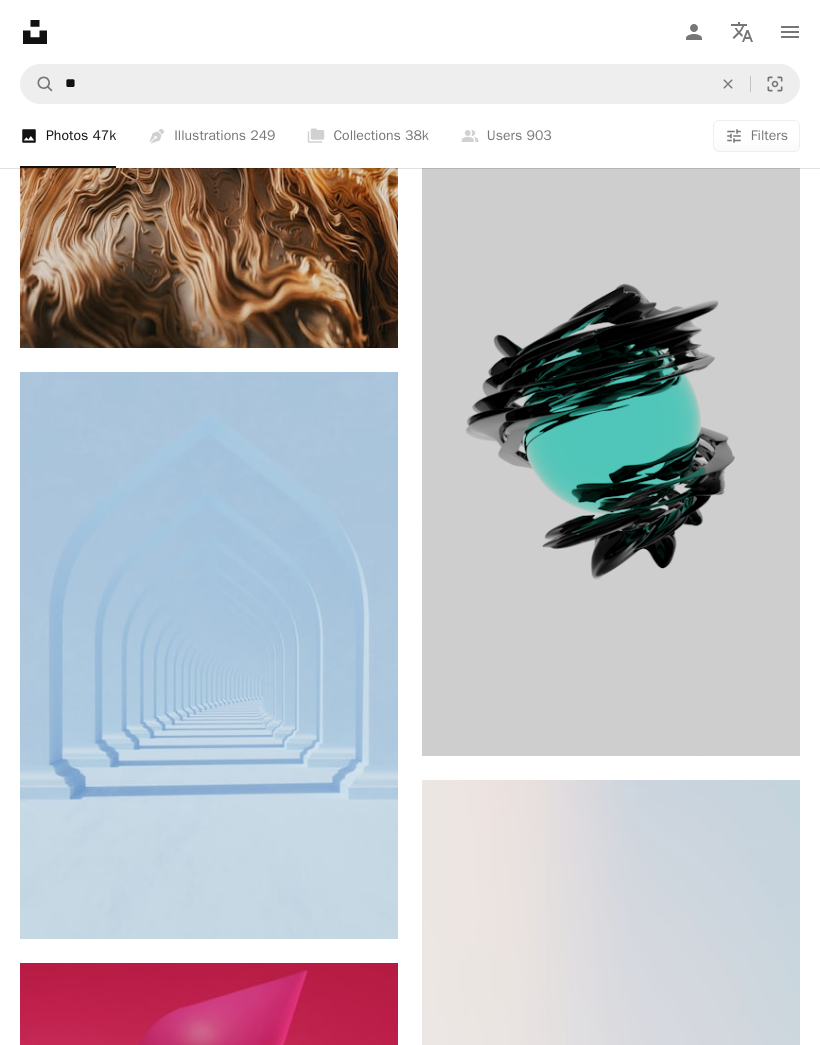 click on "Arrow pointing down" at bounding box center (358, 903) 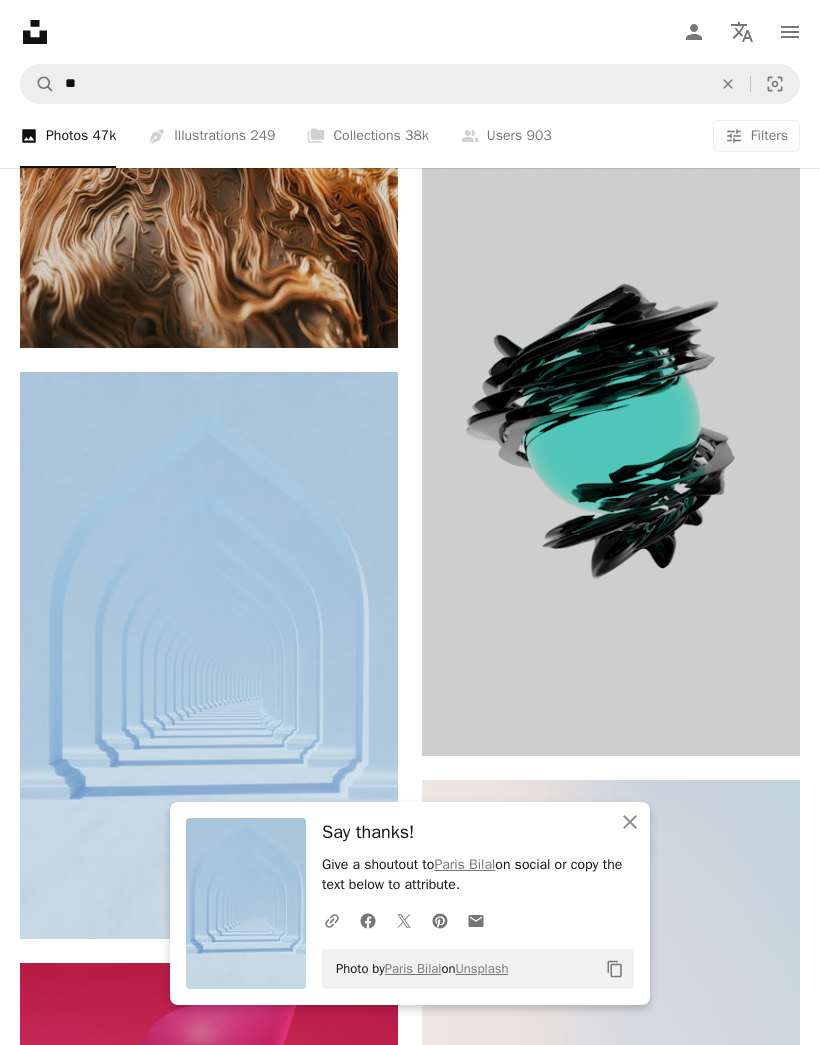 click on "An X shape" 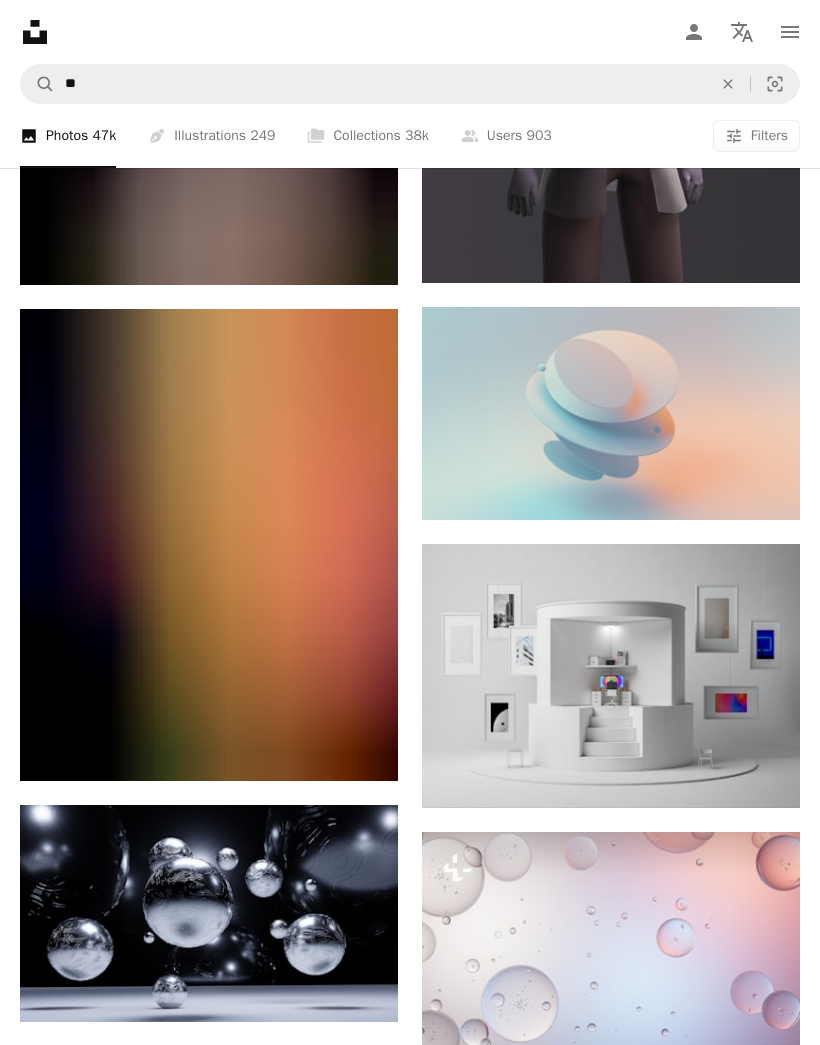 scroll, scrollTop: 30836, scrollLeft: 0, axis: vertical 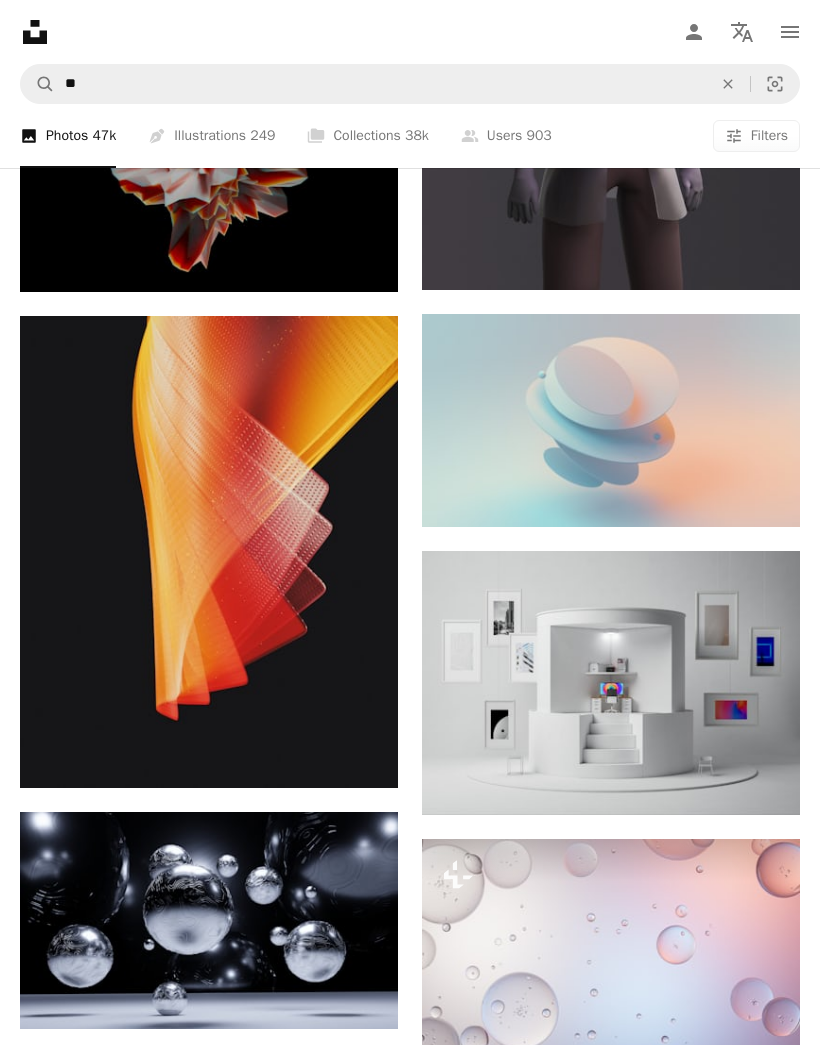 click on "Arrow pointing down" 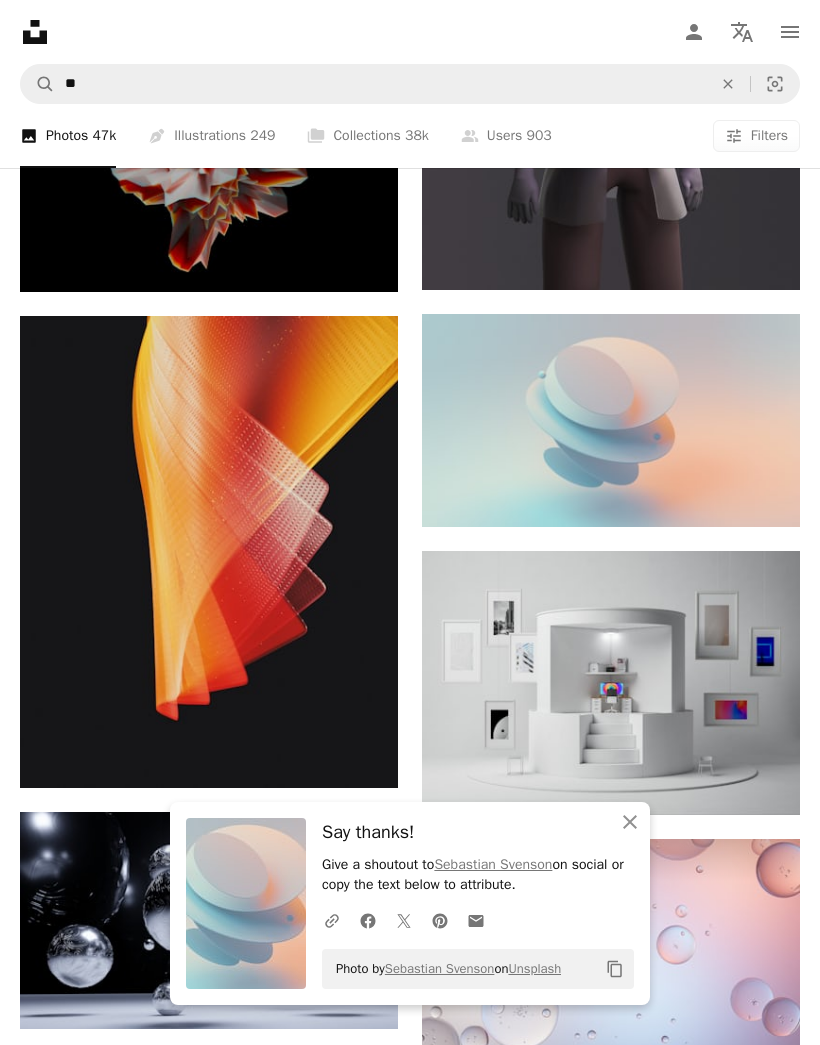 click on "An X shape" 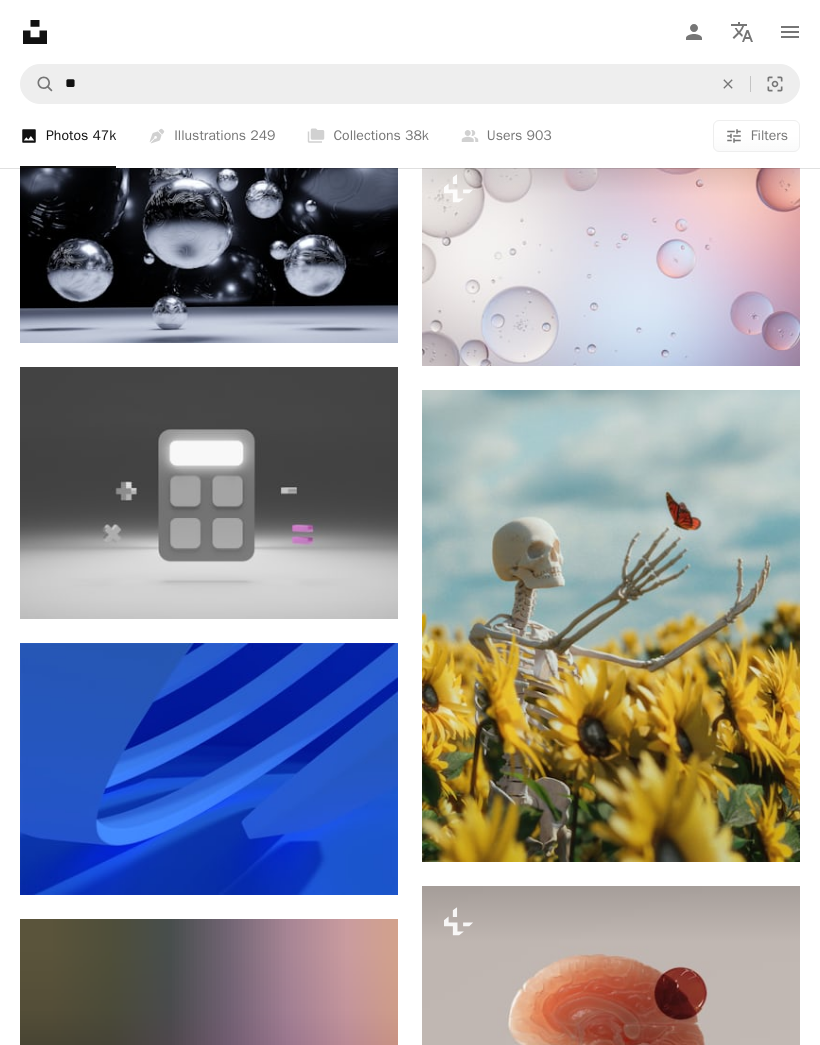 scroll, scrollTop: 31526, scrollLeft: 0, axis: vertical 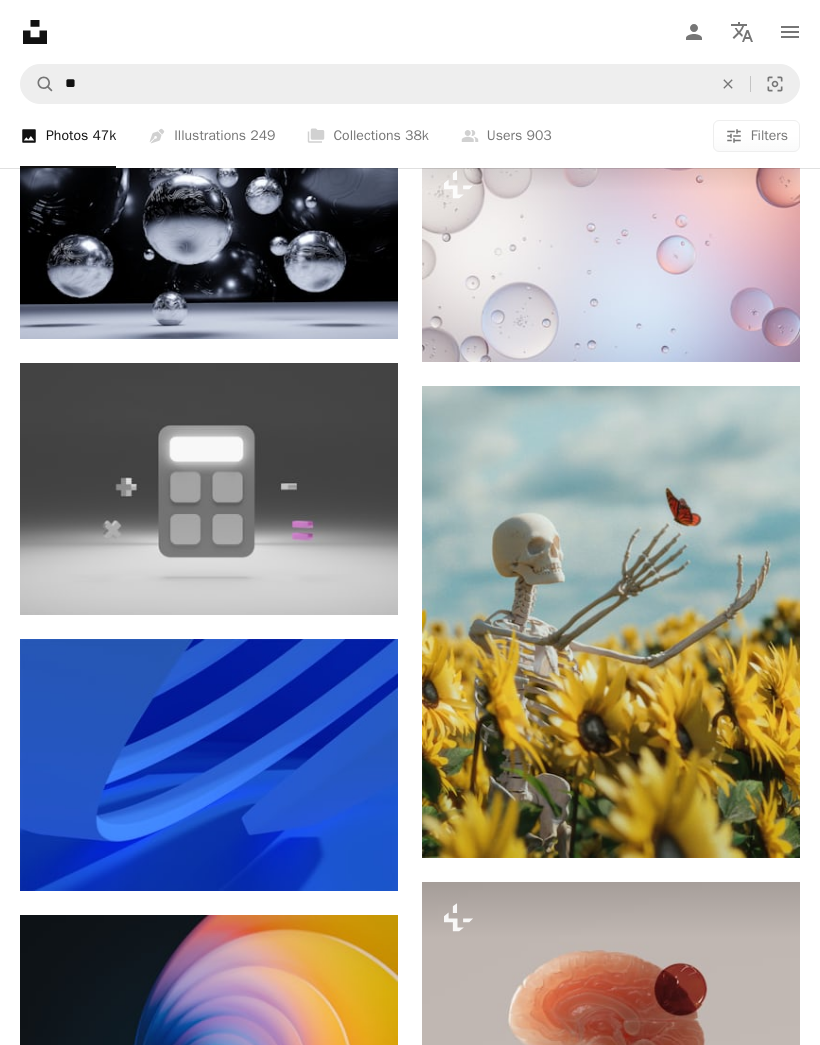 click at bounding box center [209, 230] 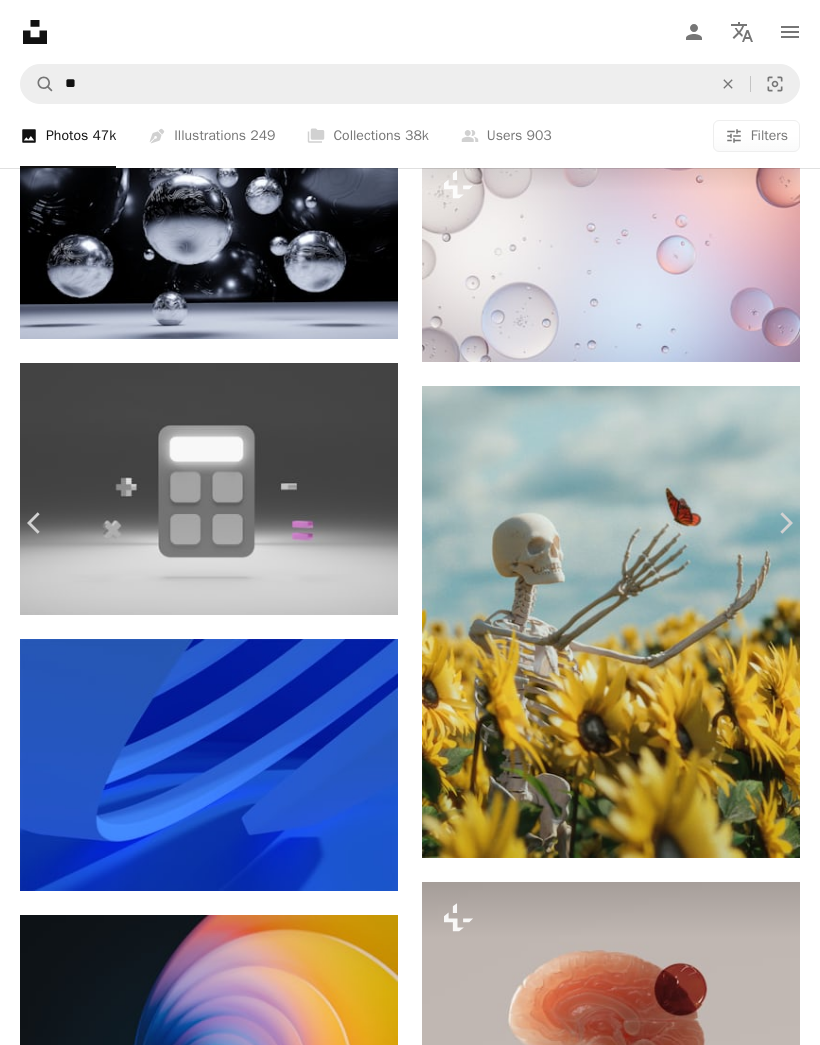 click at bounding box center [402, 7265] 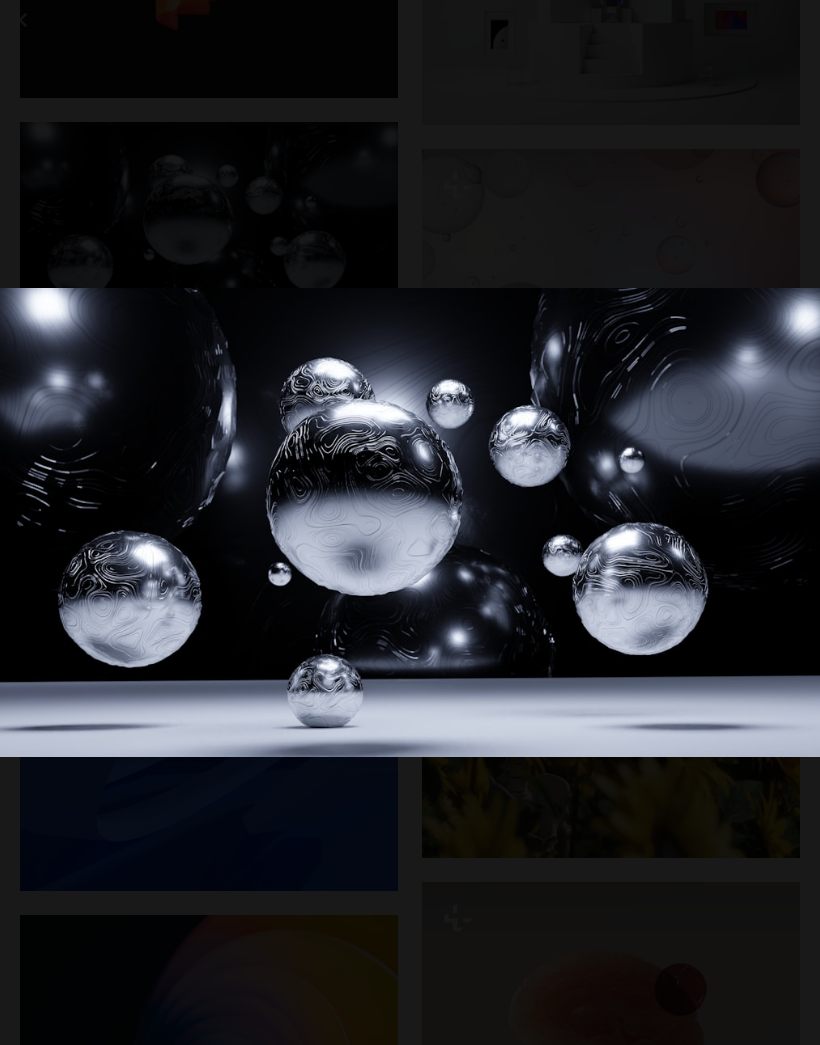 click at bounding box center [410, 523] 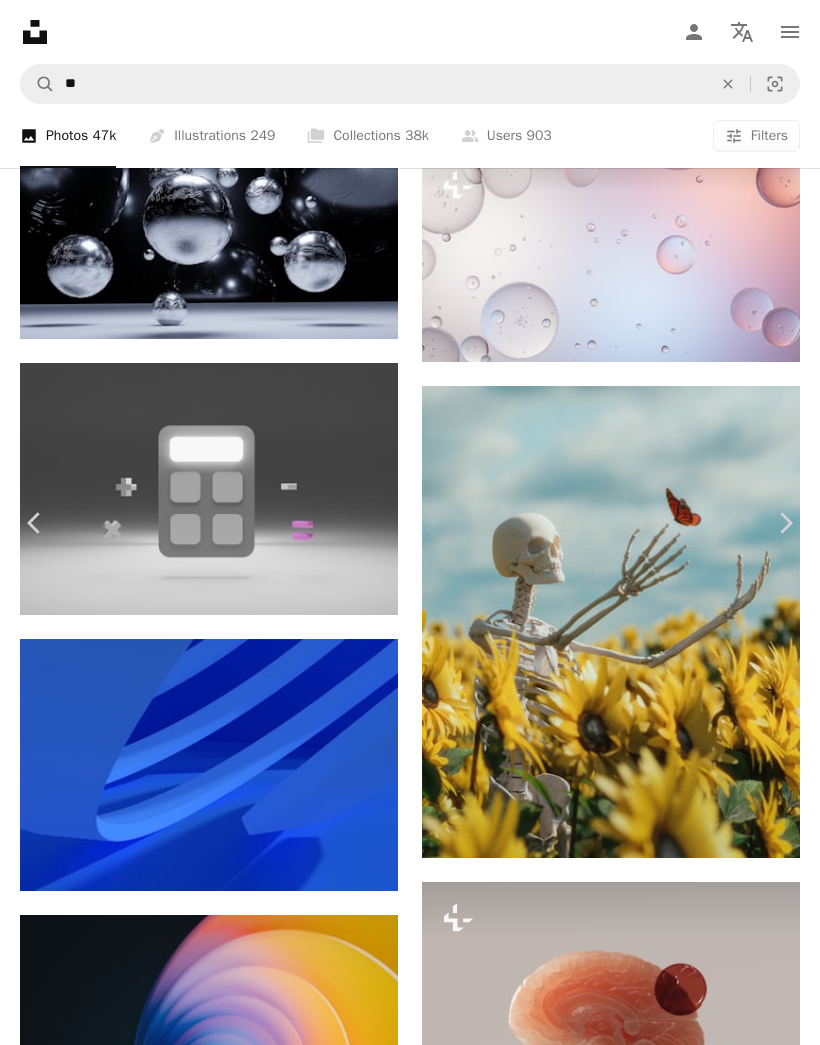 click on "An X shape" at bounding box center [20, 20] 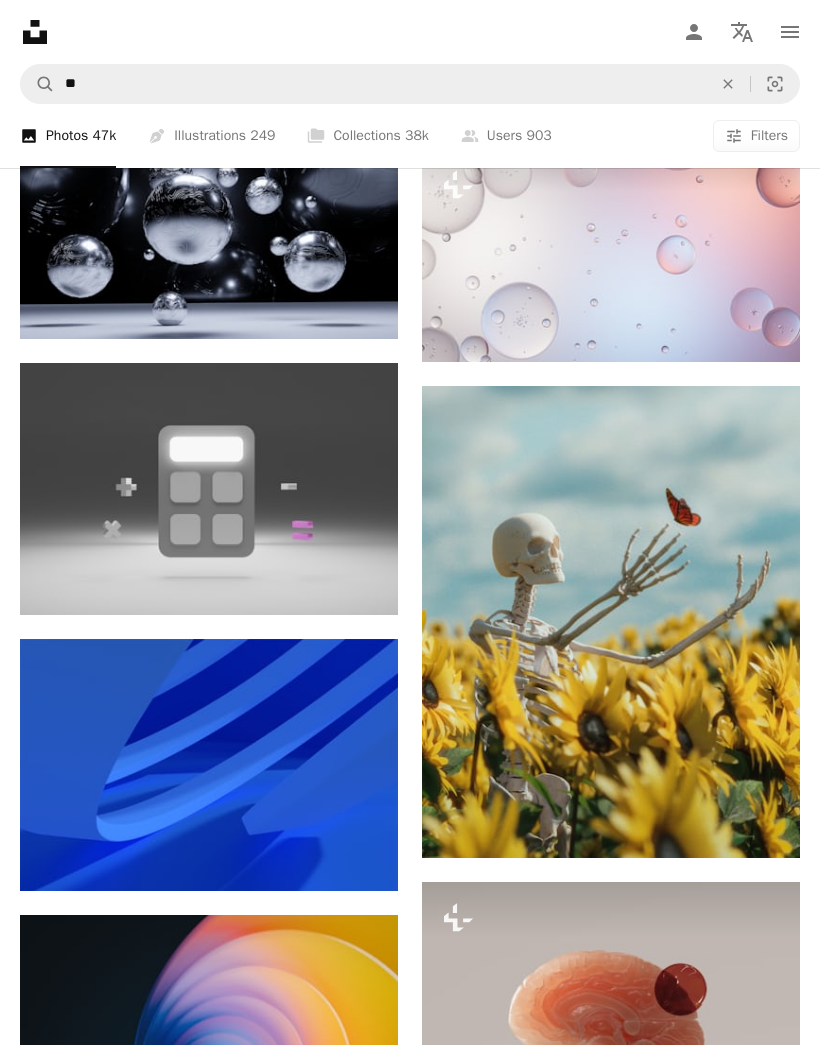 click 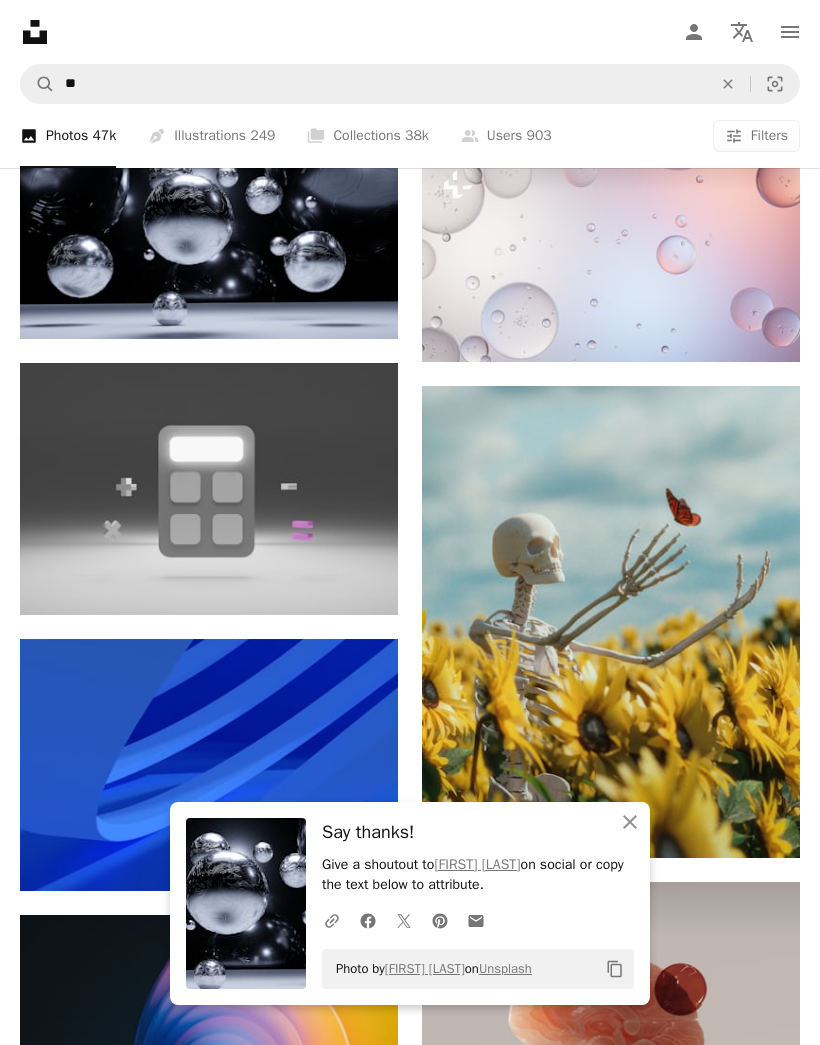 click 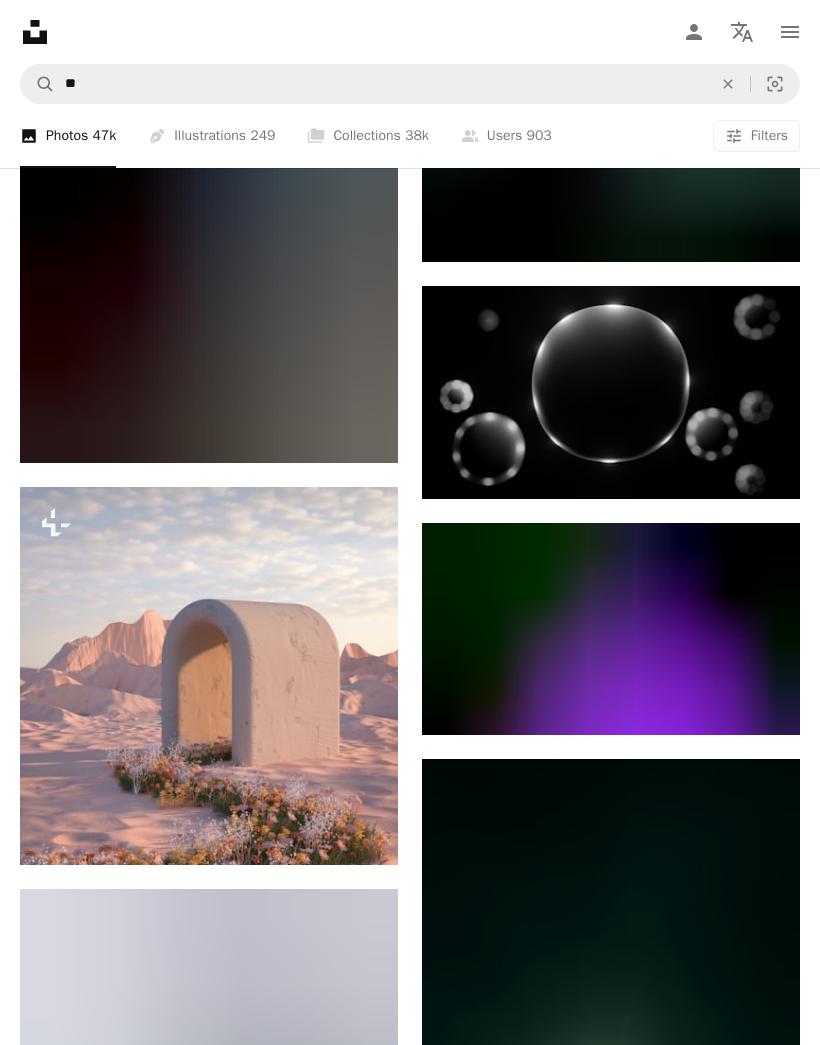 scroll, scrollTop: 33937, scrollLeft: 0, axis: vertical 